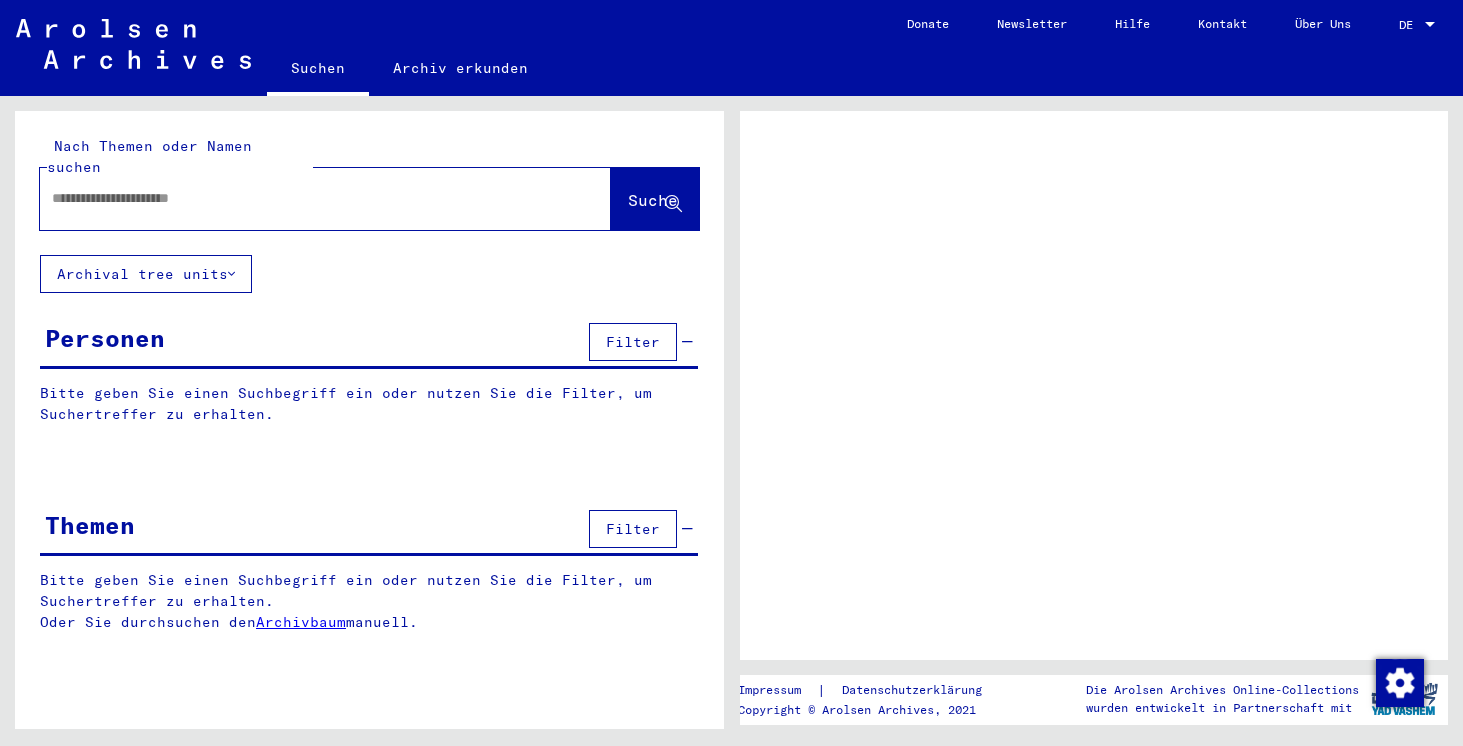 scroll, scrollTop: 0, scrollLeft: 0, axis: both 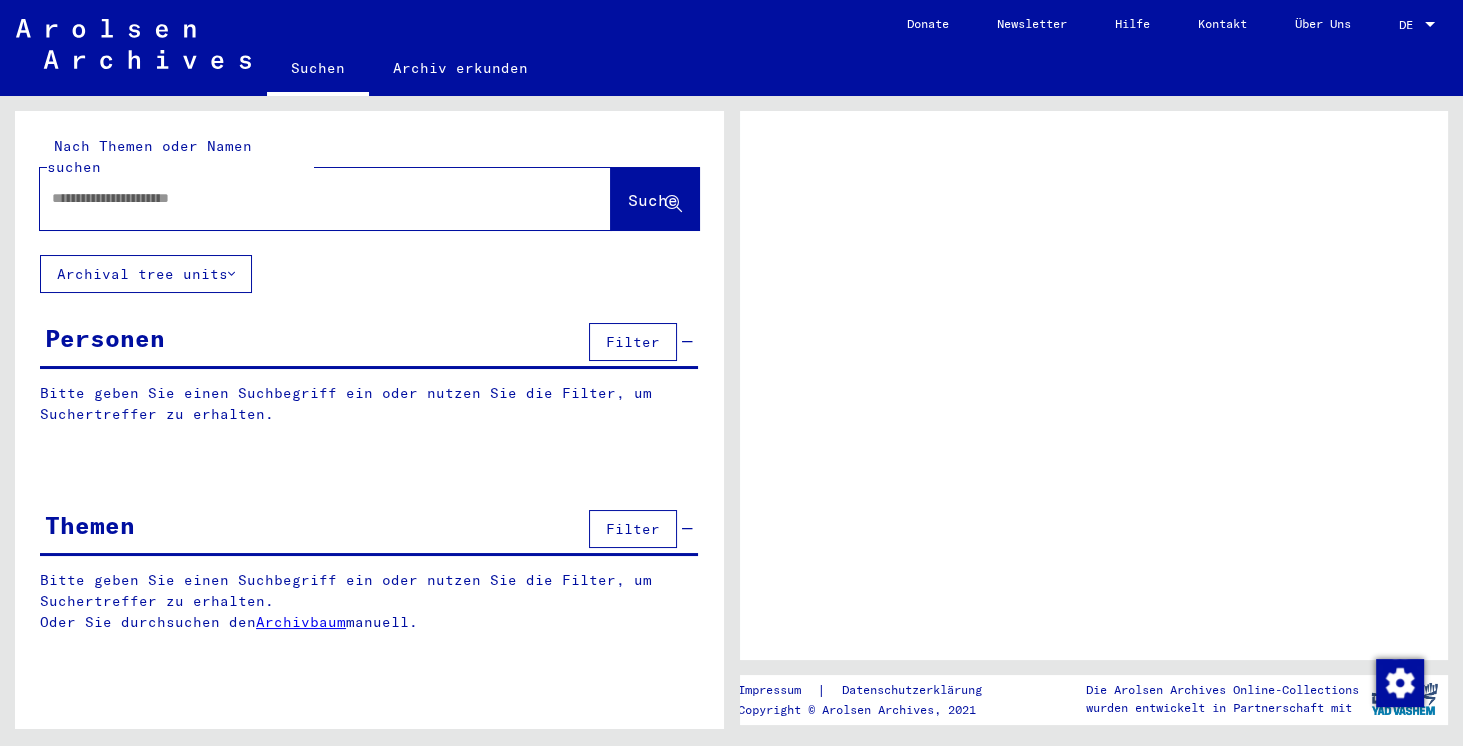 click at bounding box center (307, 198) 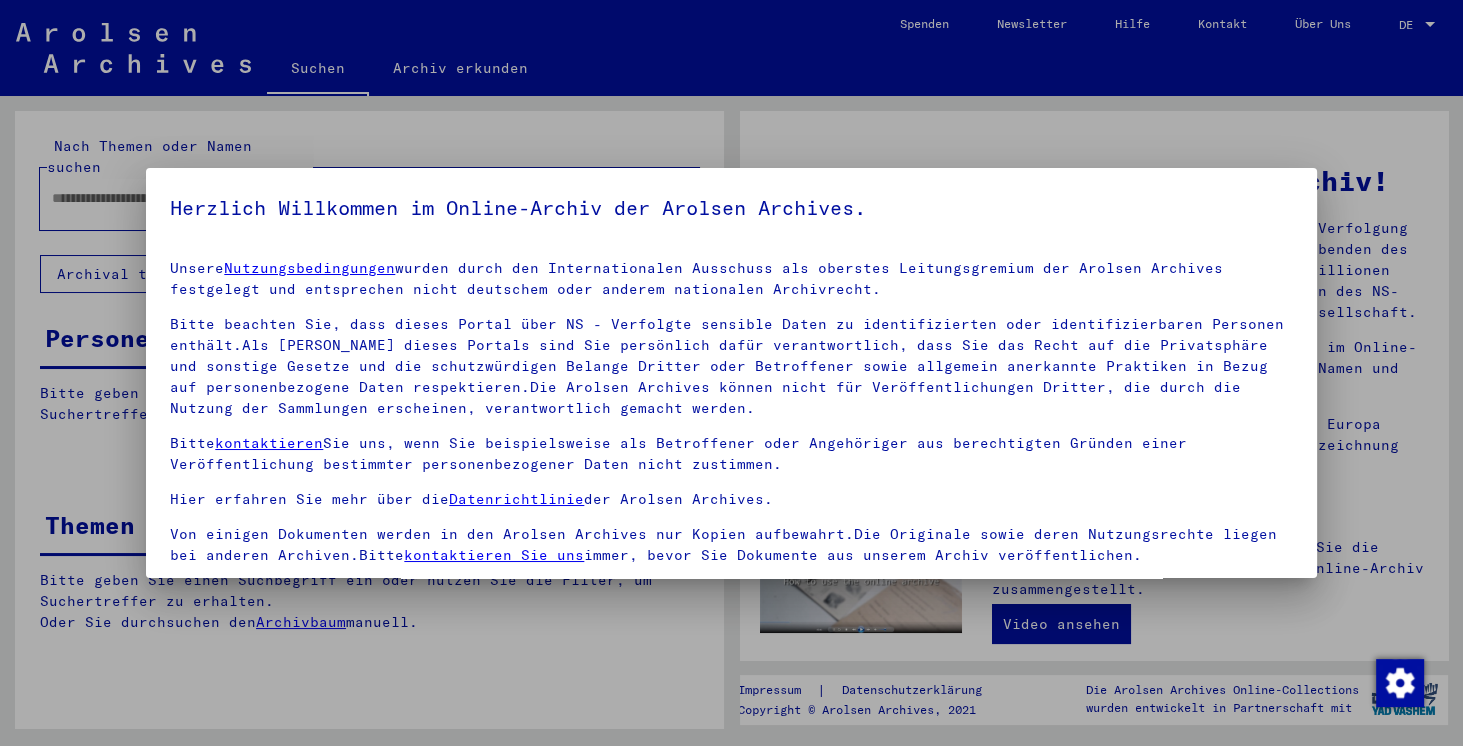 scroll, scrollTop: 169, scrollLeft: 0, axis: vertical 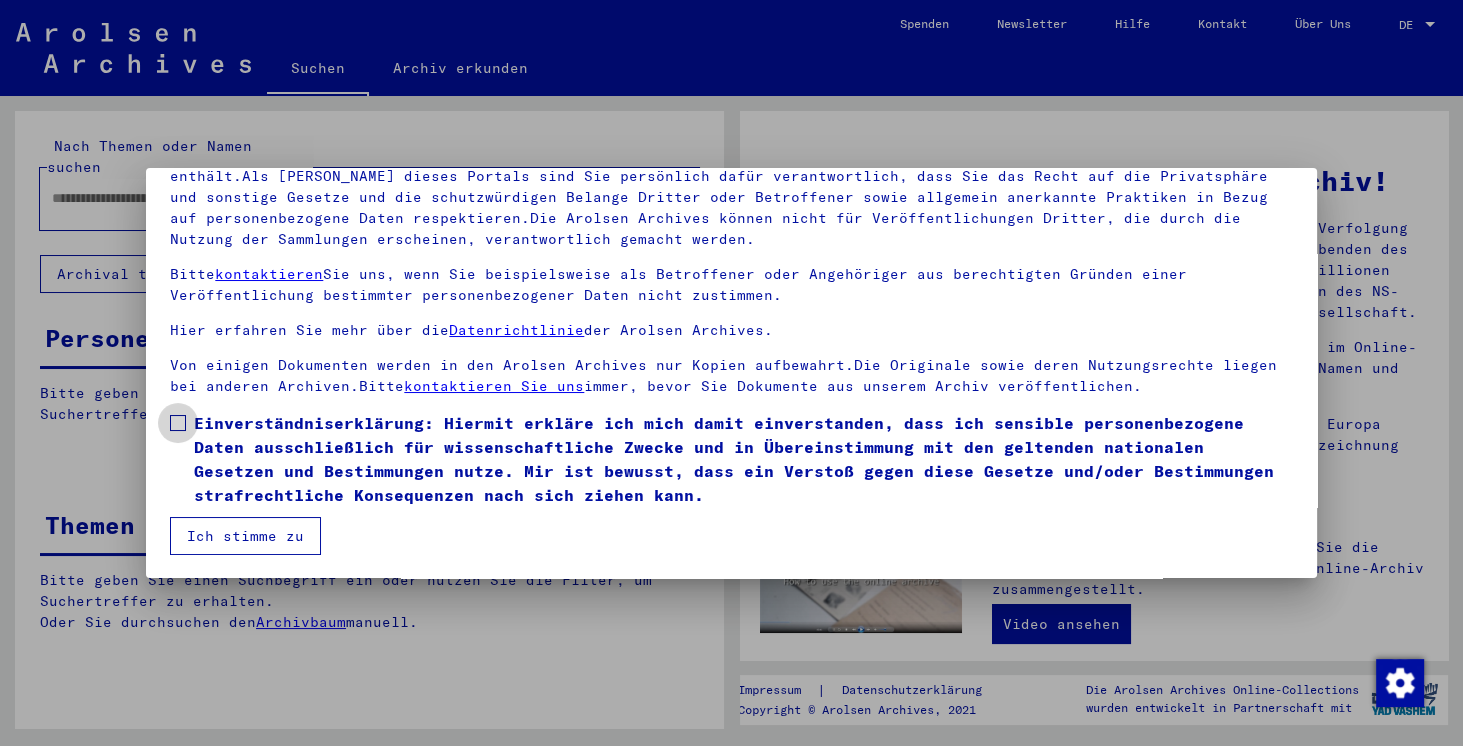 click at bounding box center (178, 423) 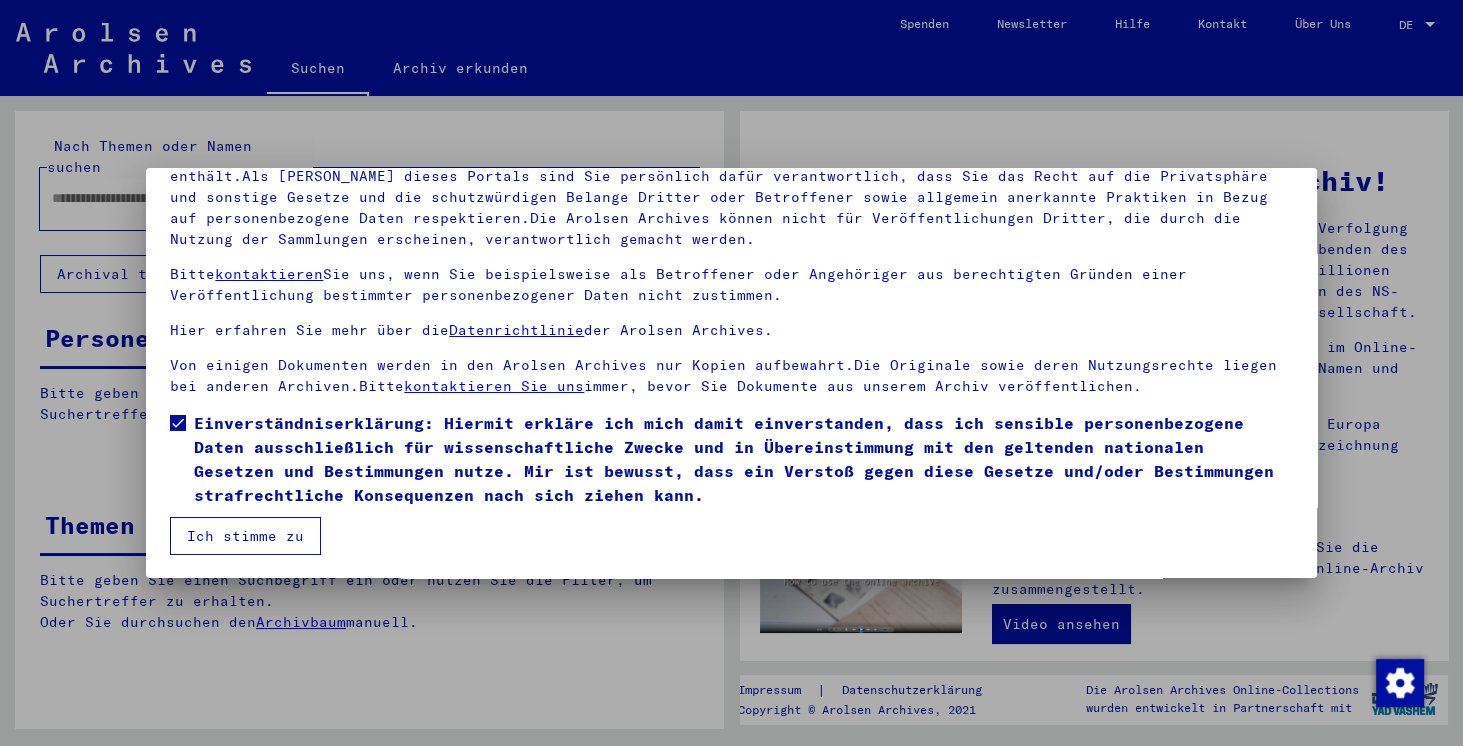 click on "Ich stimme zu" at bounding box center (245, 536) 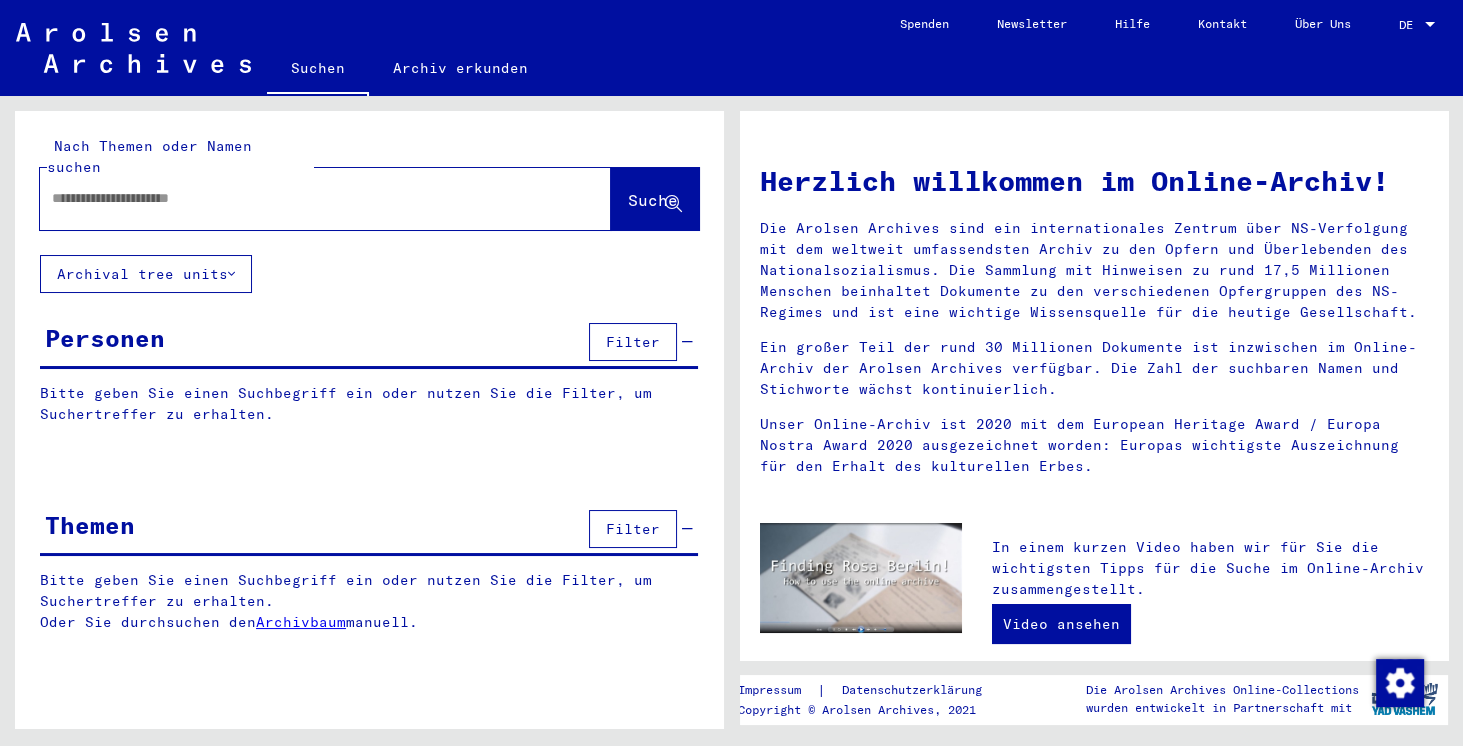 click at bounding box center (301, 198) 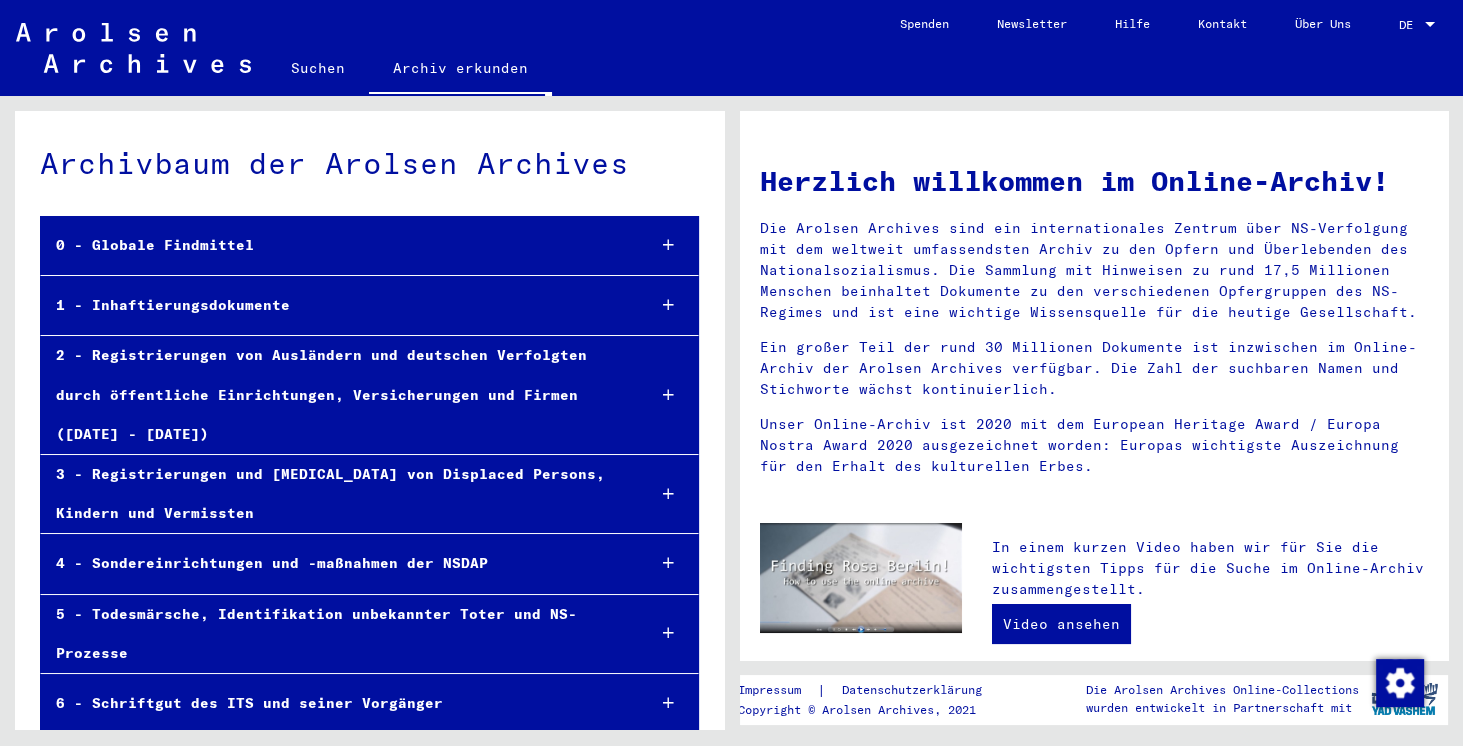 click on "1 - Inhaftierungsdokumente" at bounding box center (334, 305) 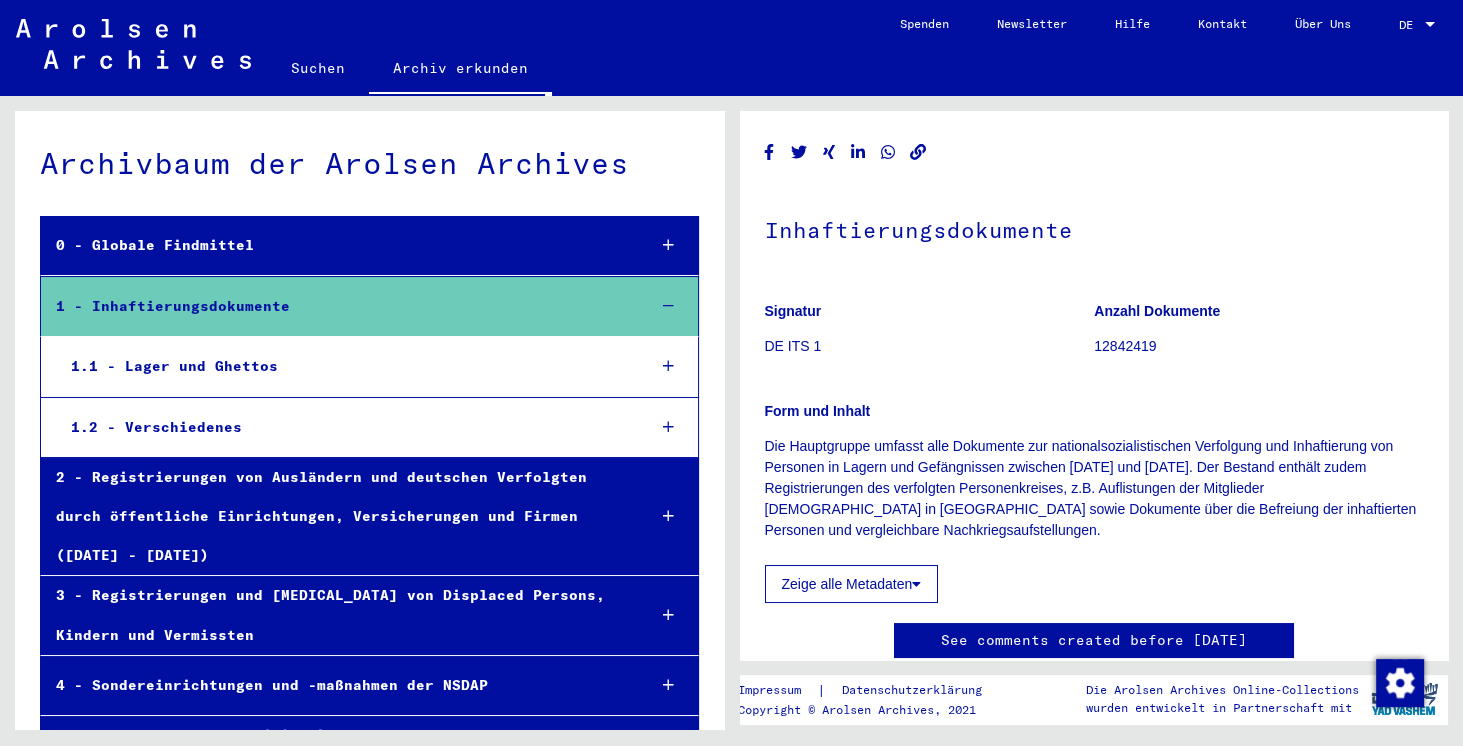 click on "1.1 - Lager und Ghettos" at bounding box center (343, 366) 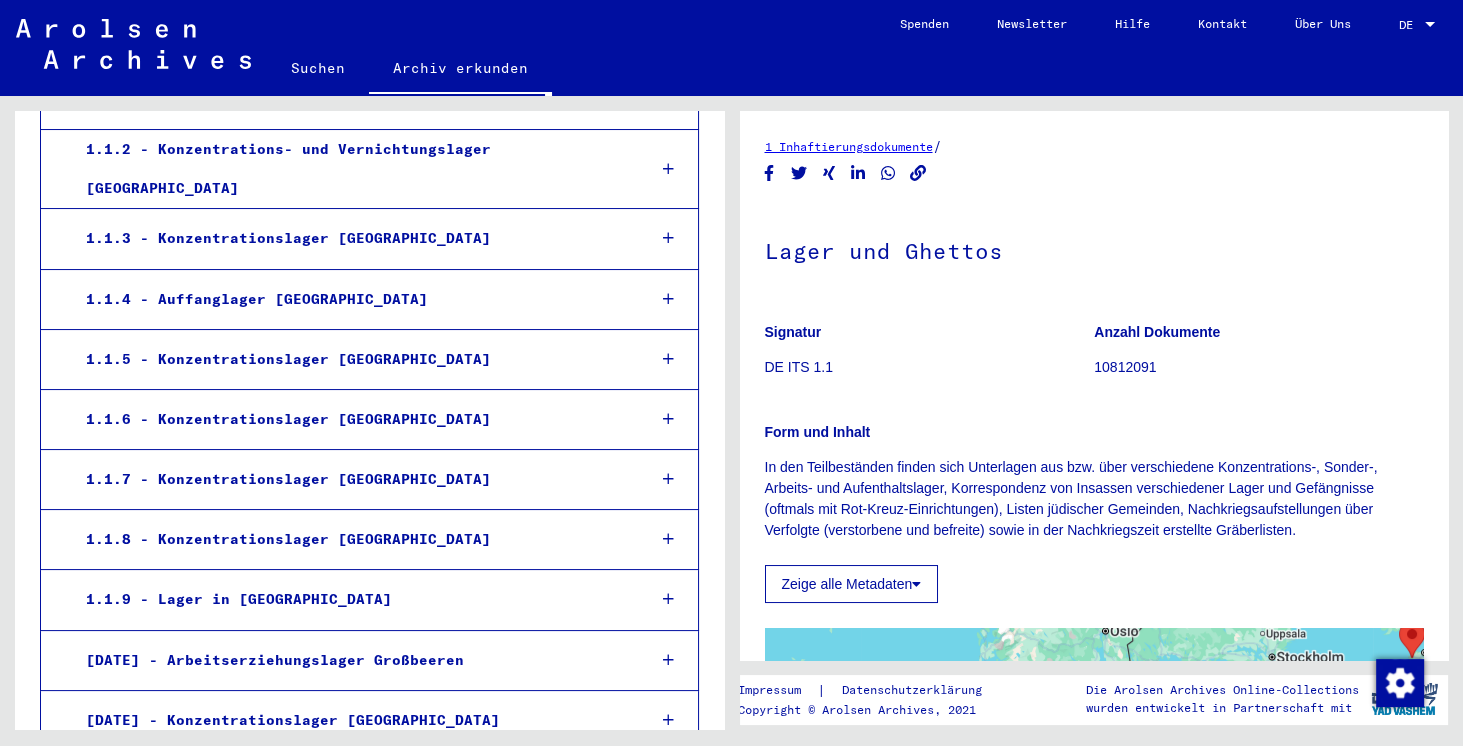 scroll, scrollTop: 400, scrollLeft: 0, axis: vertical 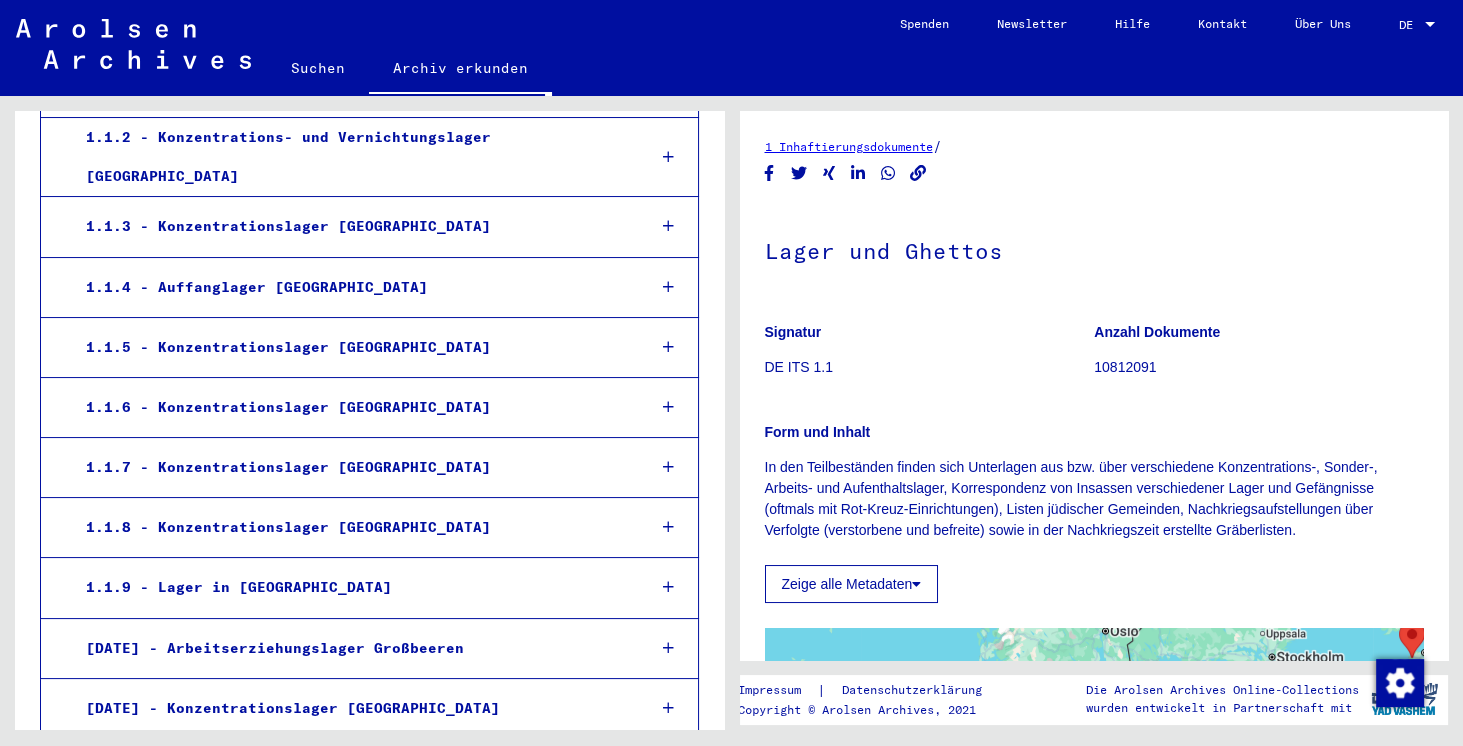 click on "1.1.6 - Konzentrationslager [GEOGRAPHIC_DATA]" at bounding box center [350, 407] 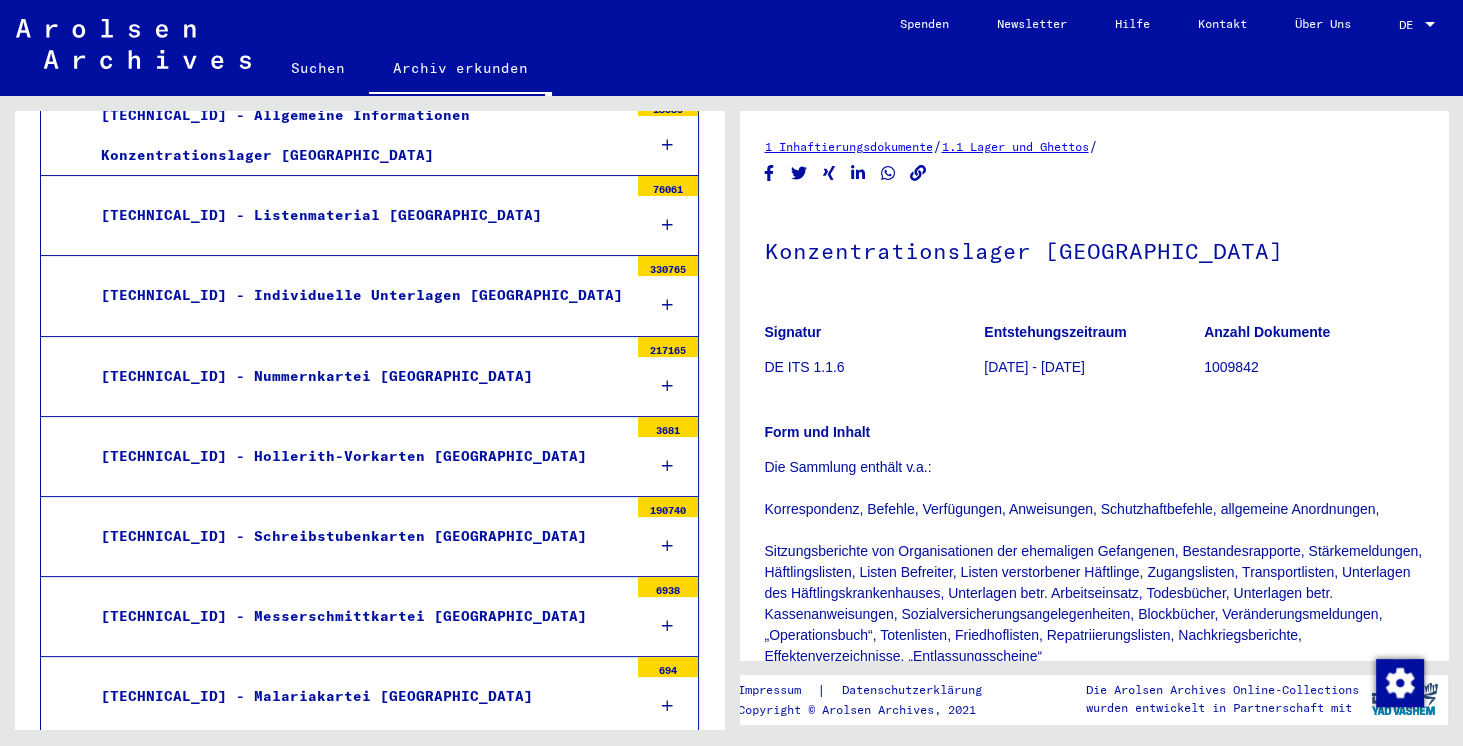 scroll, scrollTop: 685, scrollLeft: 0, axis: vertical 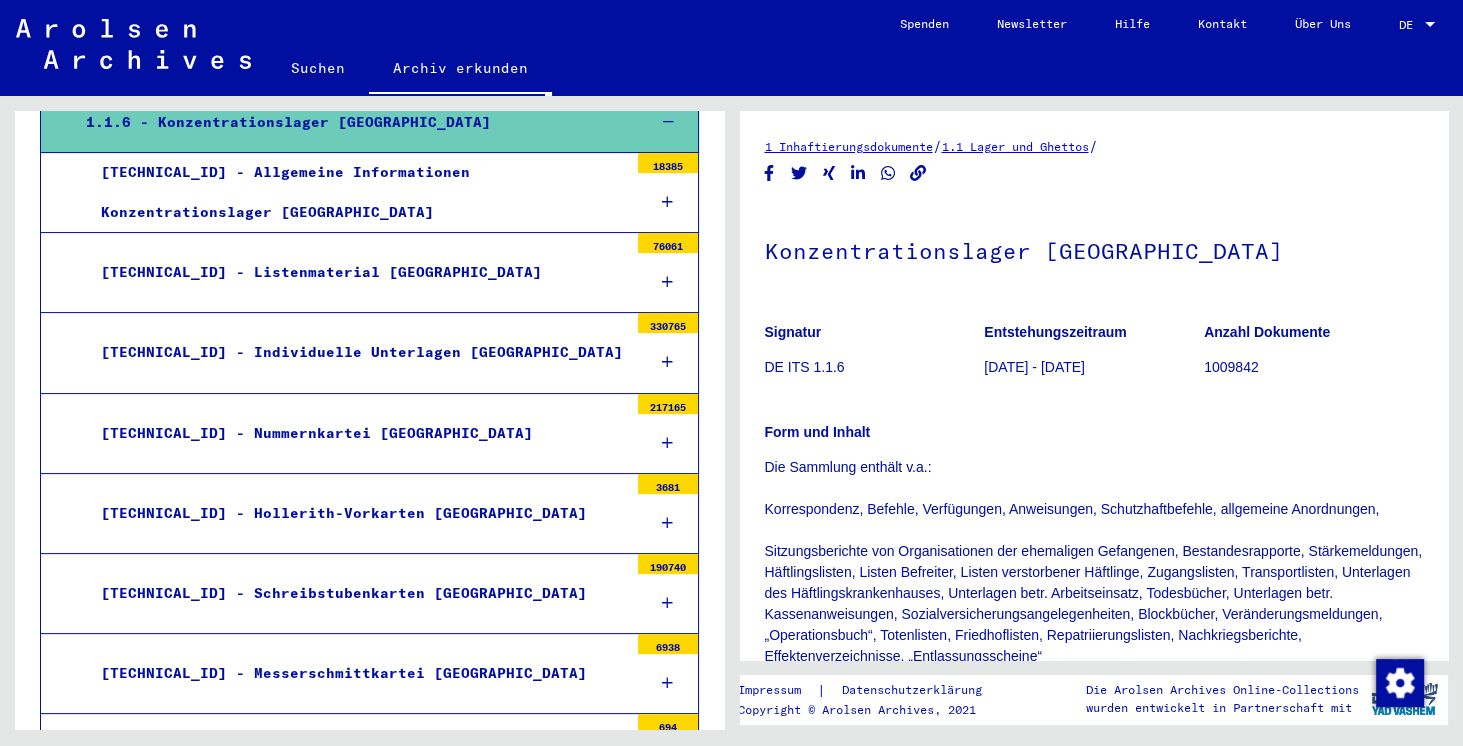 click on "[TECHNICAL_ID] - Allgemeine Informationen Konzentrationslager [GEOGRAPHIC_DATA]" at bounding box center [357, 192] 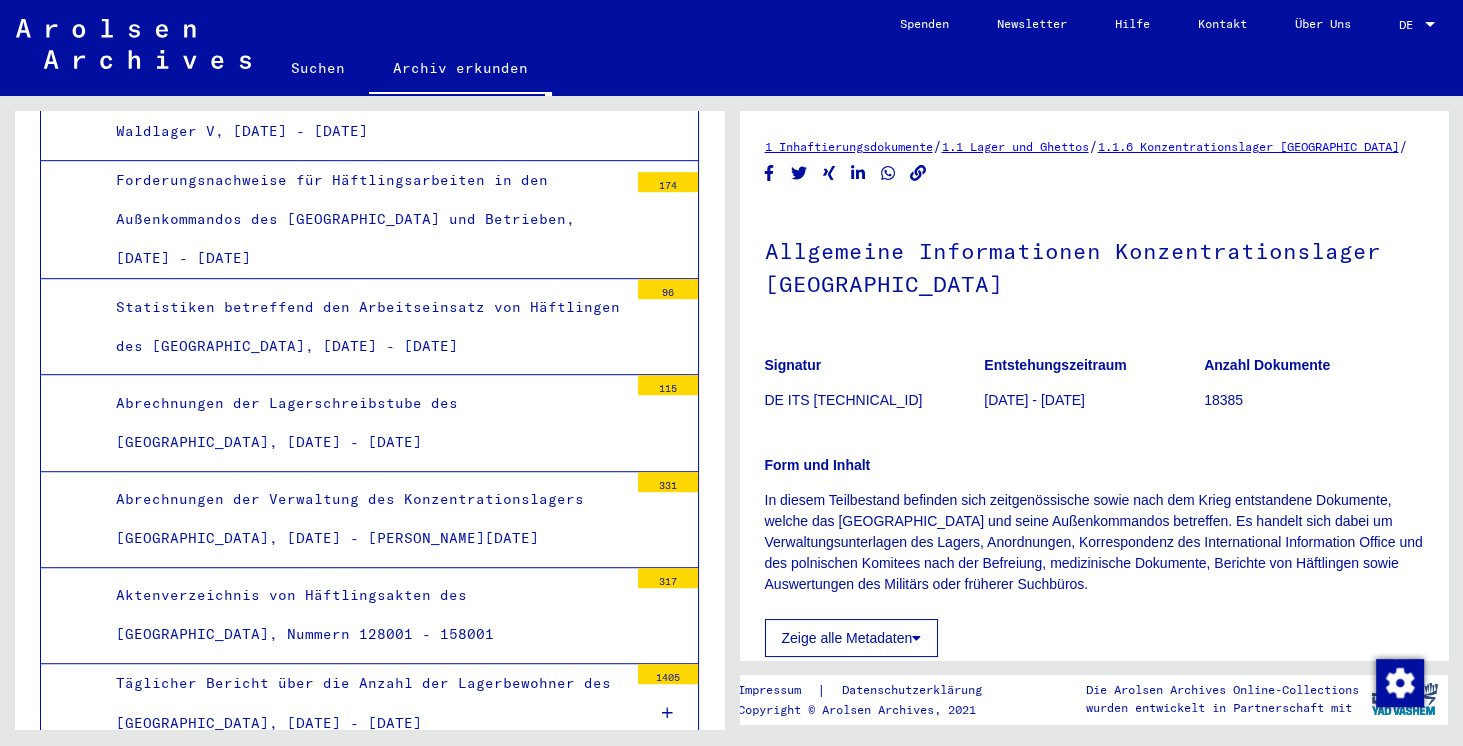 scroll, scrollTop: 1827, scrollLeft: 0, axis: vertical 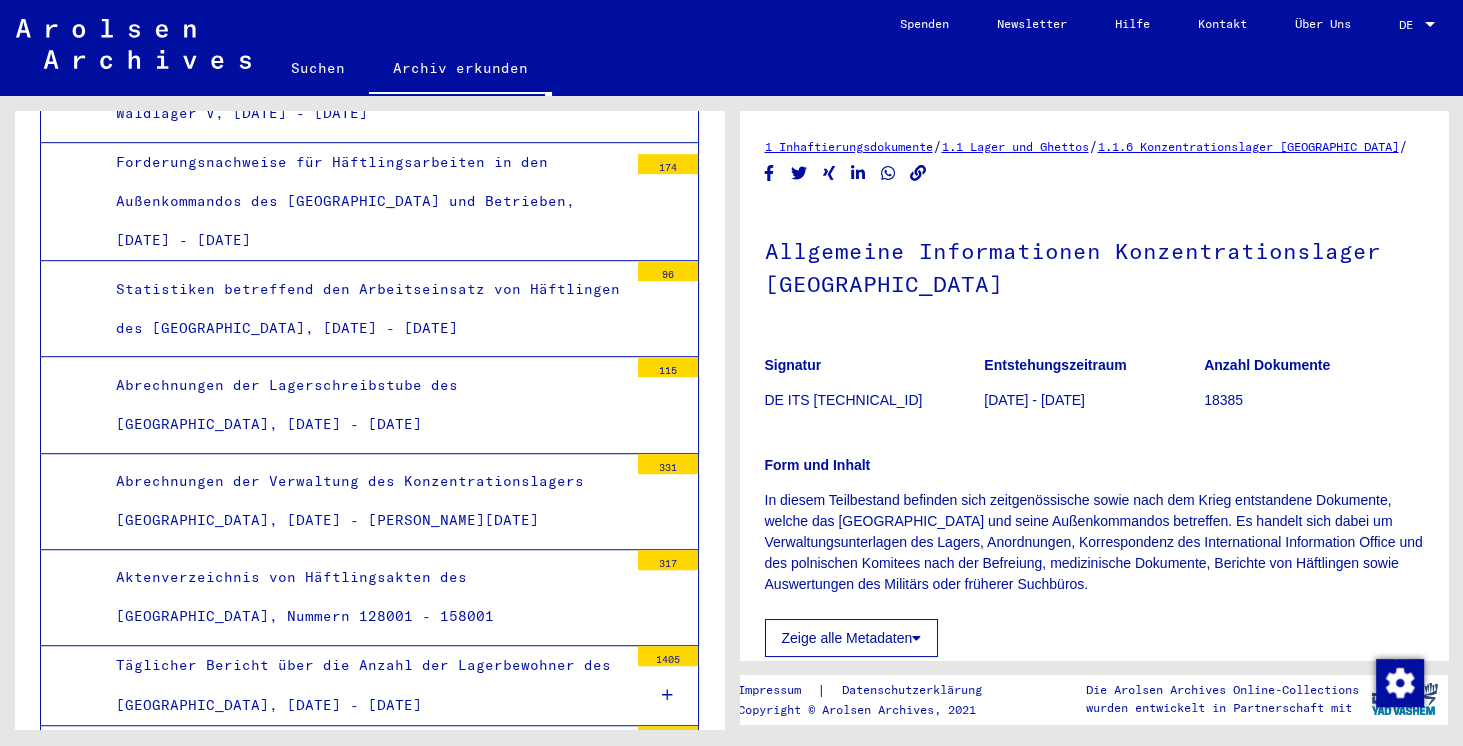 click on "Statistiken betreffend den Arbeitseinsatz von Häftlingen des [GEOGRAPHIC_DATA],      [DATE] - [DATE]" at bounding box center (364, 309) 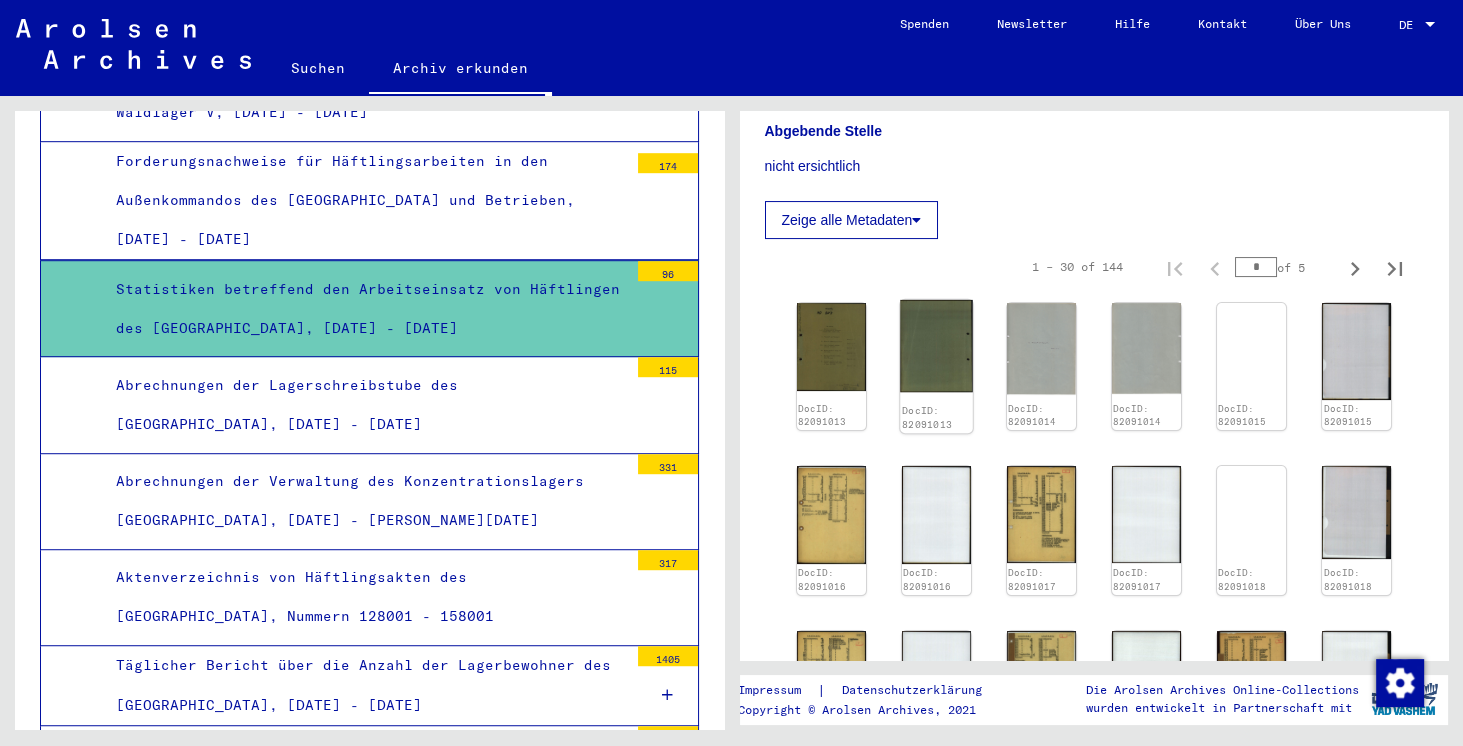 scroll, scrollTop: 571, scrollLeft: 0, axis: vertical 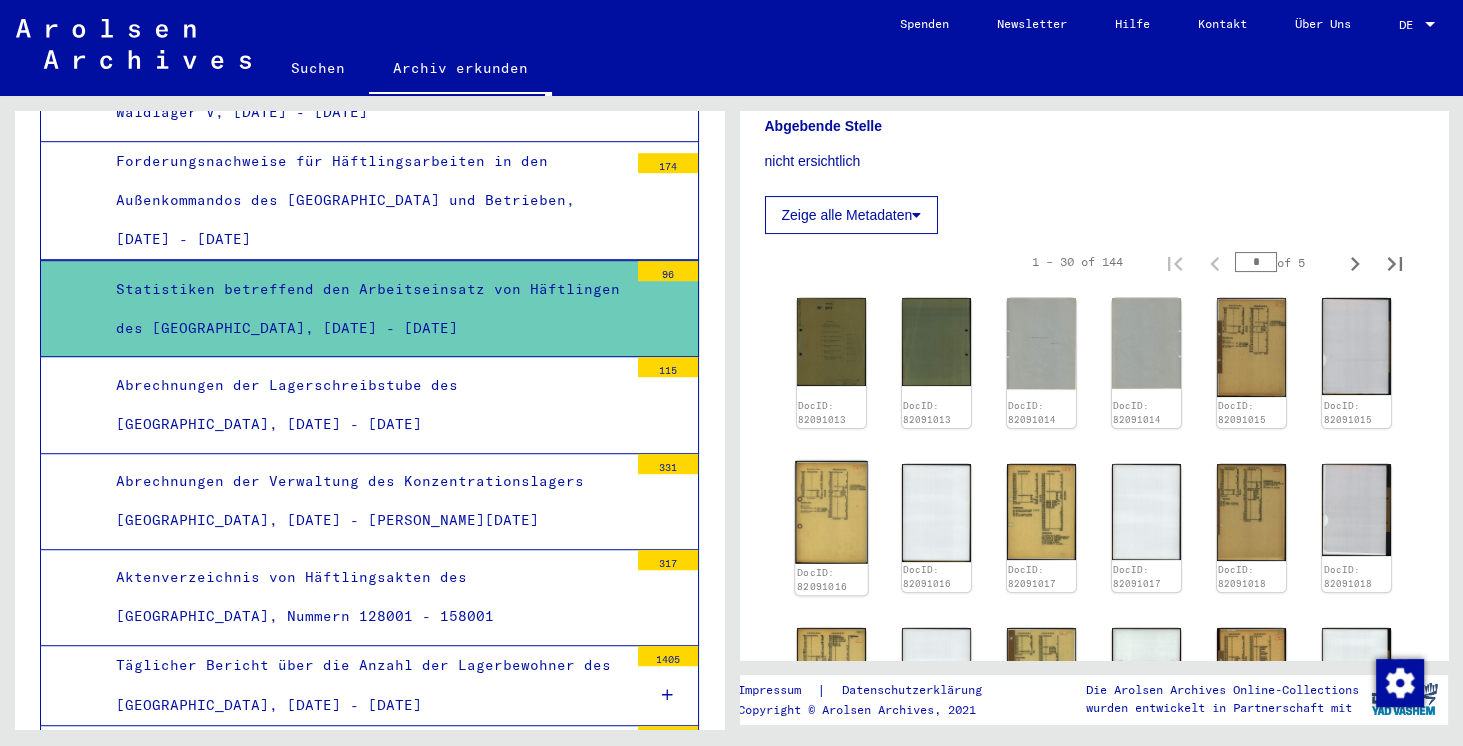 click 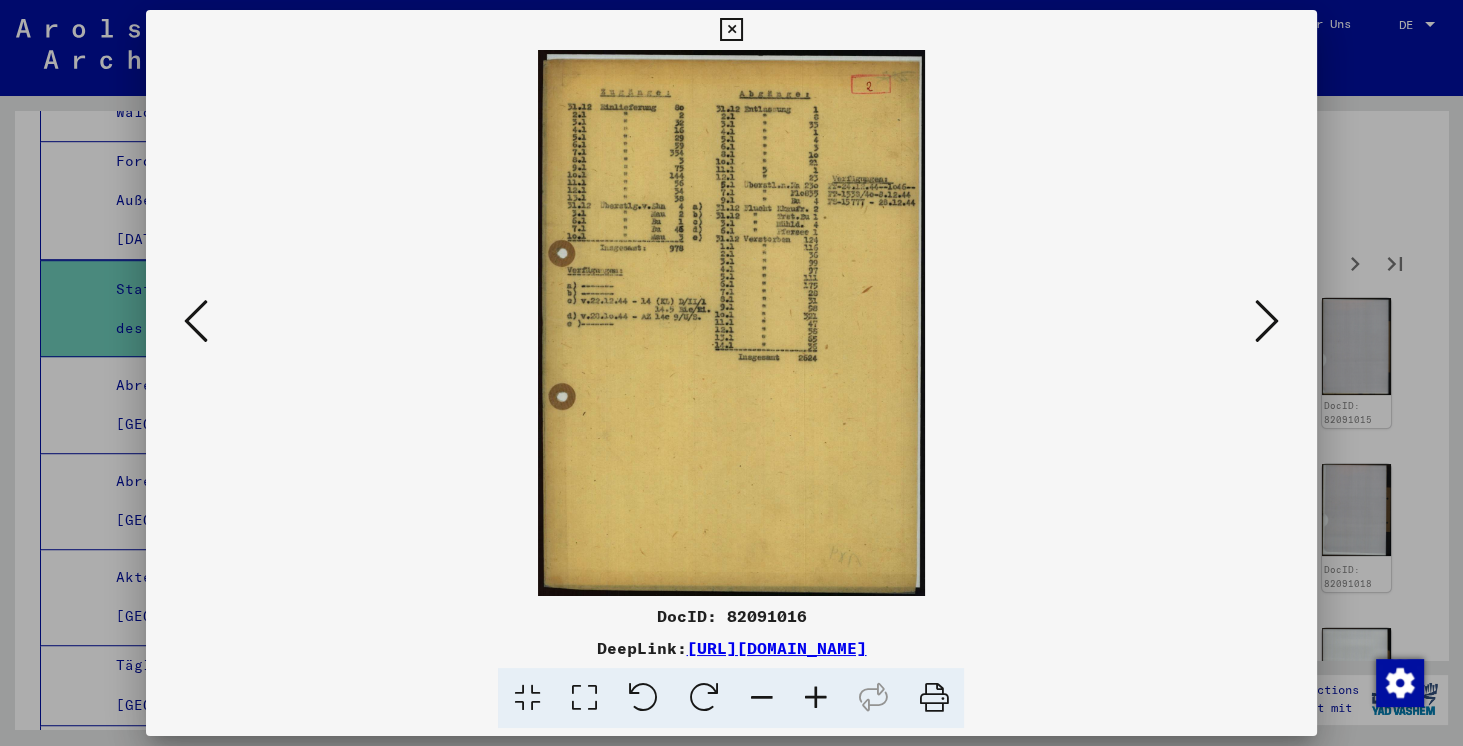 click at bounding box center [731, 30] 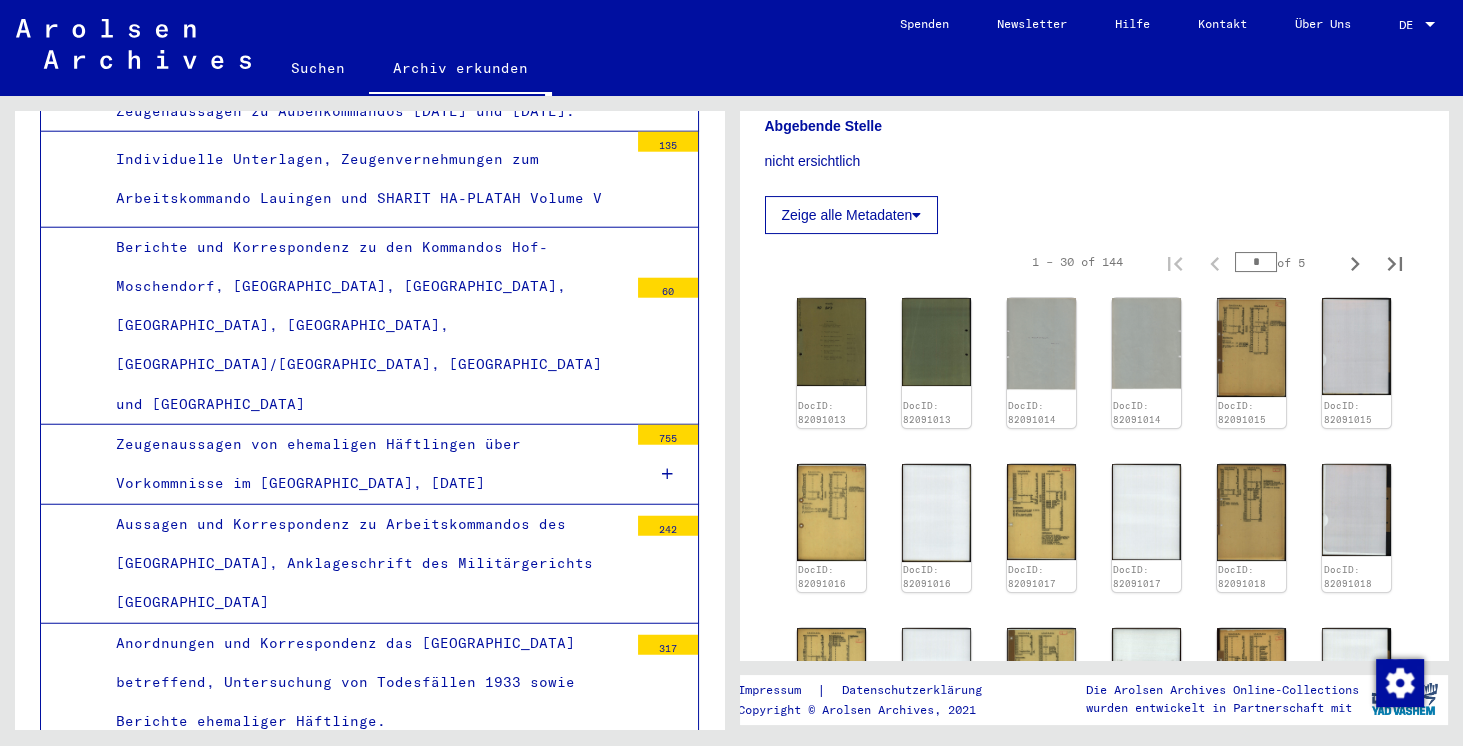 scroll, scrollTop: 7141, scrollLeft: 0, axis: vertical 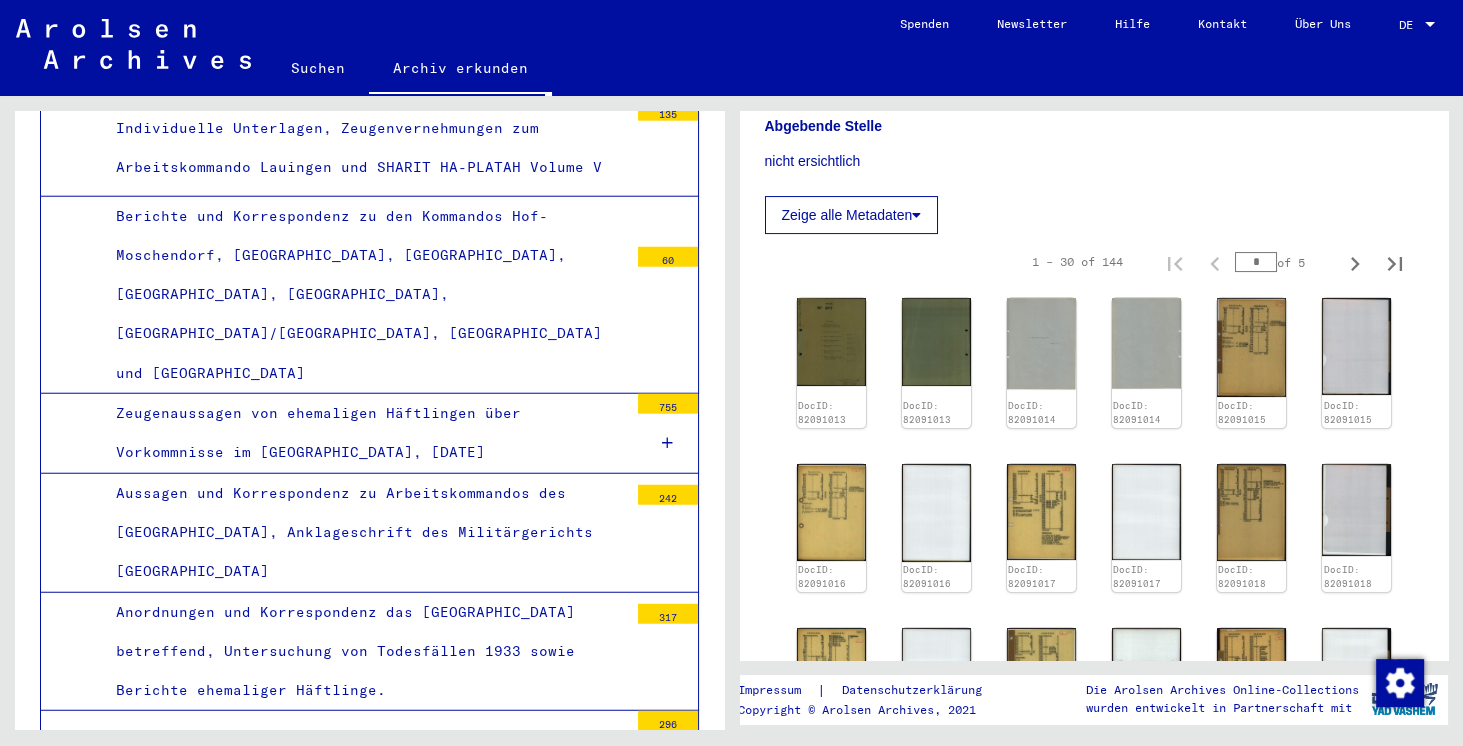 click on "[TECHNICAL_ID] - Listenmaterial [GEOGRAPHIC_DATA]" at bounding box center [357, 846] 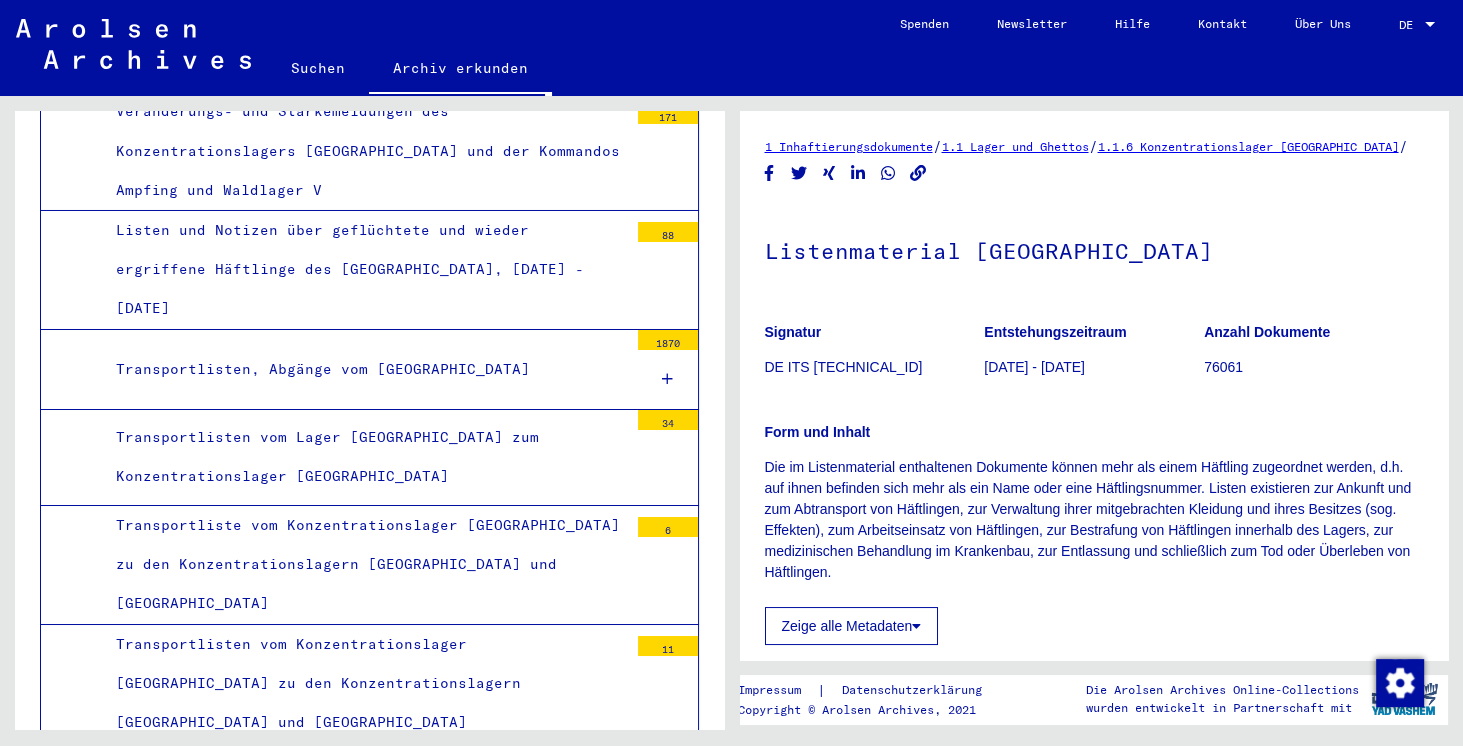 scroll, scrollTop: 9998, scrollLeft: 0, axis: vertical 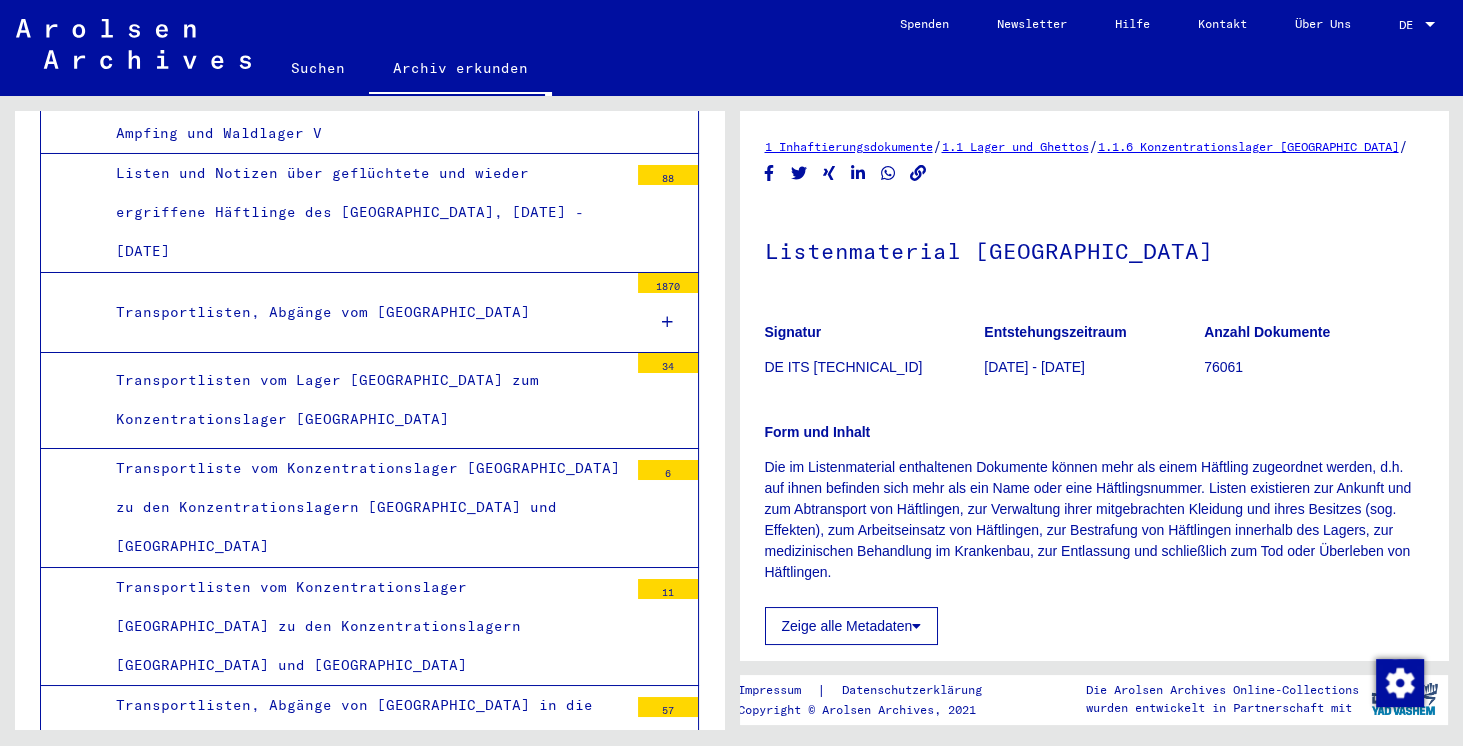 click on "Zugänge in das [GEOGRAPHIC_DATA] von Außenkommandos des Konzentrationslagers      [GEOGRAPHIC_DATA], [DATE]-[DATE]" at bounding box center [364, 1010] 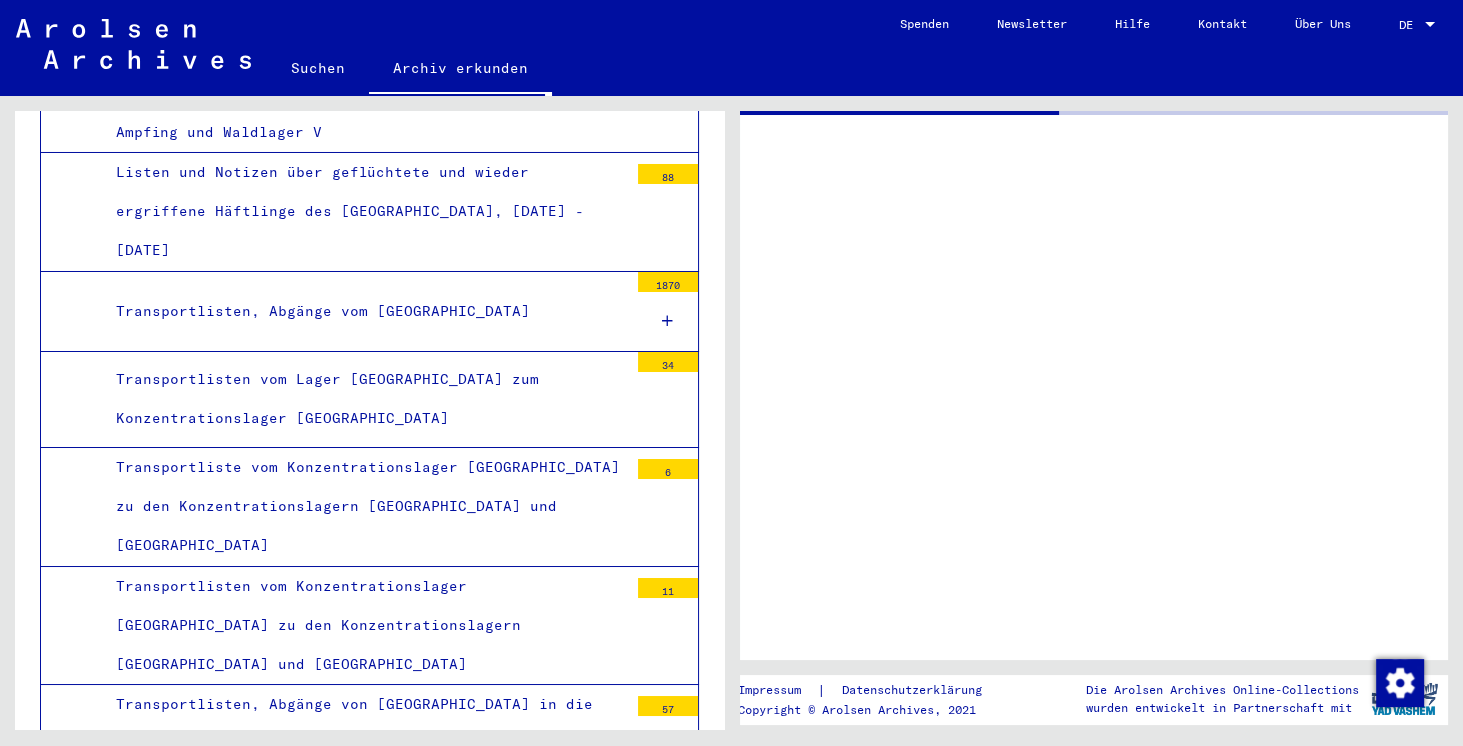 scroll, scrollTop: 9998, scrollLeft: 0, axis: vertical 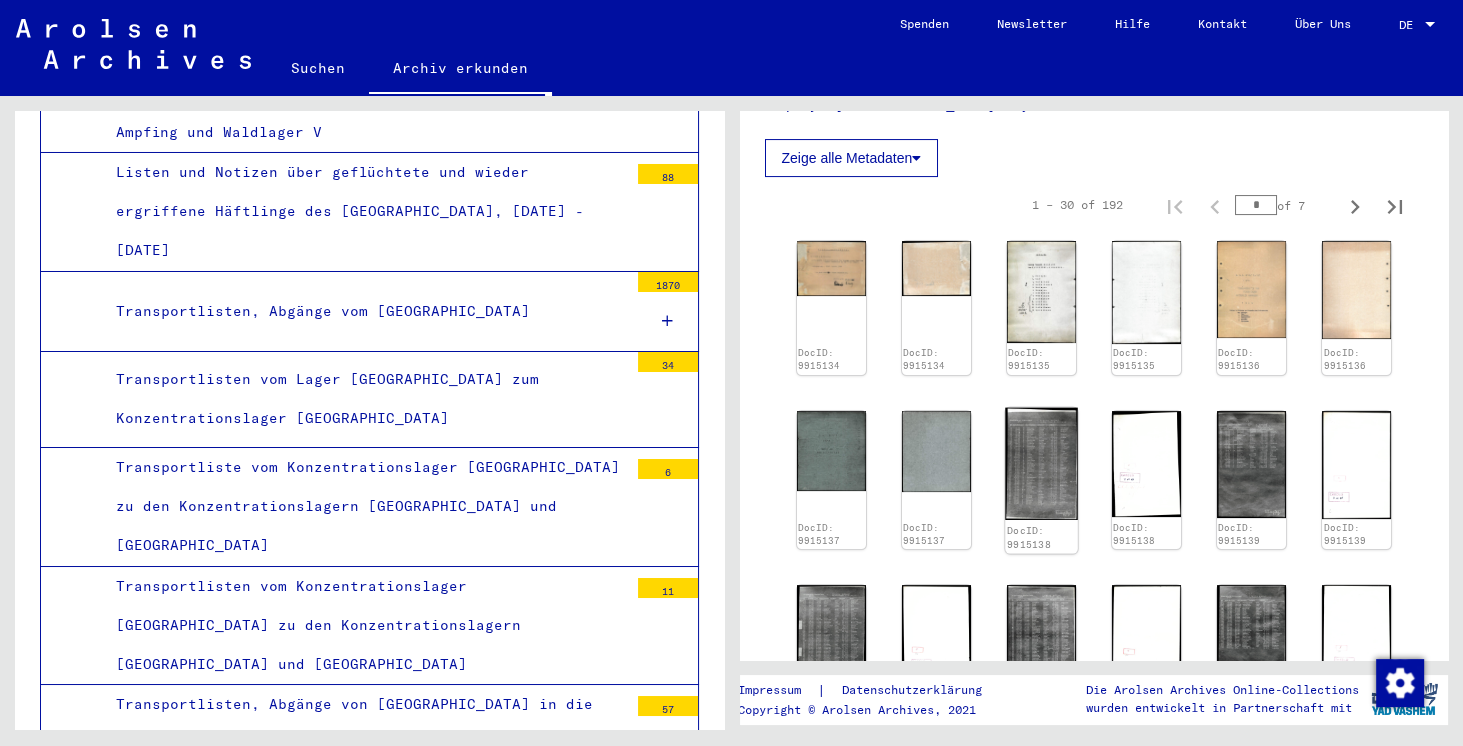 click 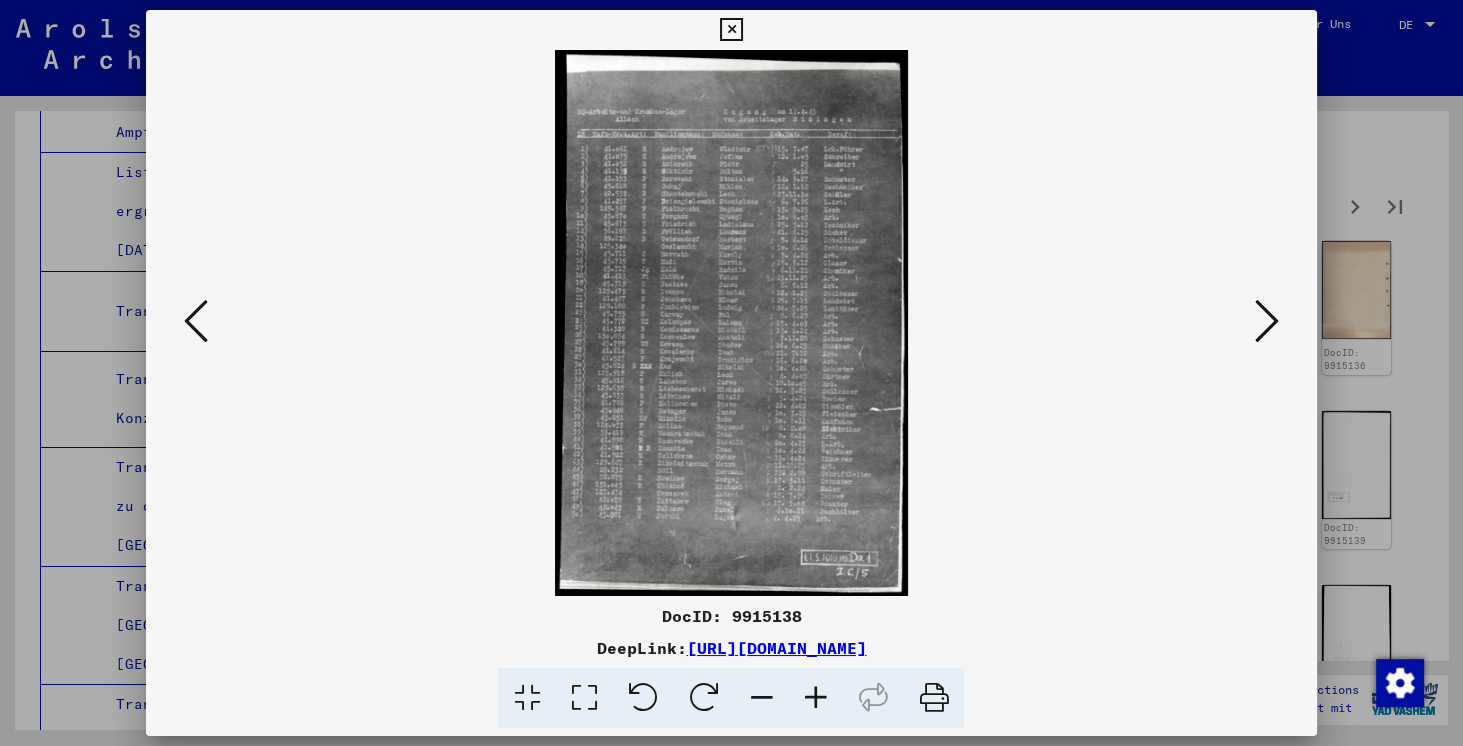 click at bounding box center (1267, 321) 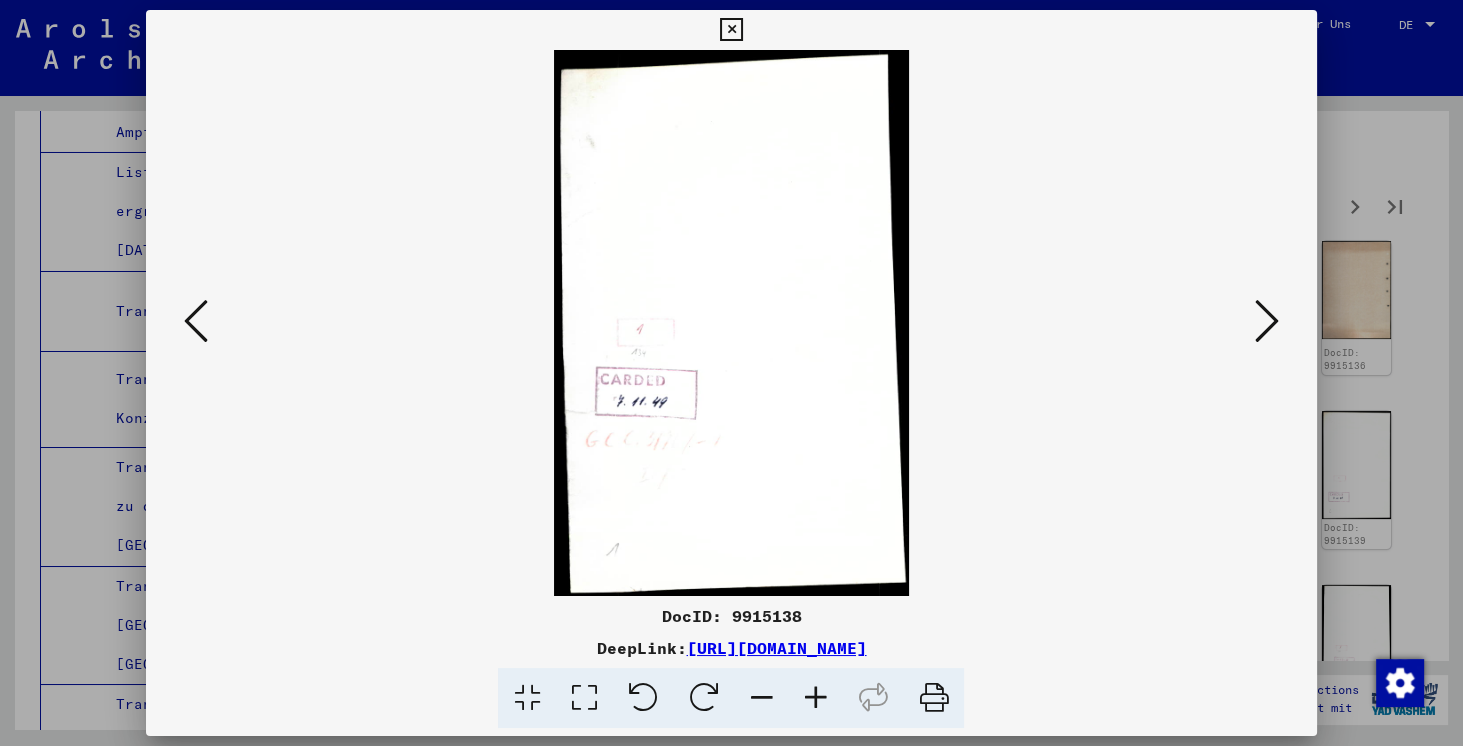 click at bounding box center (1267, 321) 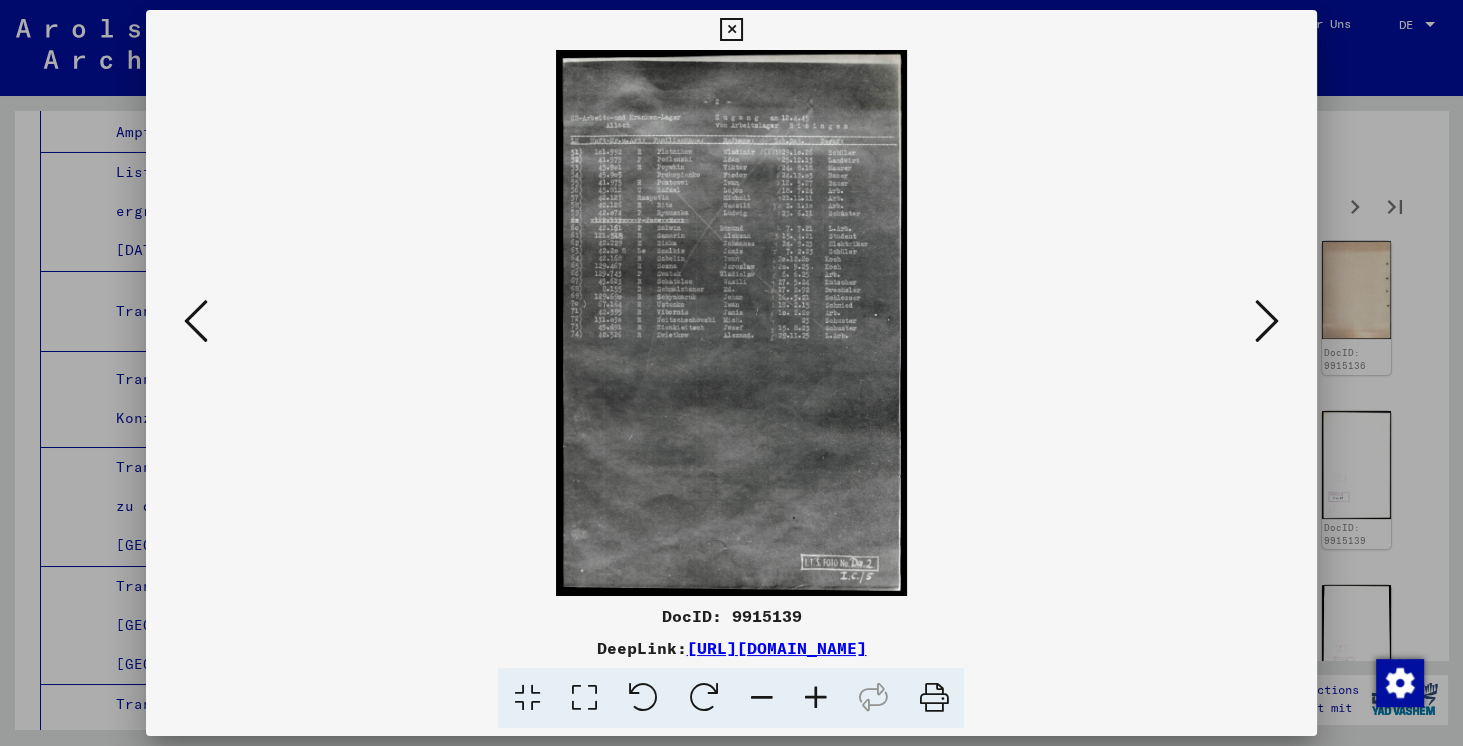 click at bounding box center (1267, 321) 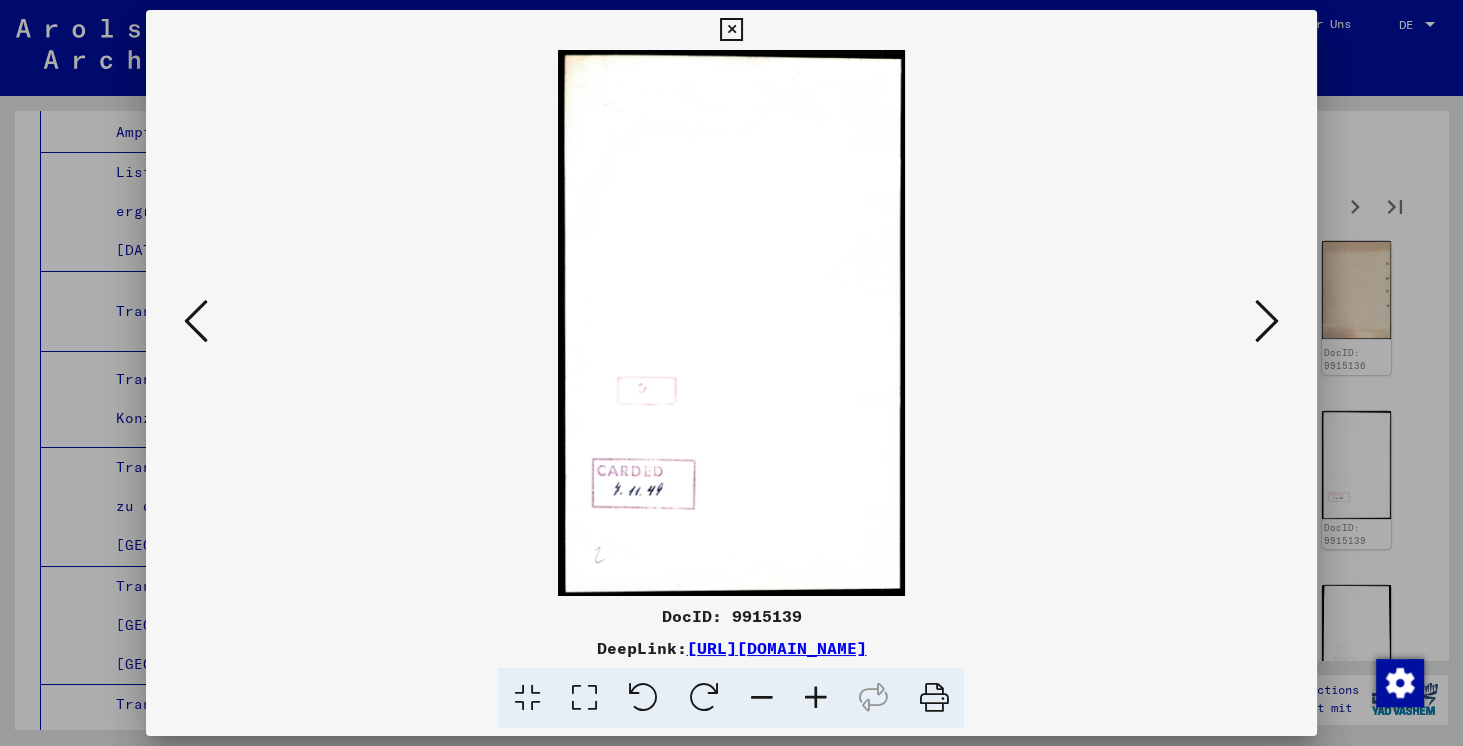 click at bounding box center (1267, 321) 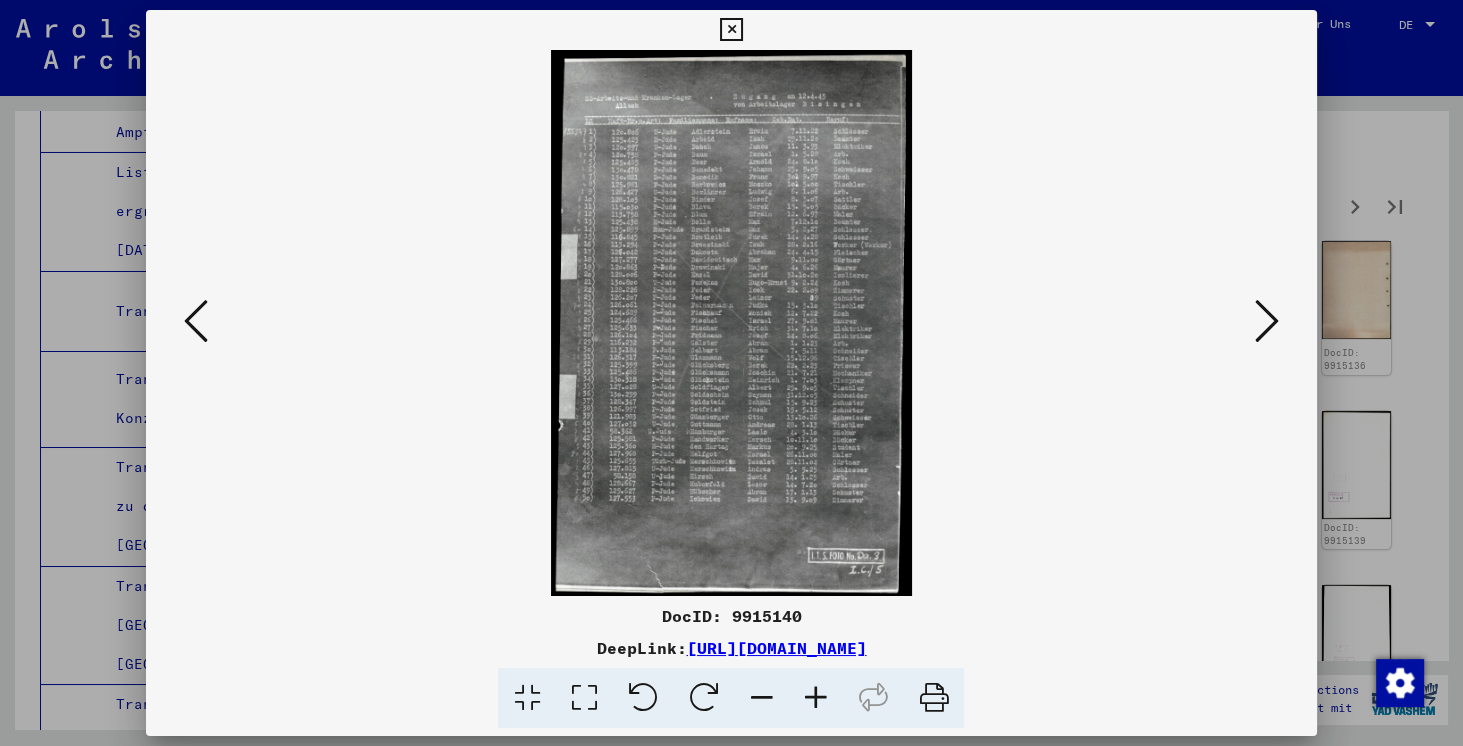 click at bounding box center (1267, 321) 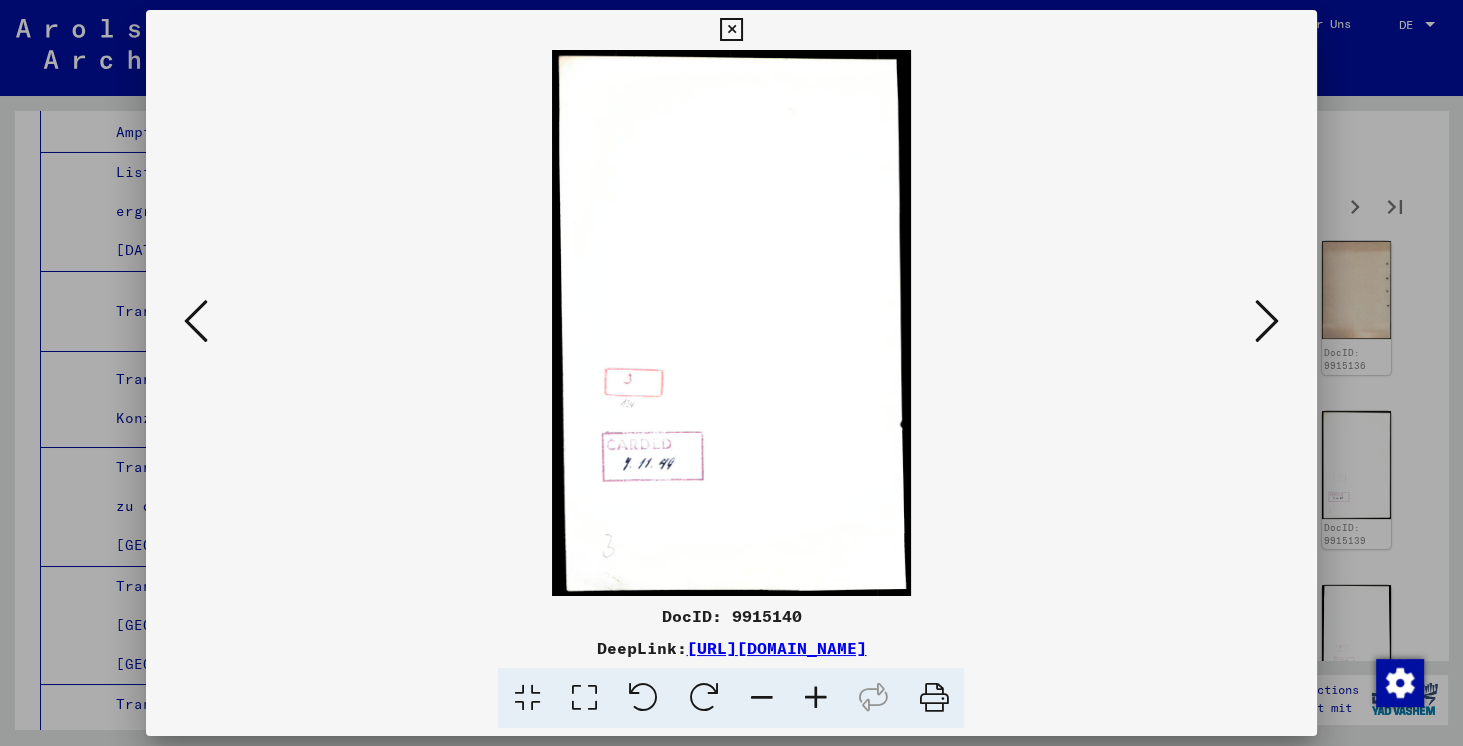 click at bounding box center (1267, 321) 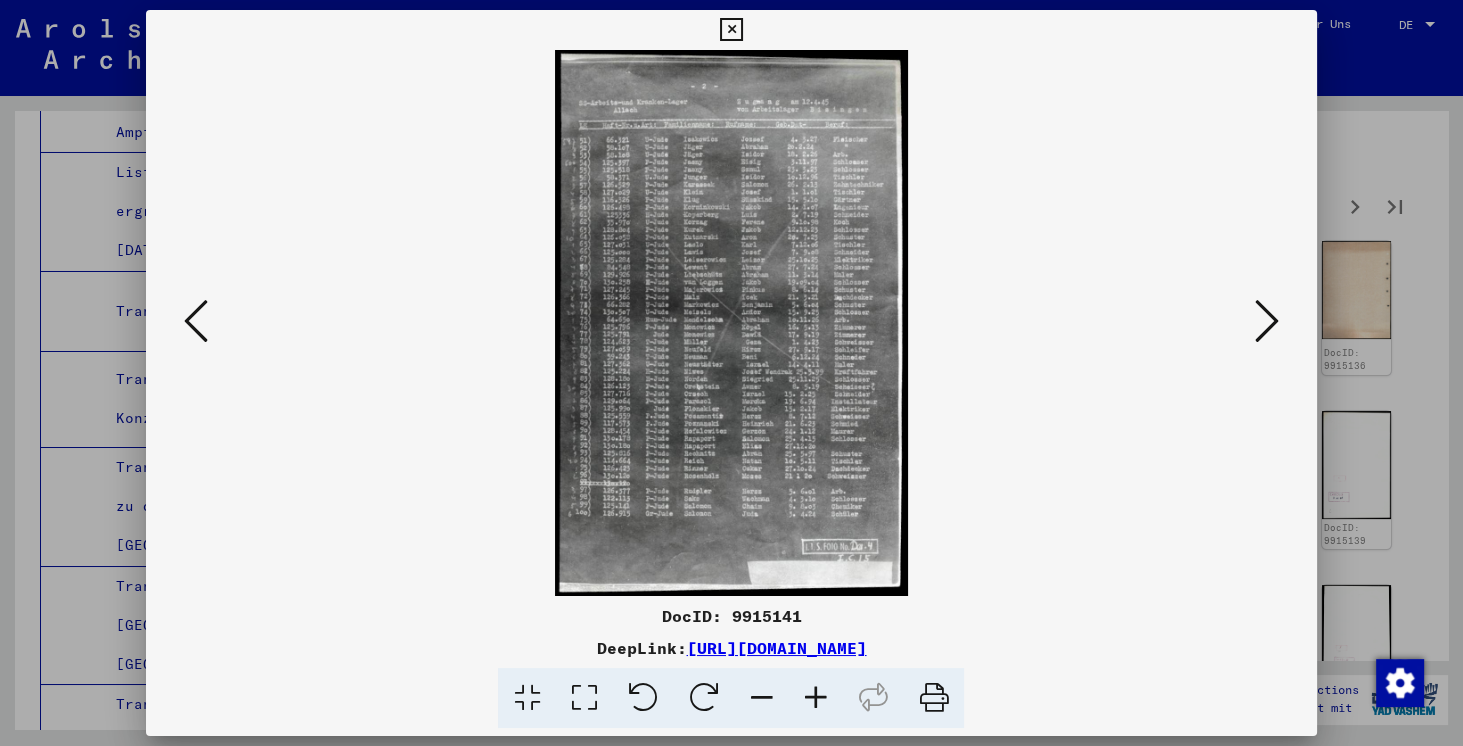 click at bounding box center [1267, 321] 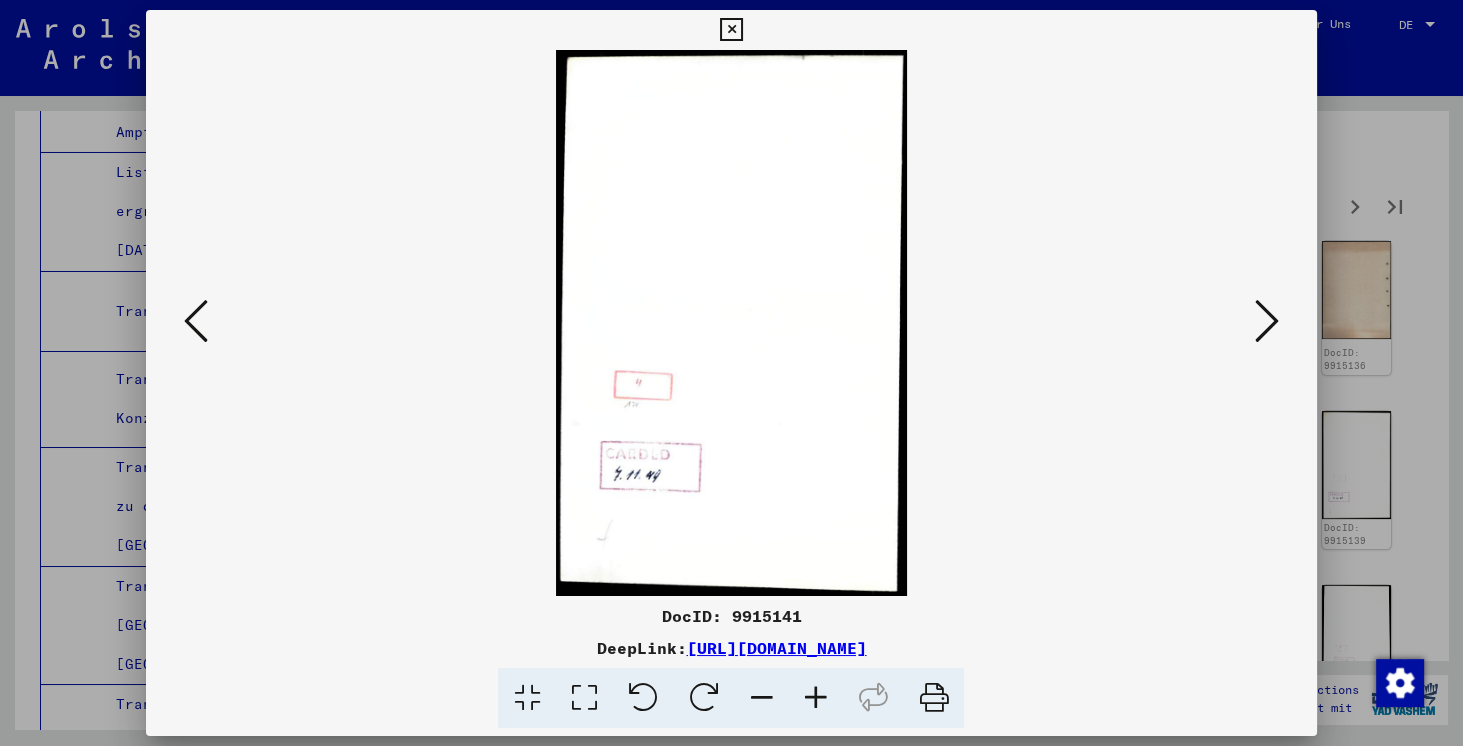 click at bounding box center (1267, 321) 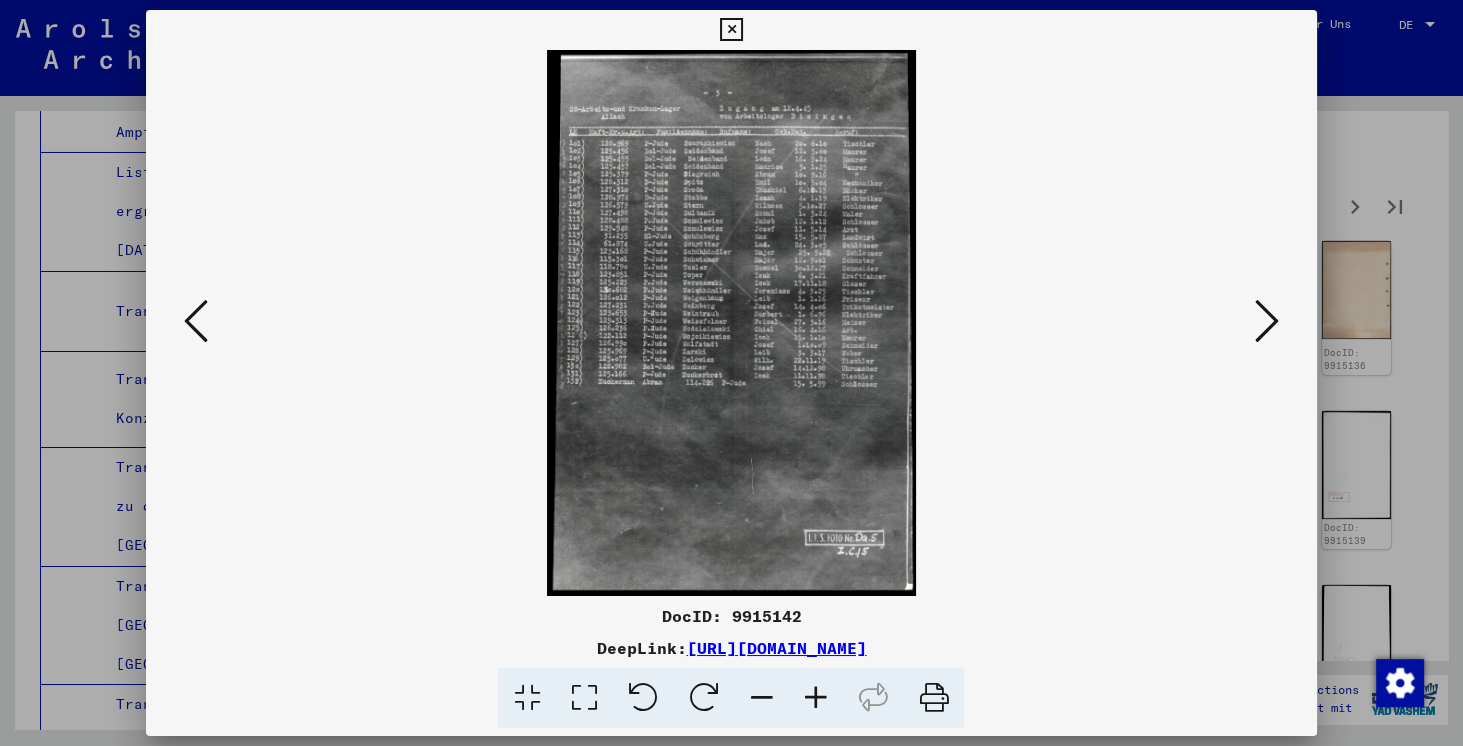 click at bounding box center (1267, 321) 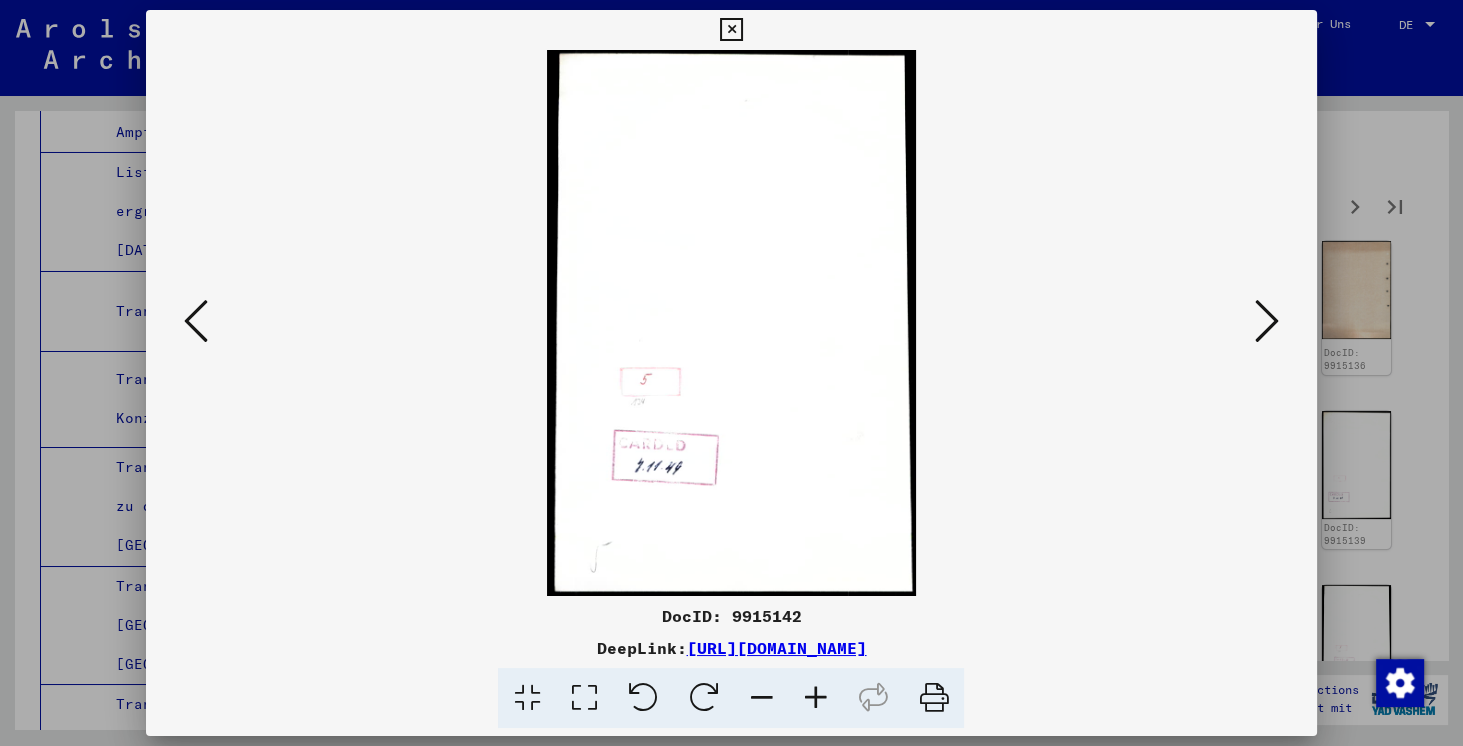 click at bounding box center [1267, 321] 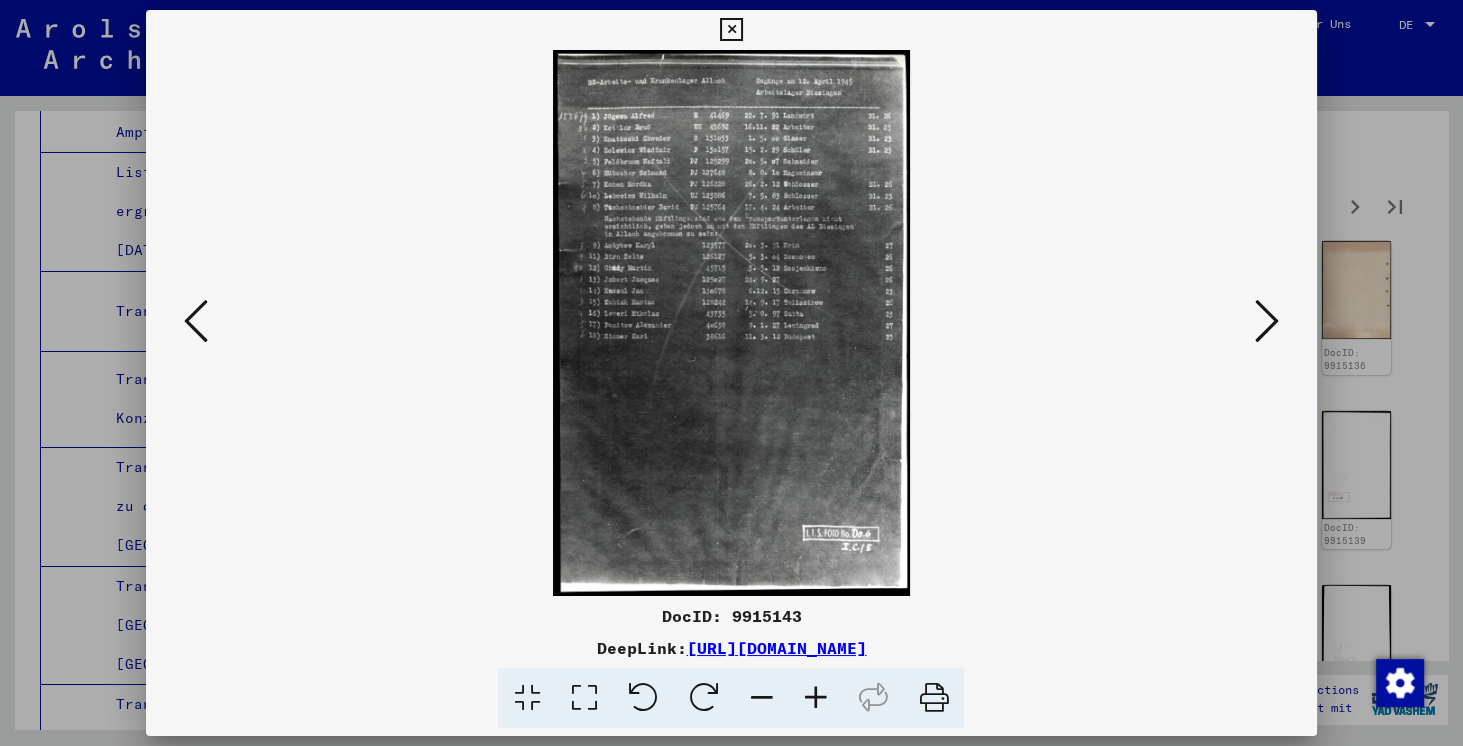 click at bounding box center (1267, 321) 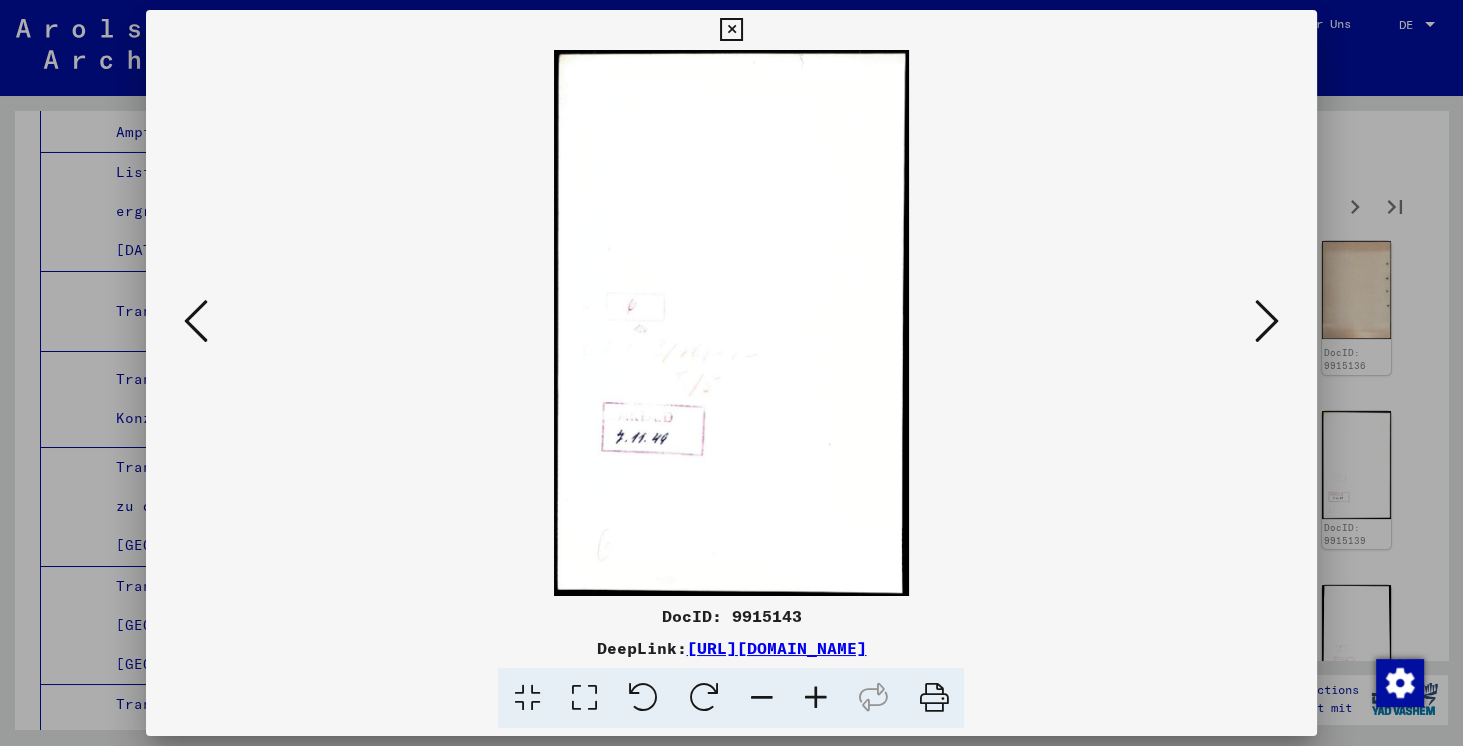 click at bounding box center (1267, 321) 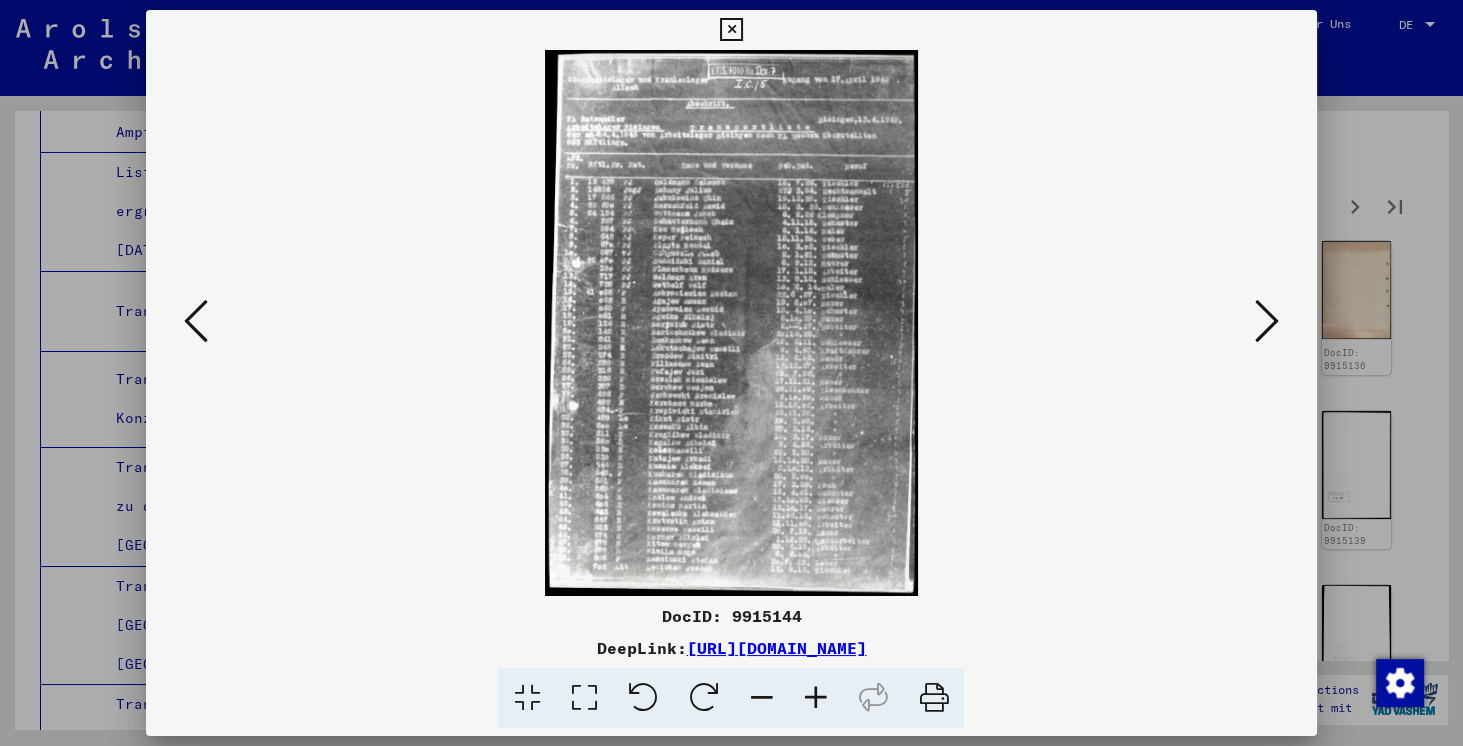 click at bounding box center [1267, 321] 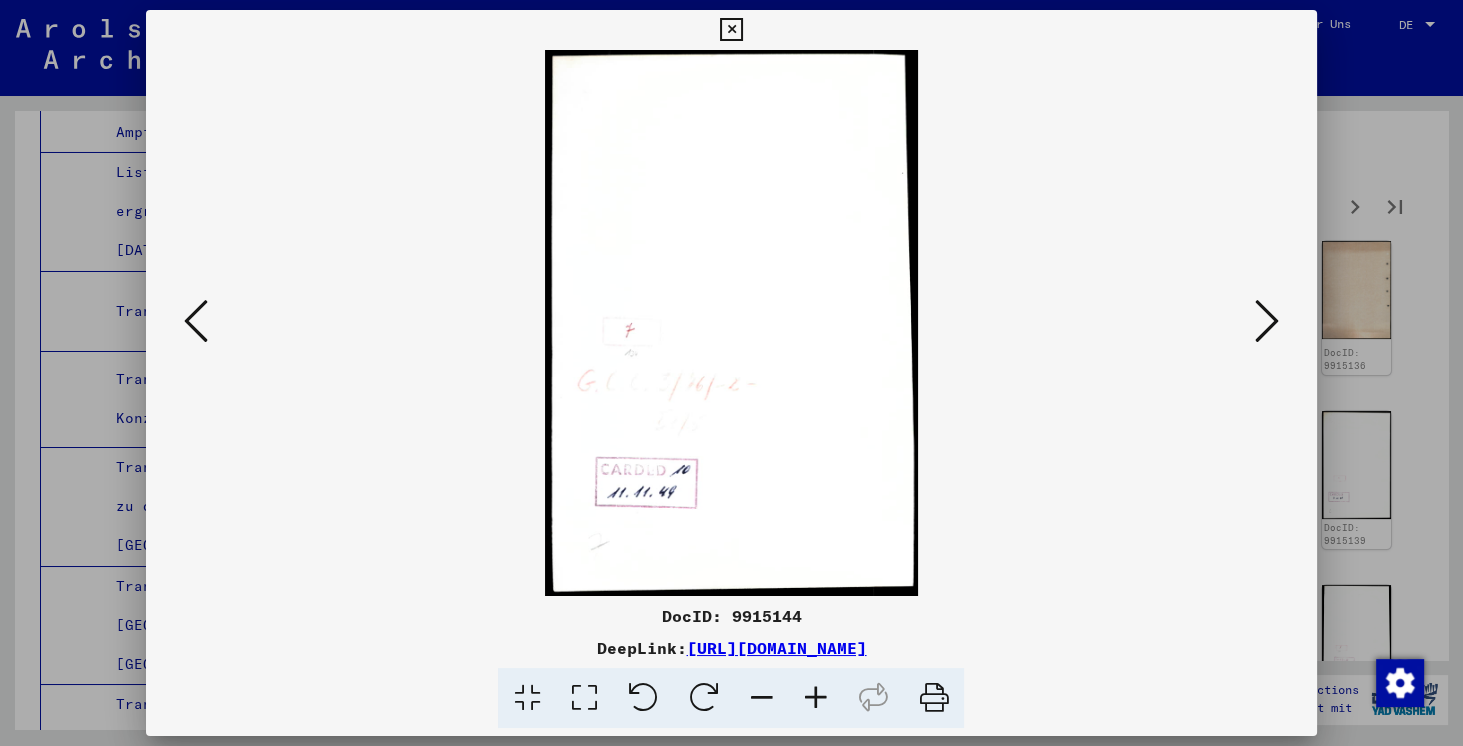 click at bounding box center (1267, 321) 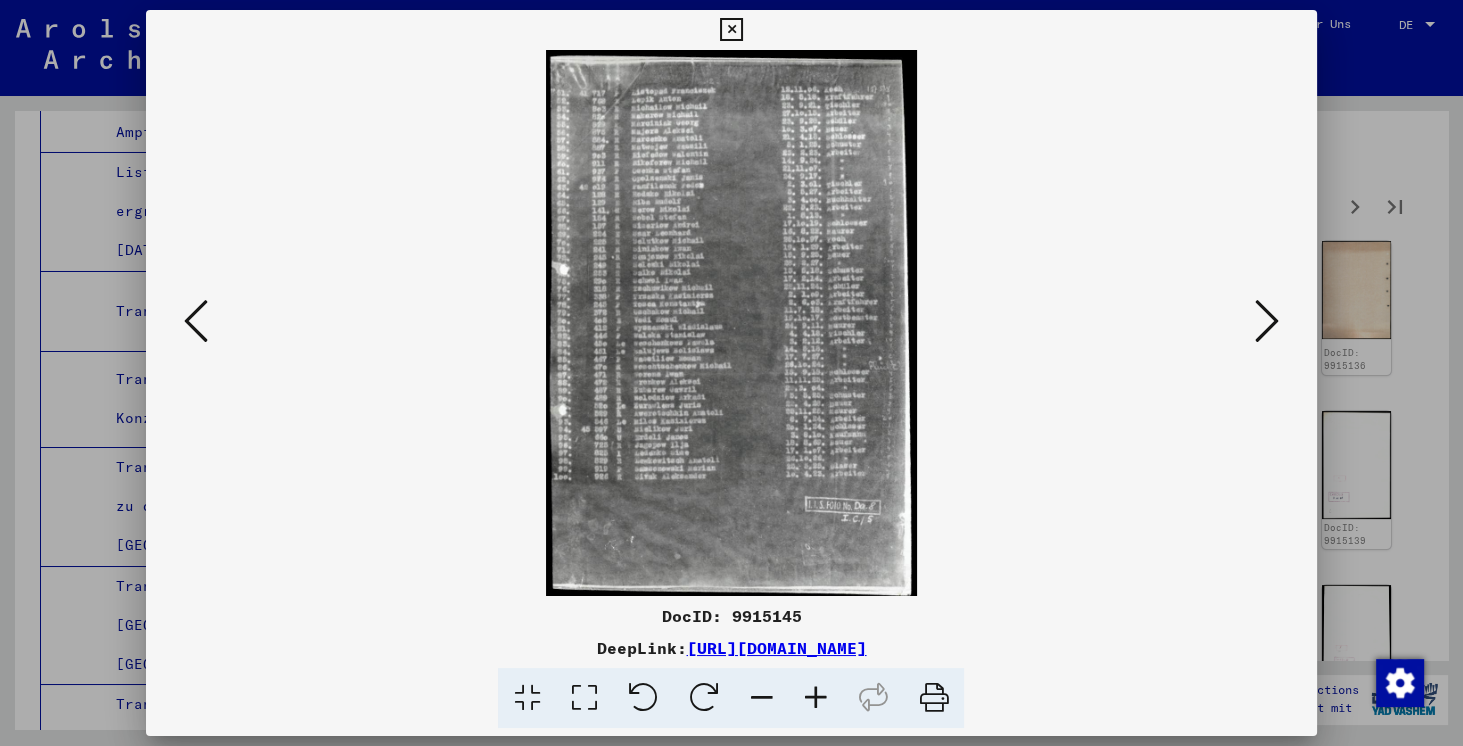 click at bounding box center [1267, 321] 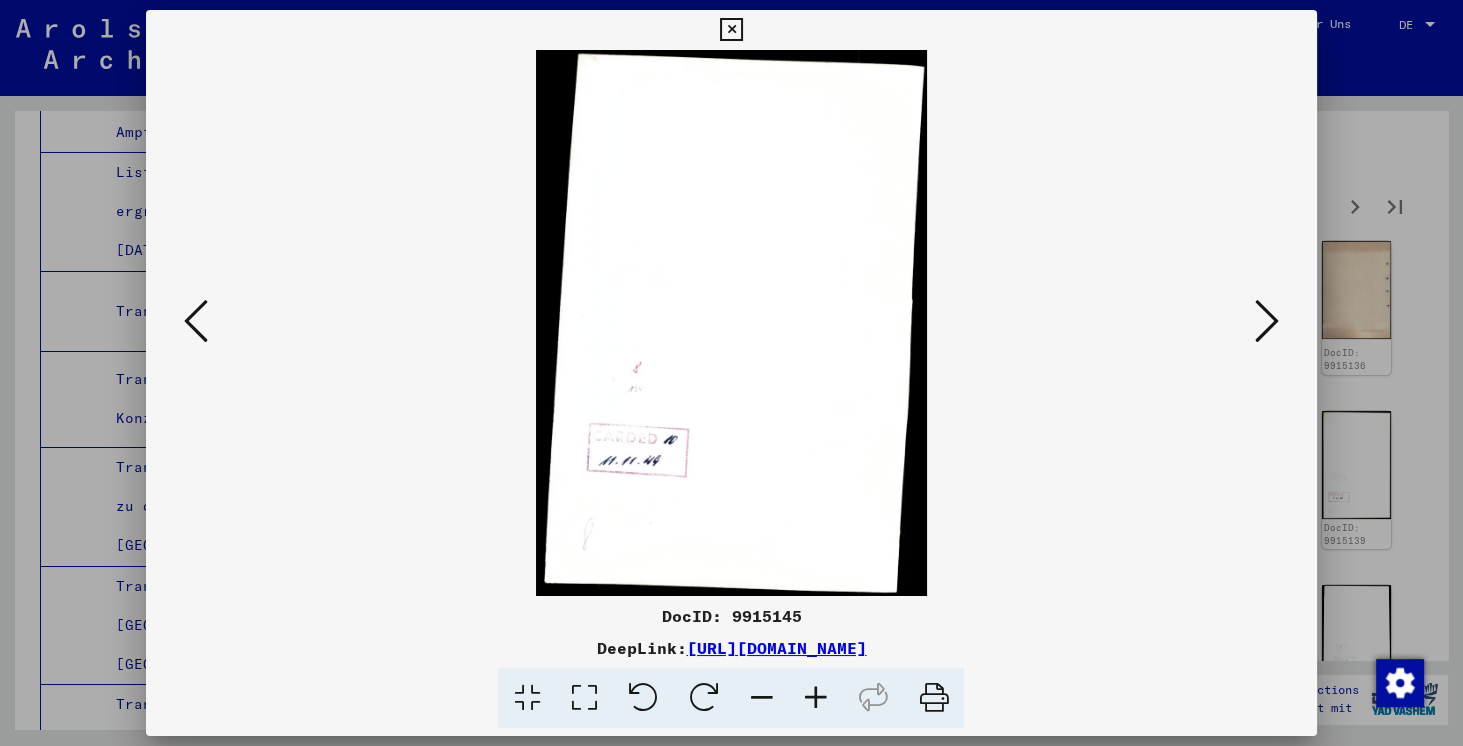 click at bounding box center (1267, 321) 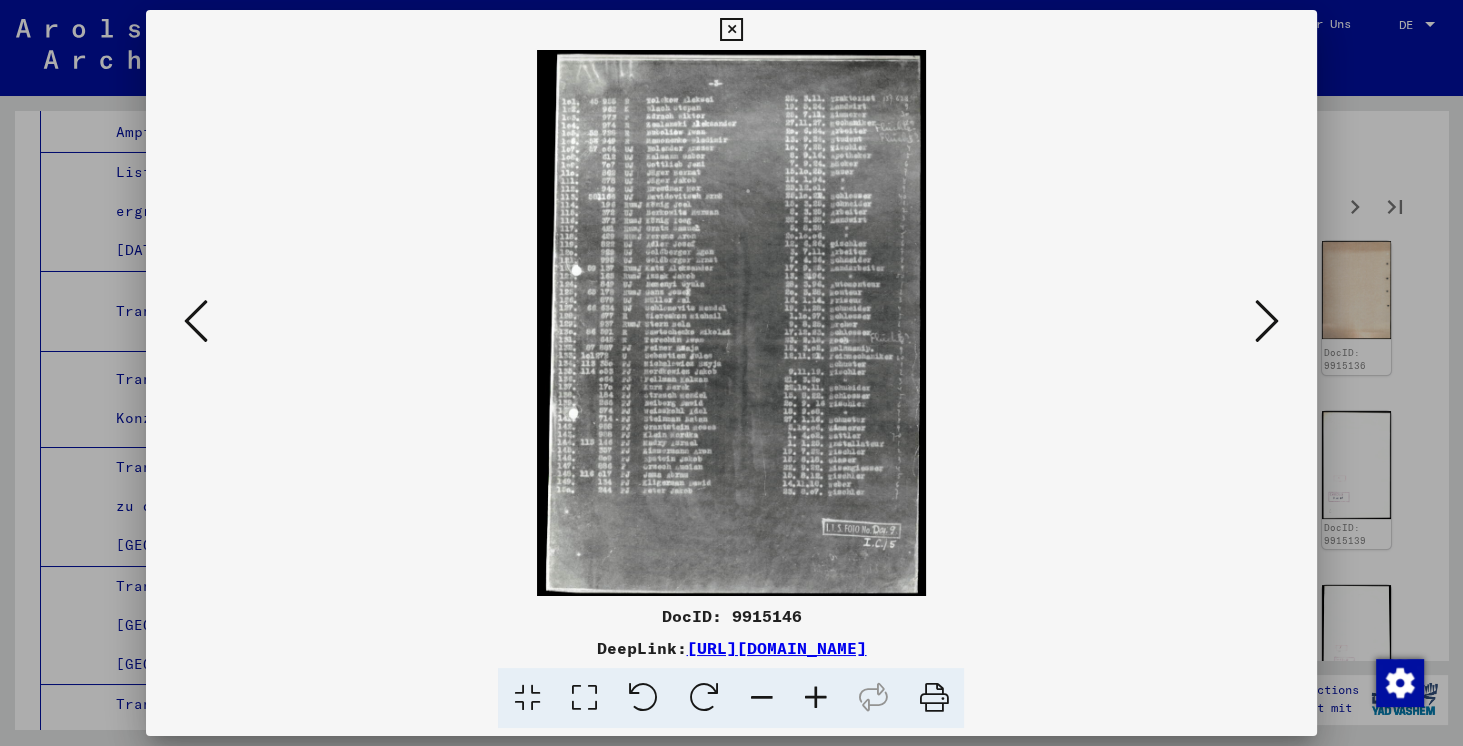 click at bounding box center (1267, 321) 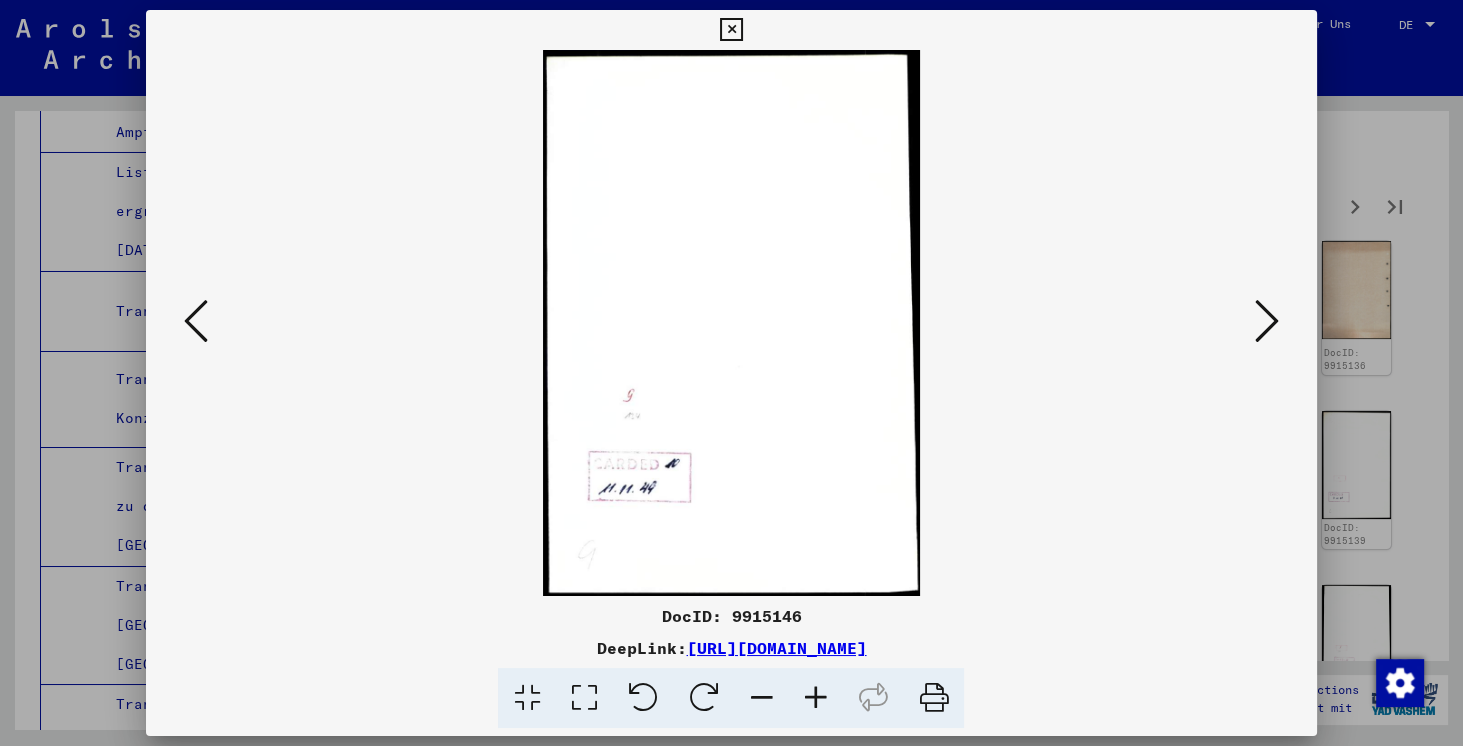 click at bounding box center [1267, 321] 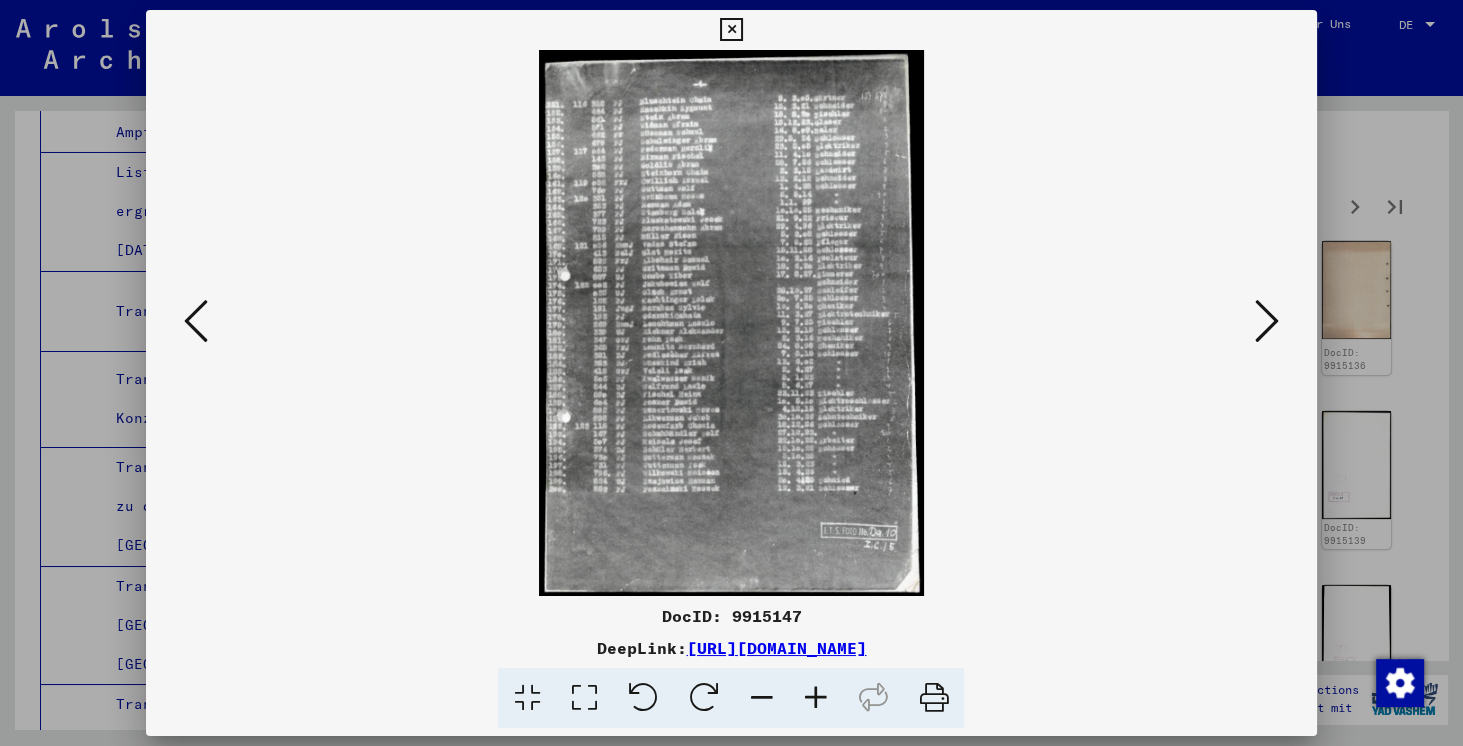 click at bounding box center (1267, 321) 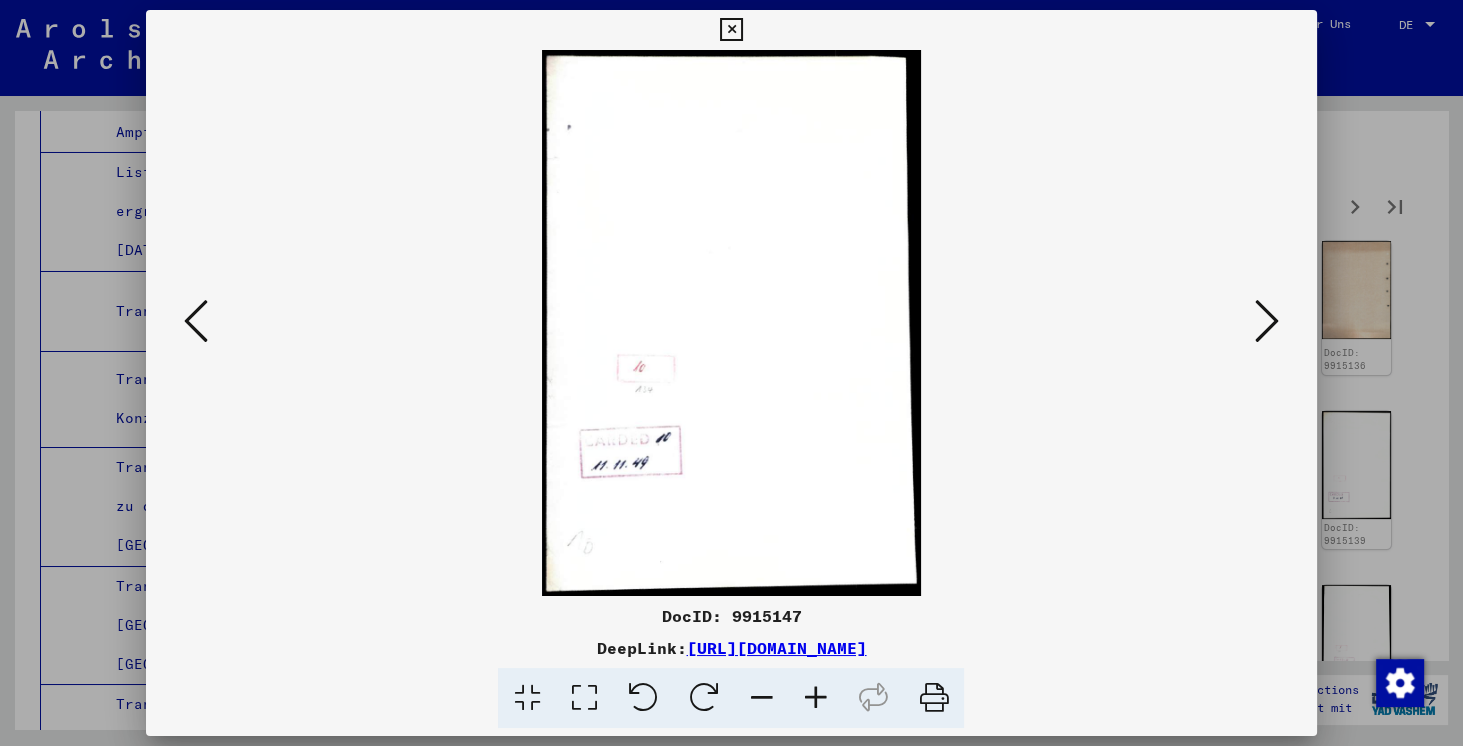 click at bounding box center [1267, 321] 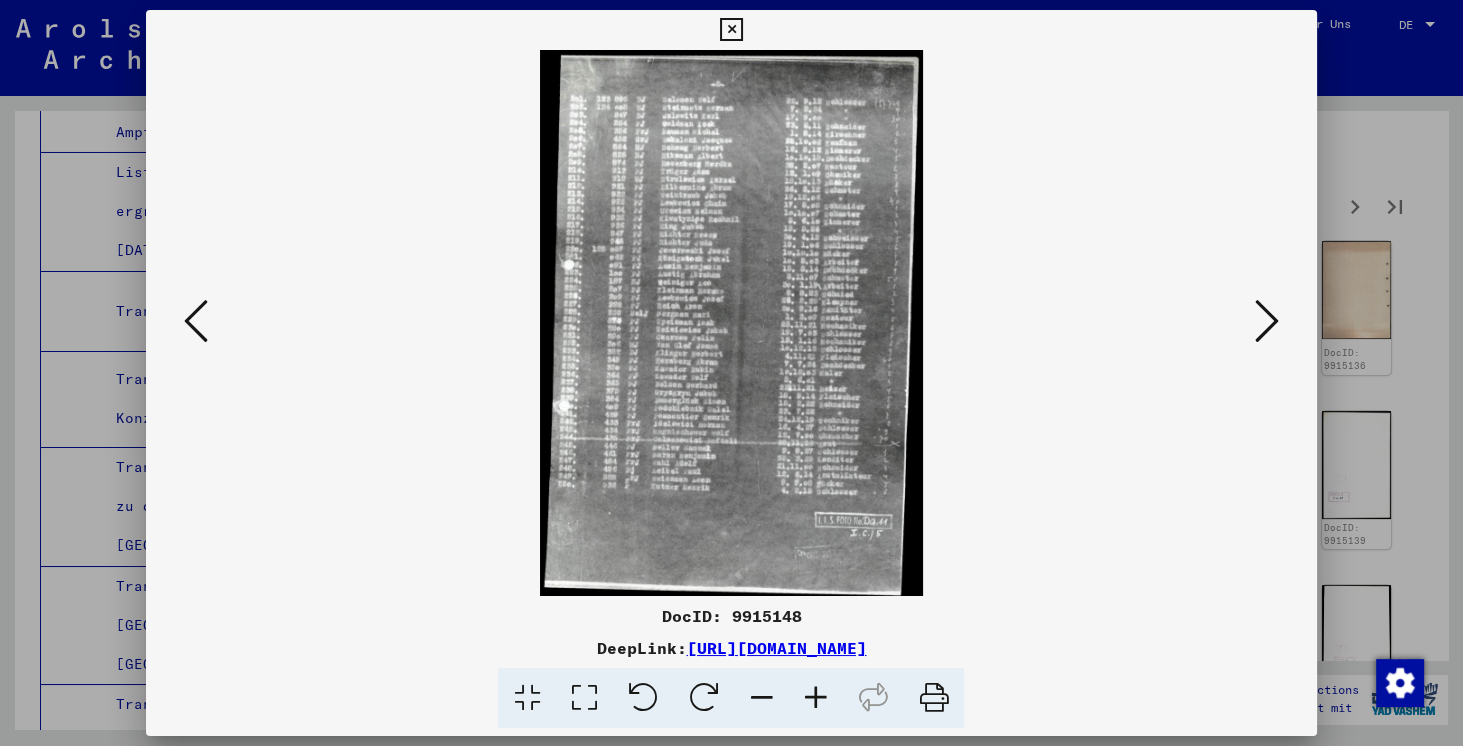 click at bounding box center (1267, 321) 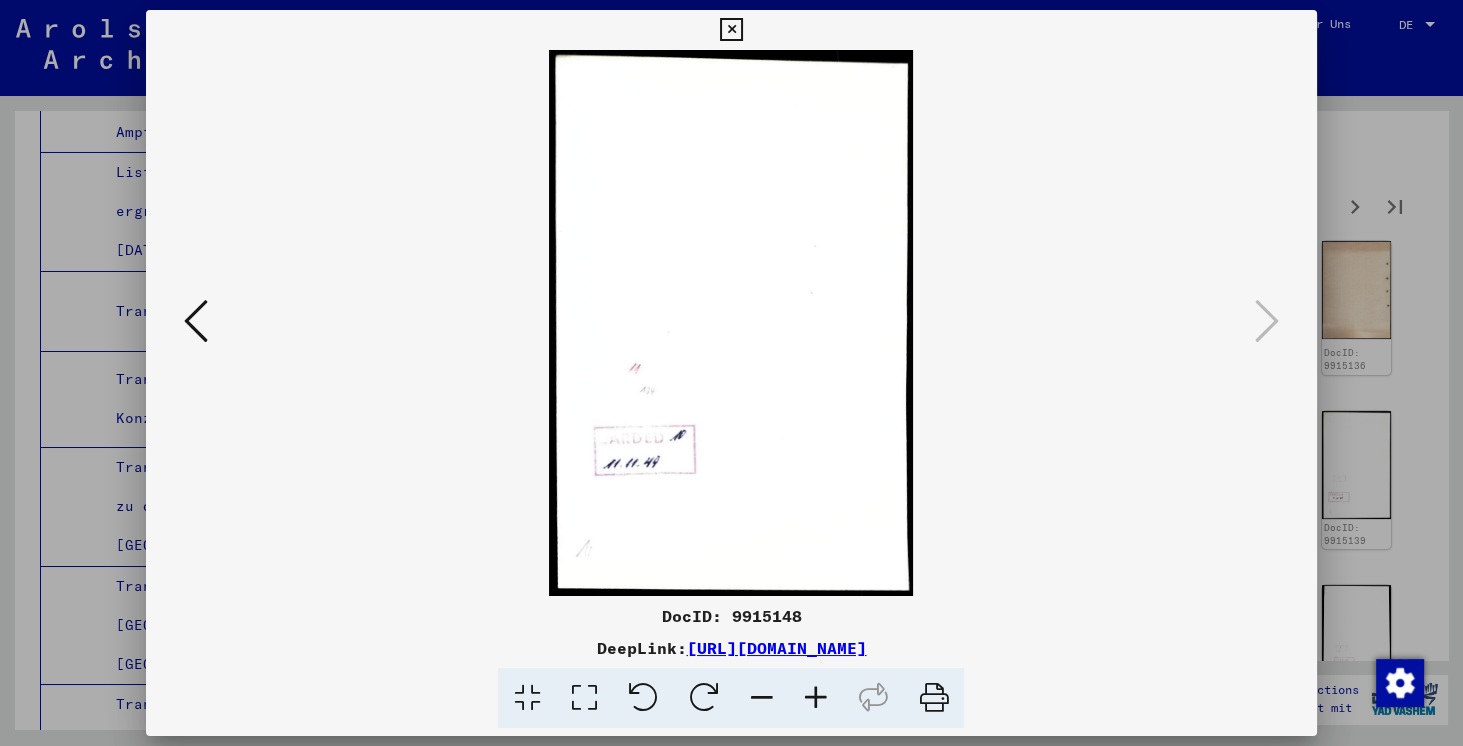 click at bounding box center (731, 30) 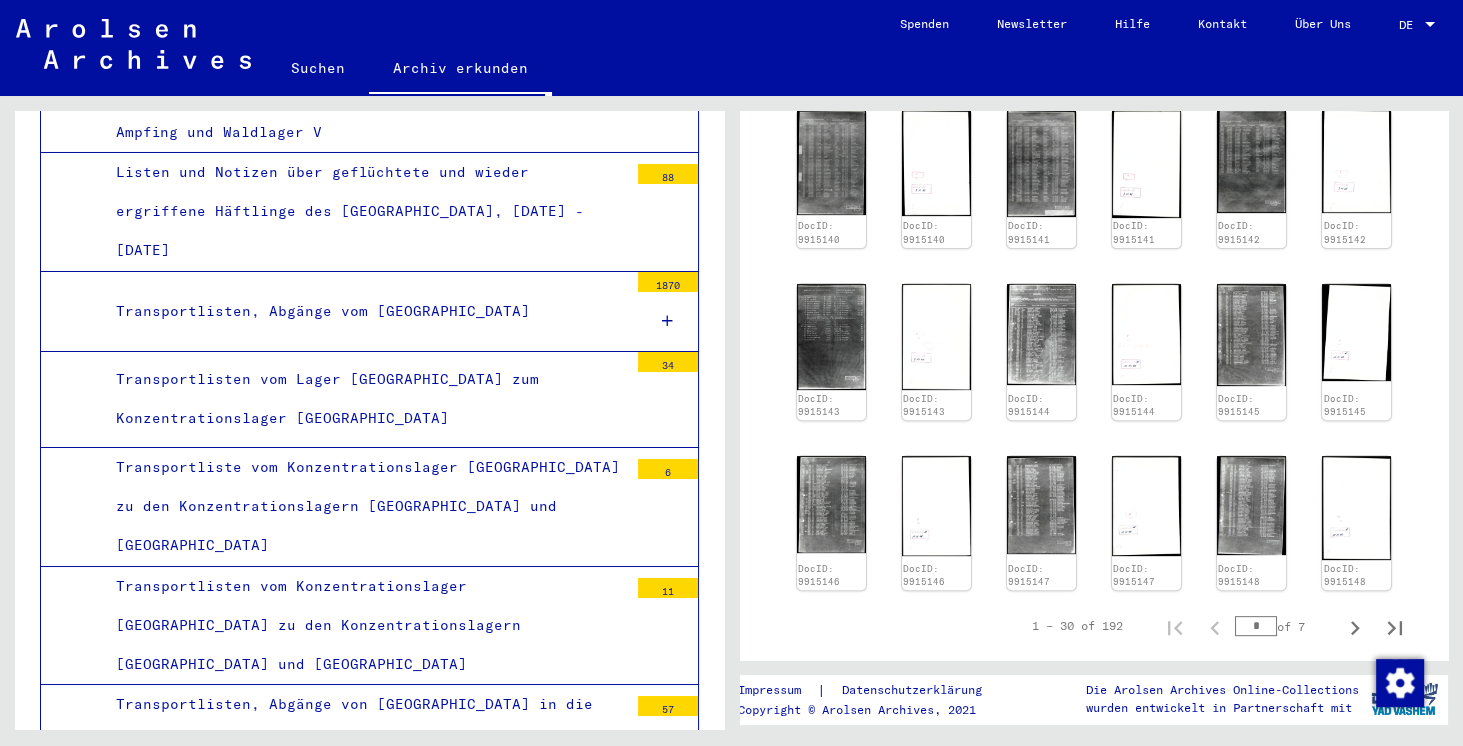 scroll, scrollTop: 1314, scrollLeft: 0, axis: vertical 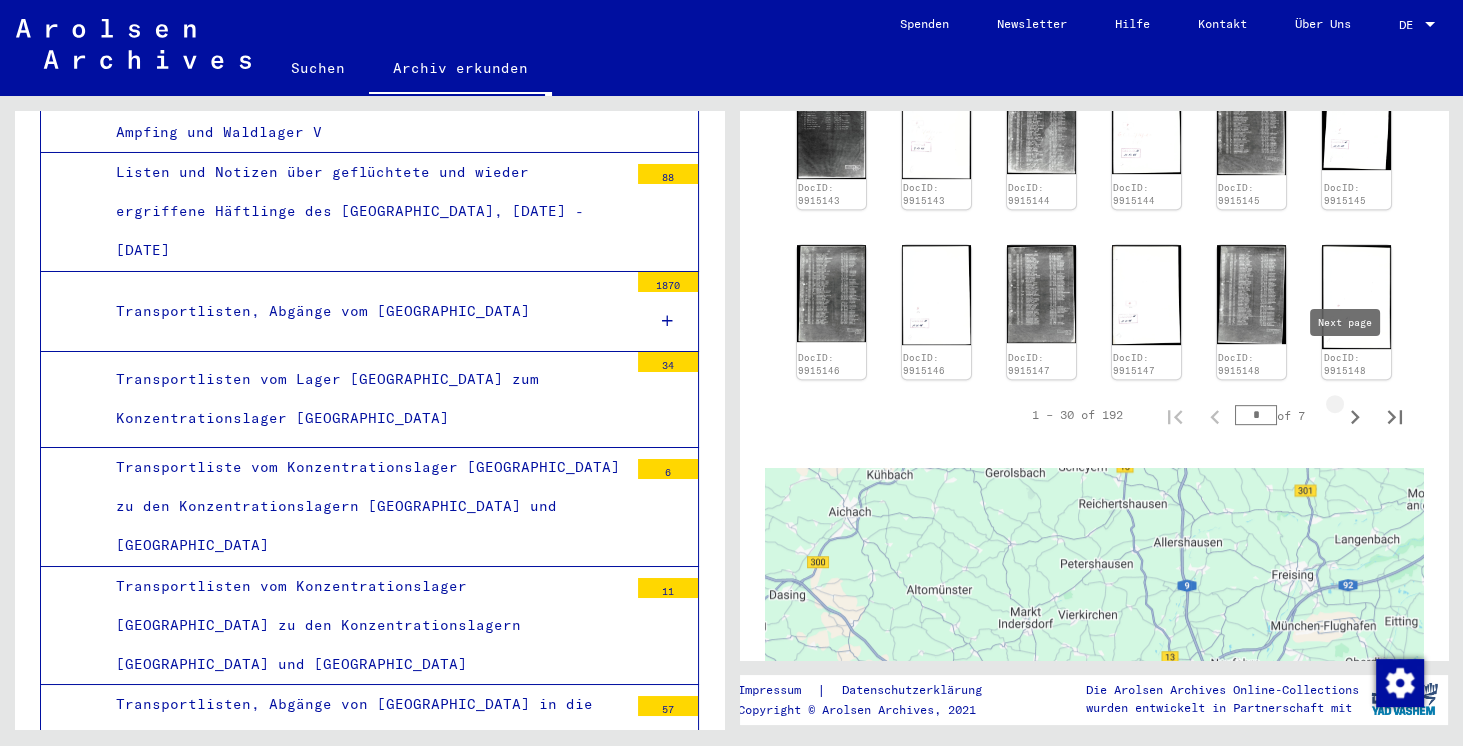 click 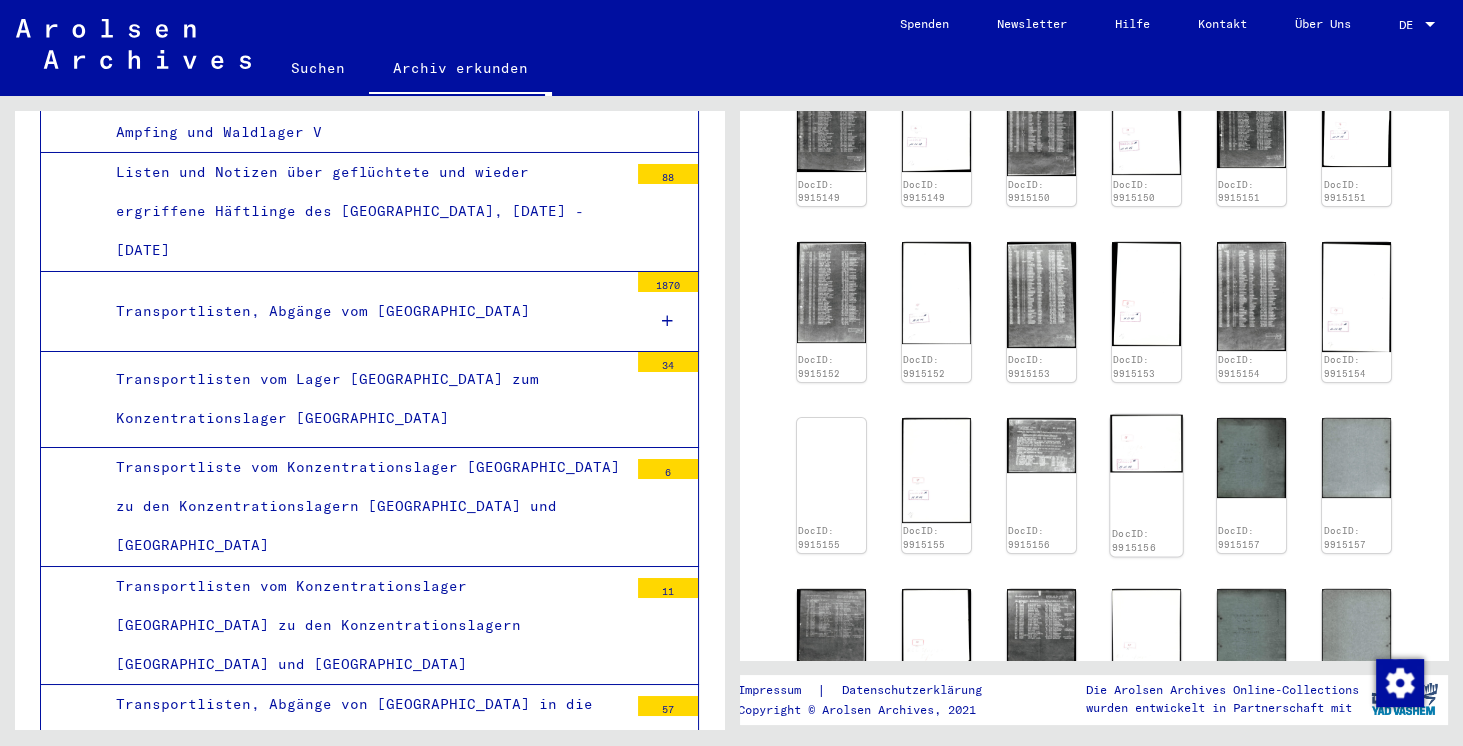 scroll, scrollTop: 514, scrollLeft: 0, axis: vertical 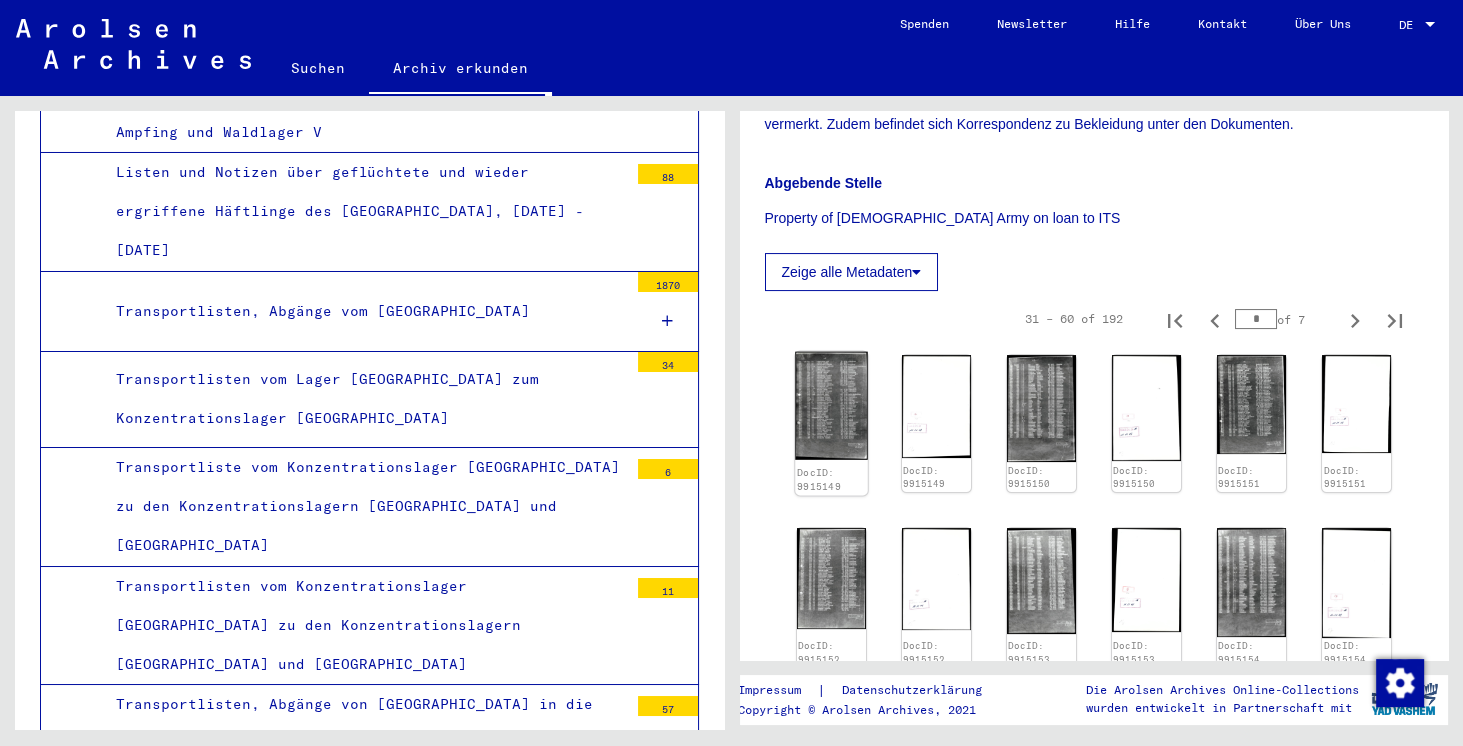 click 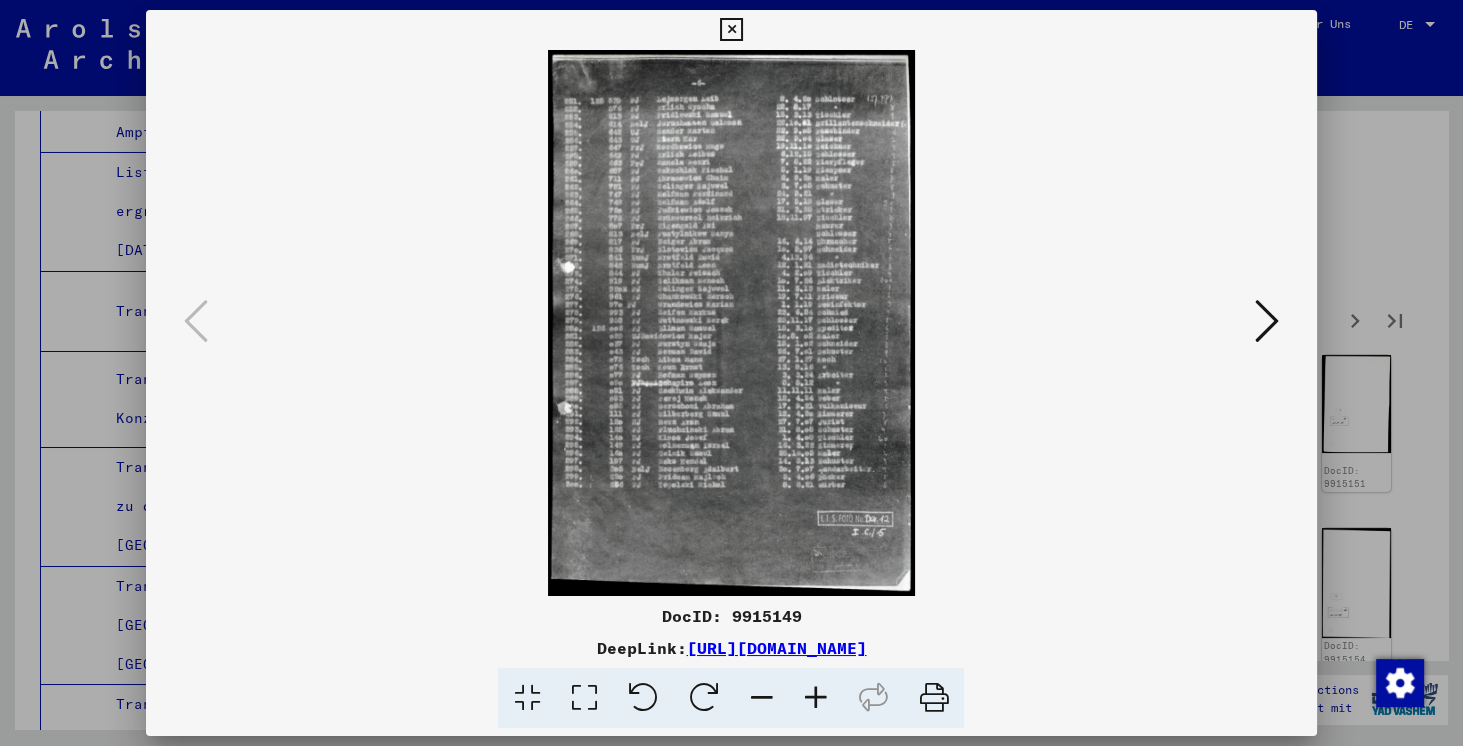 click at bounding box center [1267, 321] 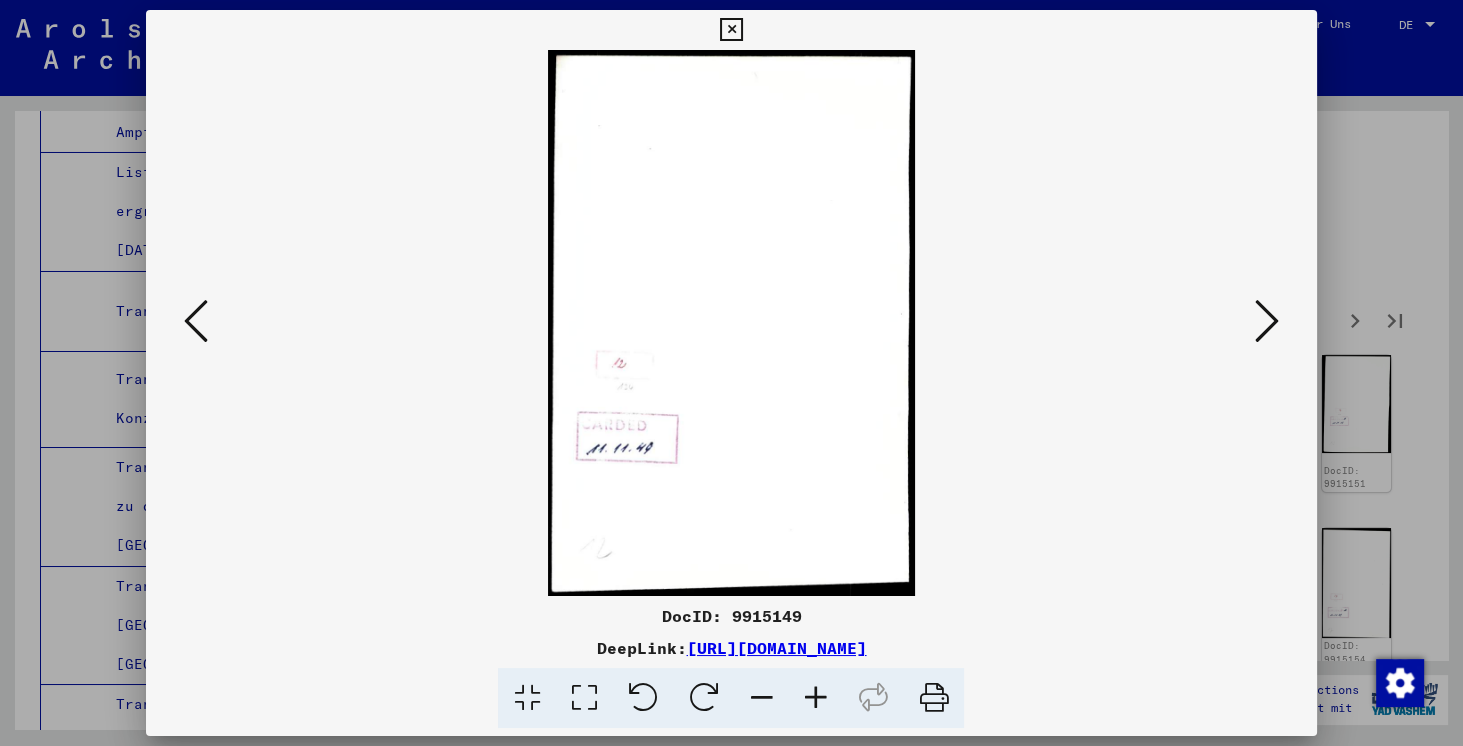click at bounding box center [1267, 321] 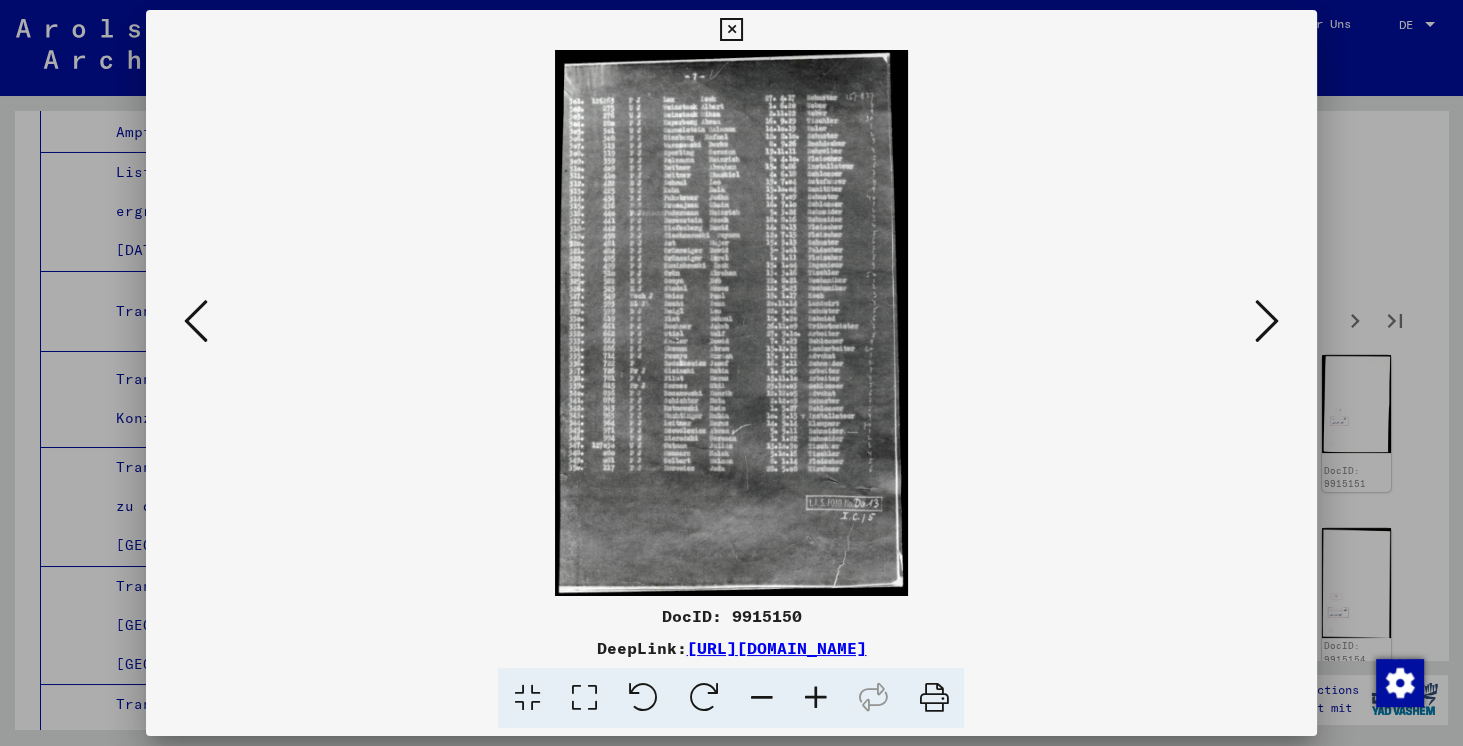 click at bounding box center (1267, 321) 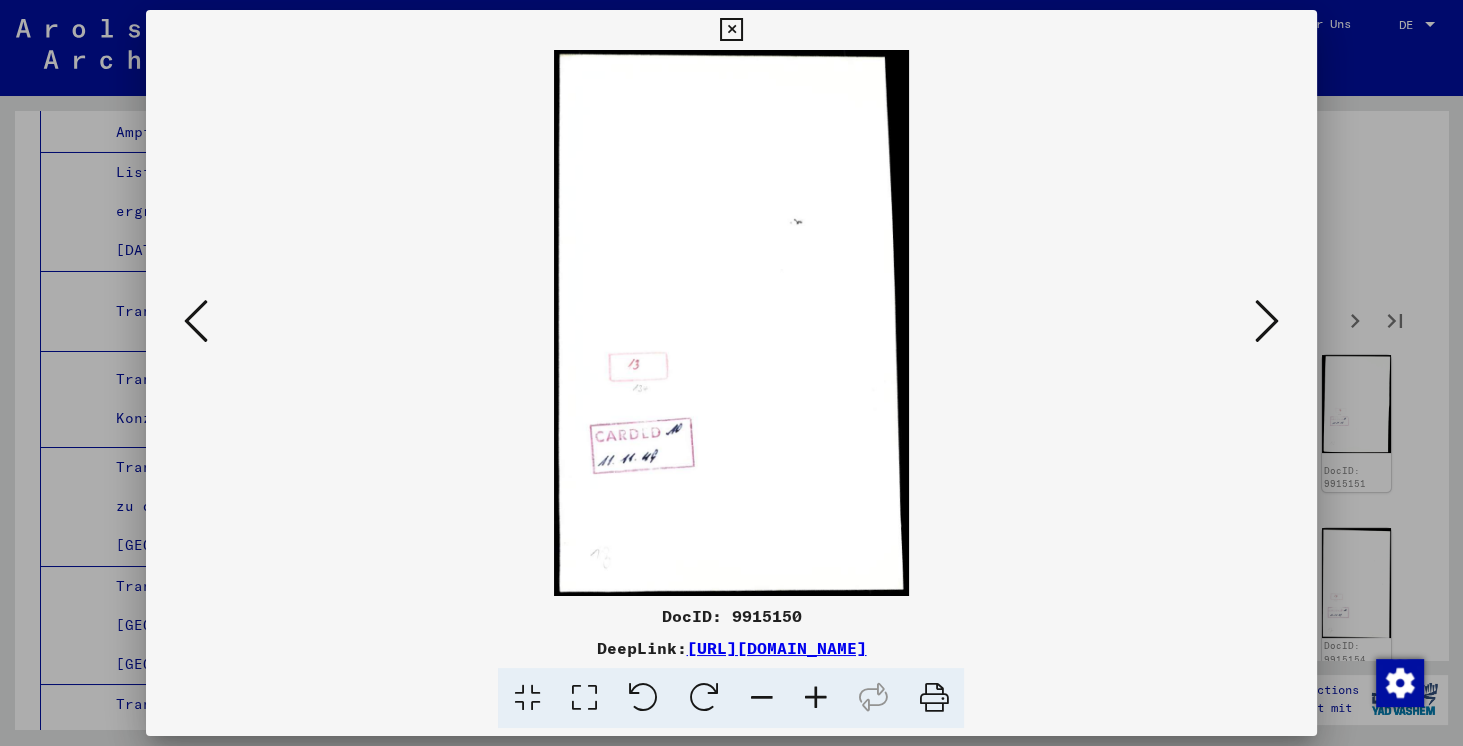click at bounding box center (1267, 321) 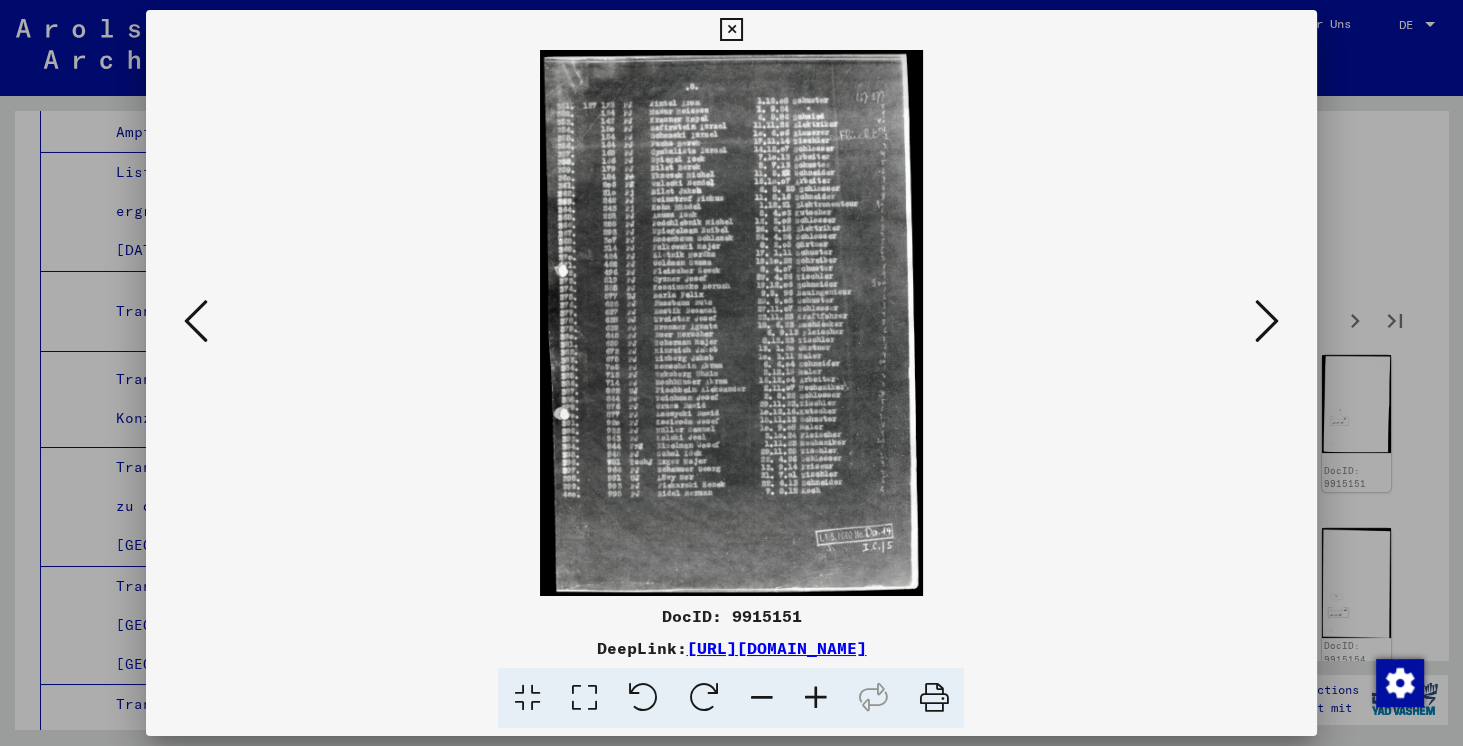 click at bounding box center (1267, 321) 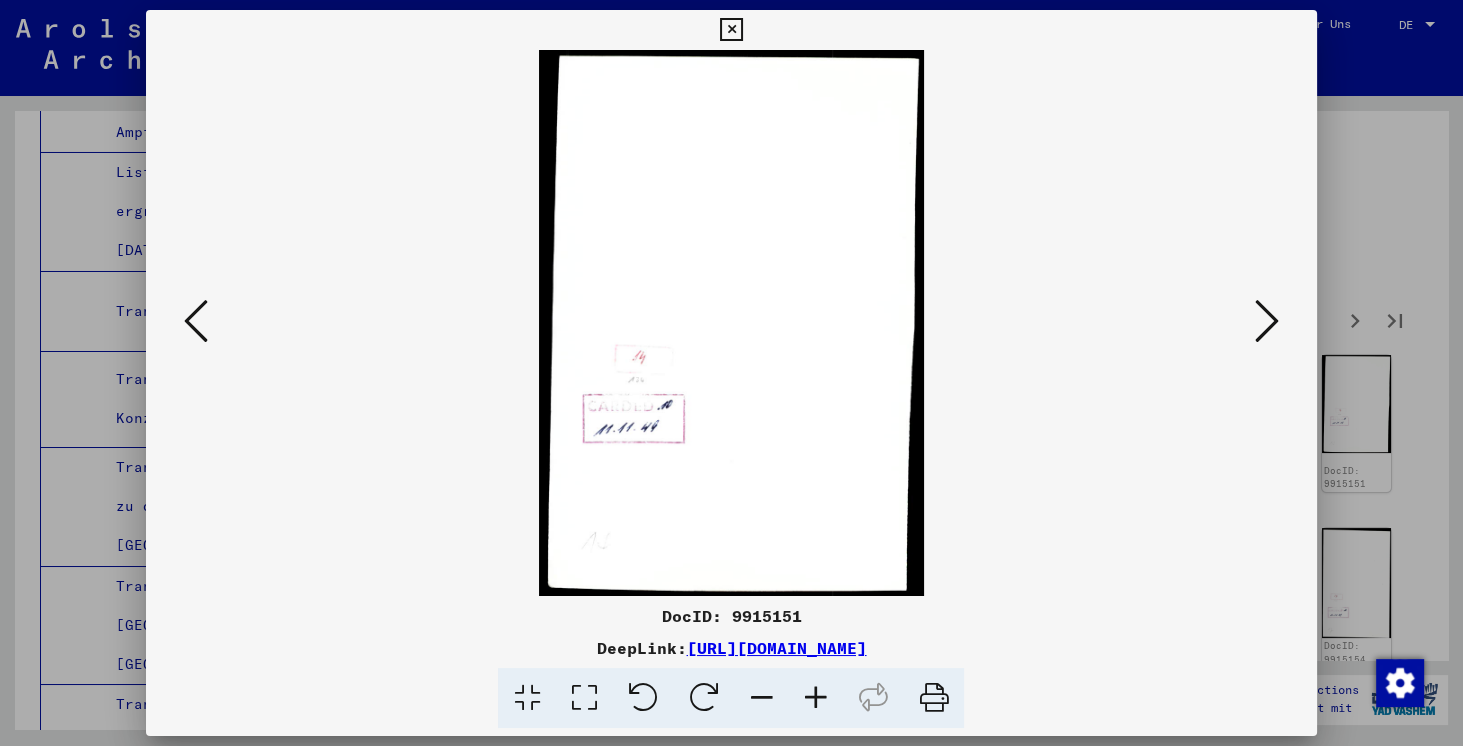 click at bounding box center [1267, 321] 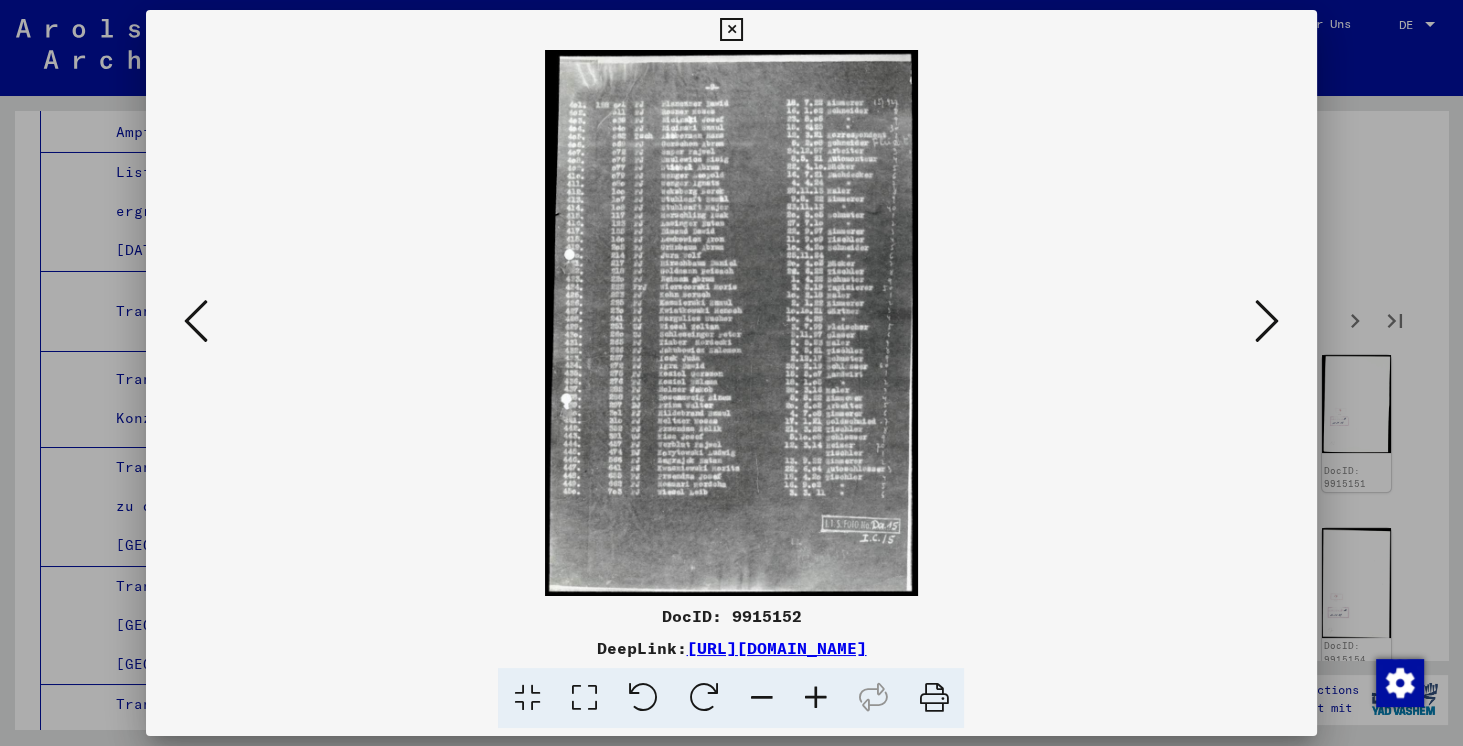click at bounding box center [1267, 321] 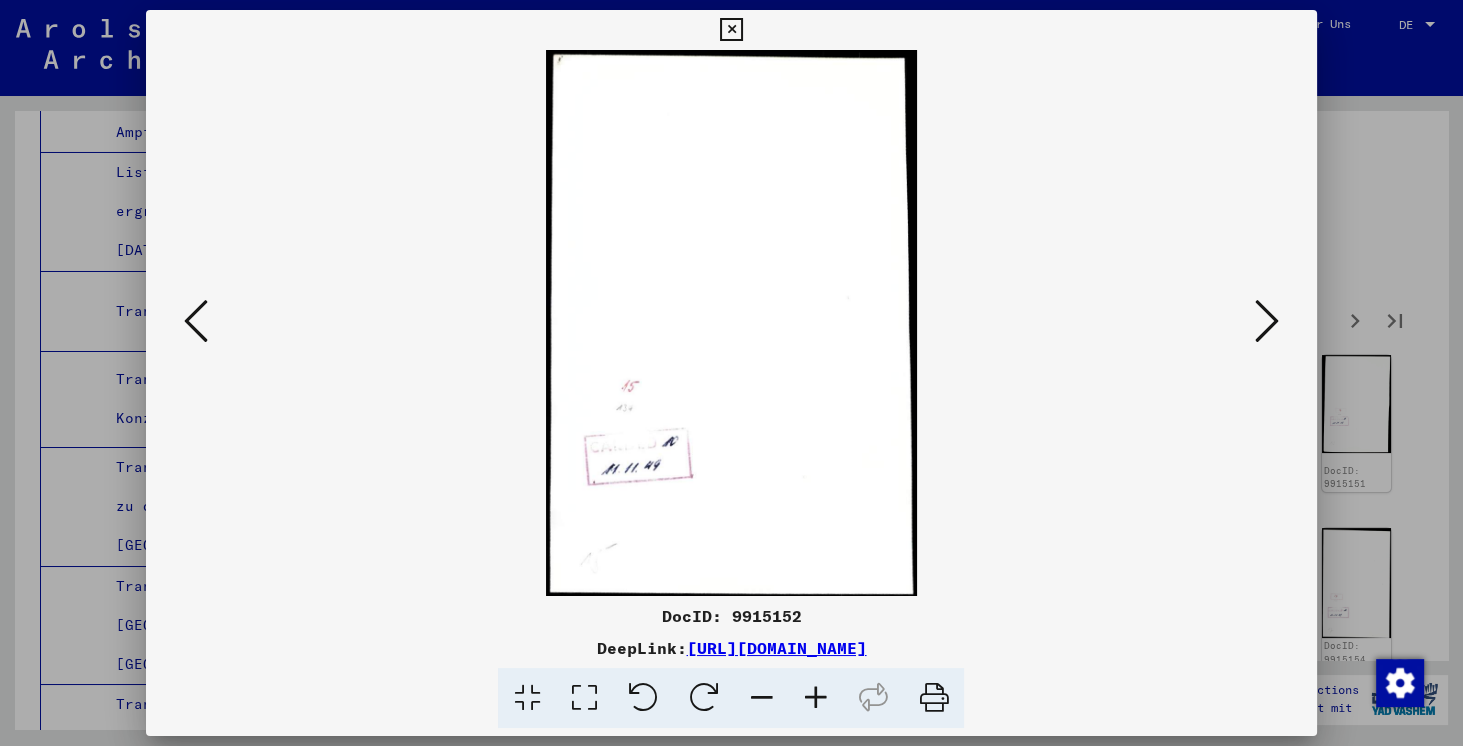 click at bounding box center (1267, 321) 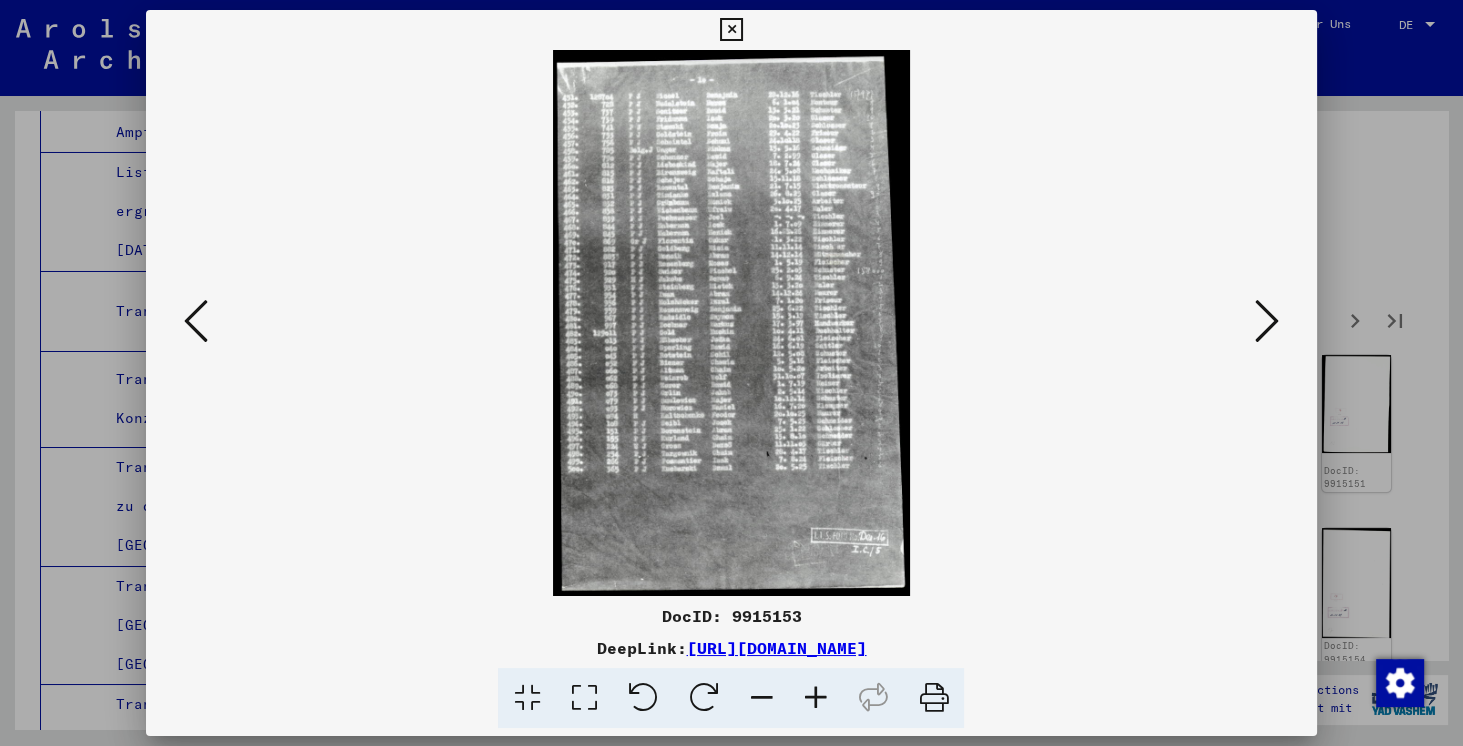 click at bounding box center (1267, 321) 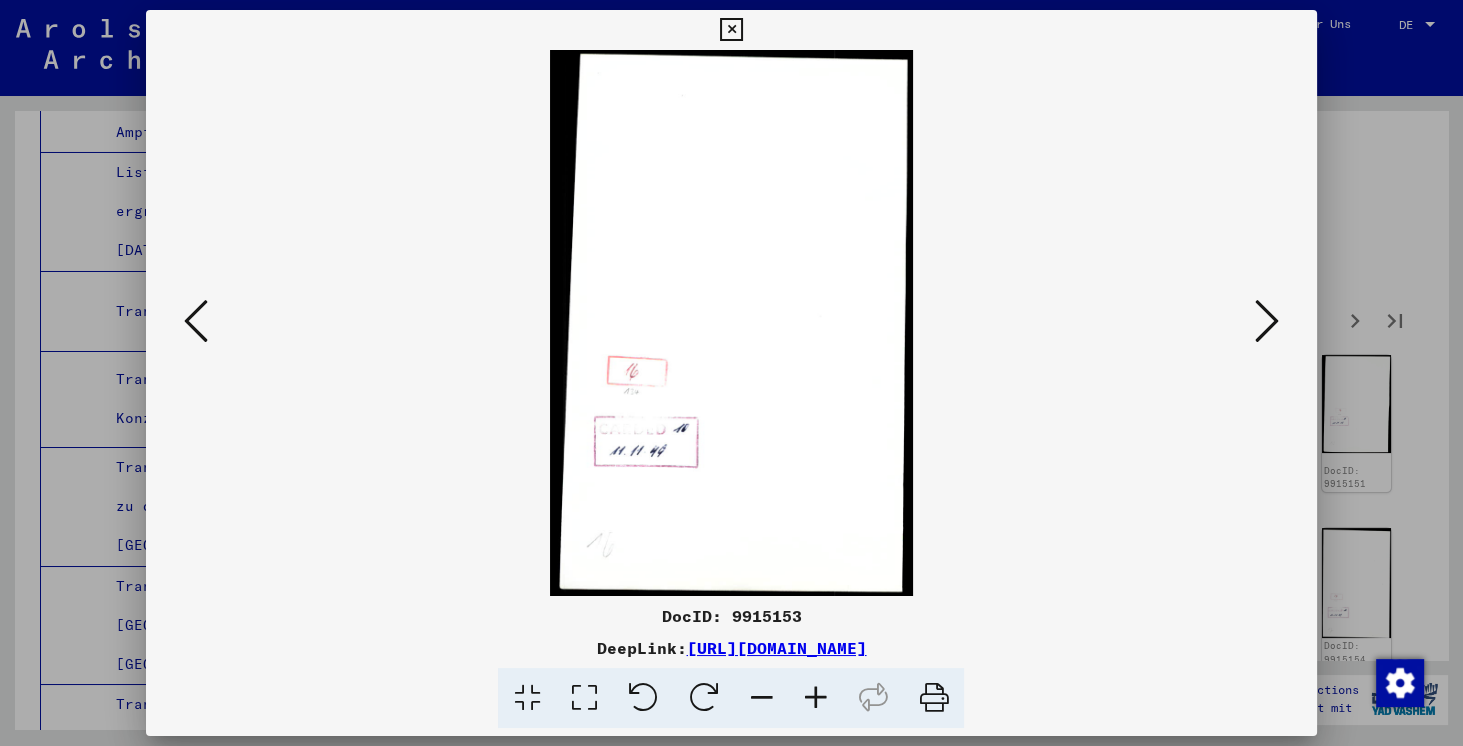click at bounding box center (1267, 321) 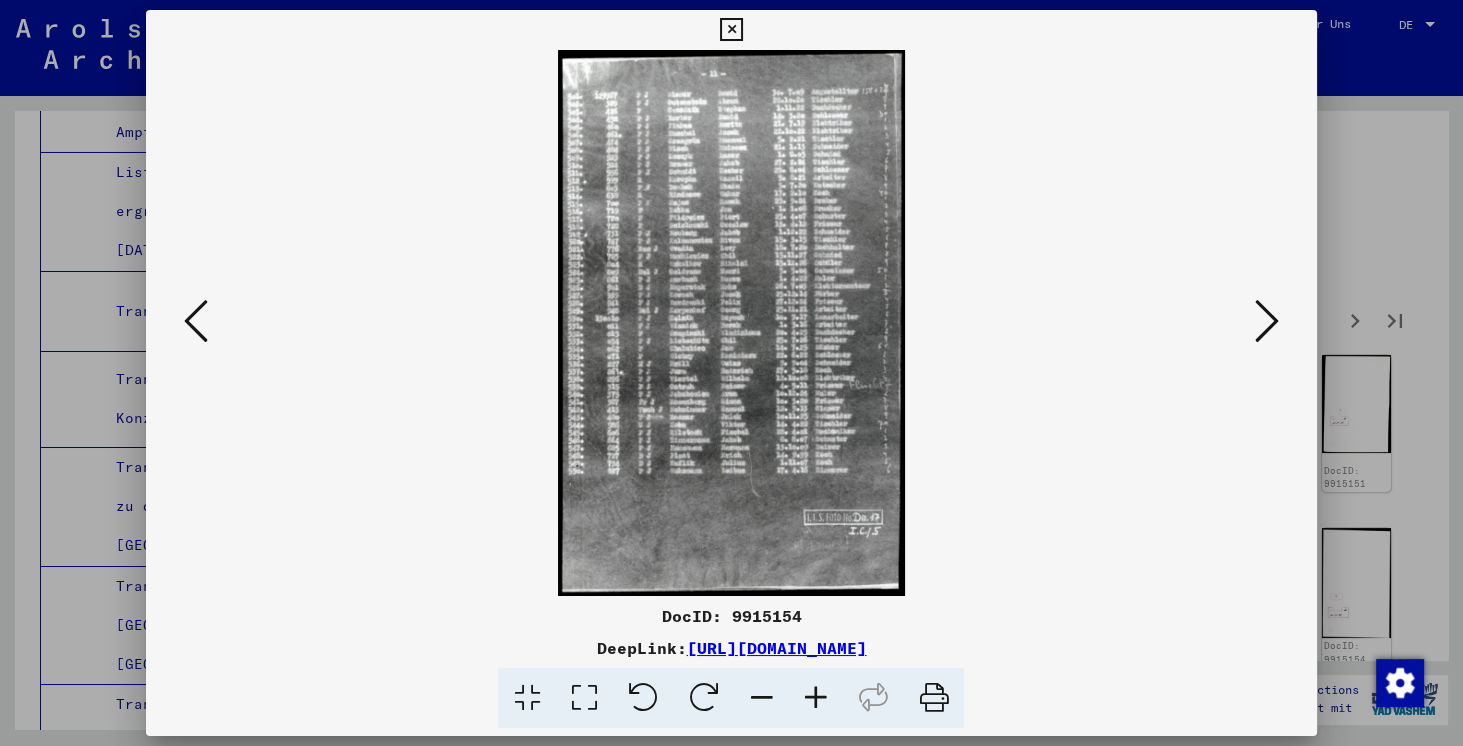 click at bounding box center [1267, 321] 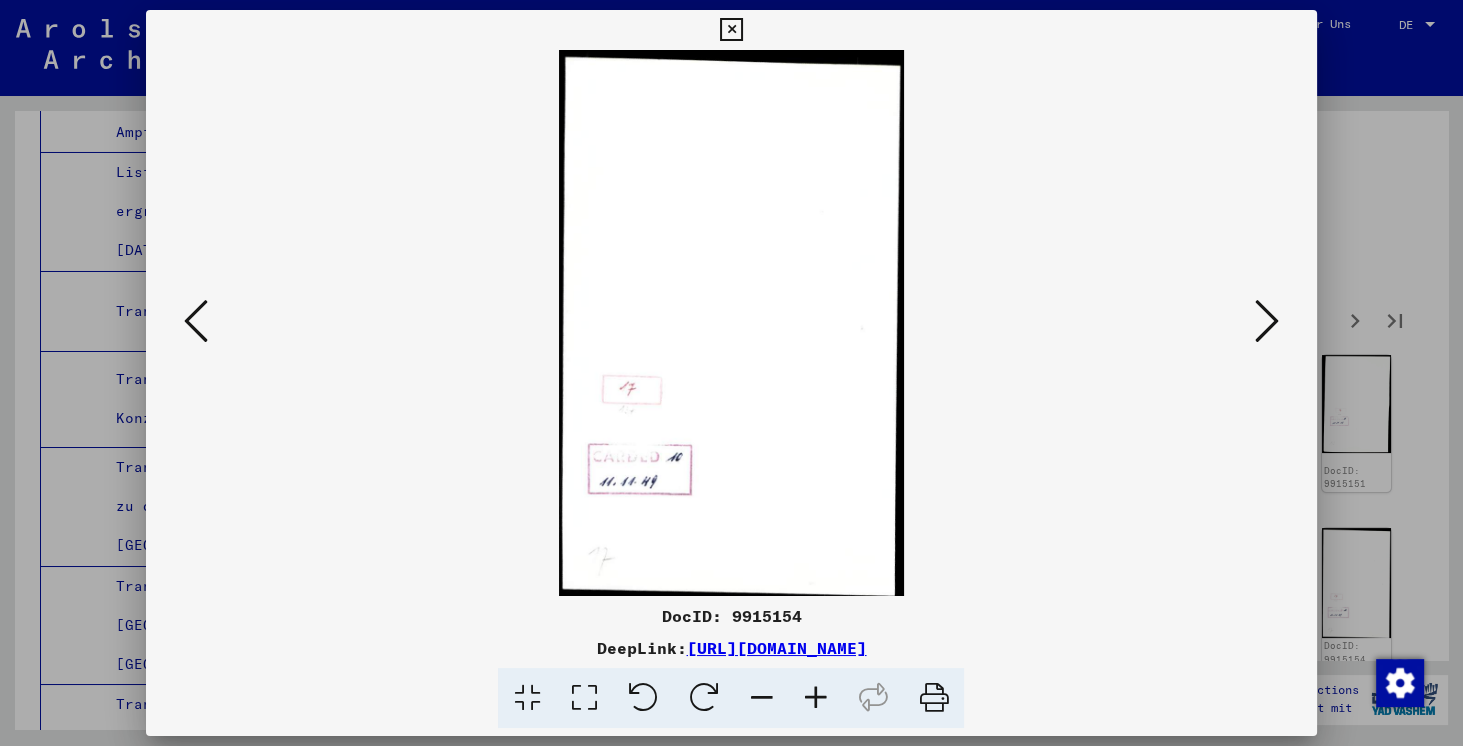 click at bounding box center (1267, 321) 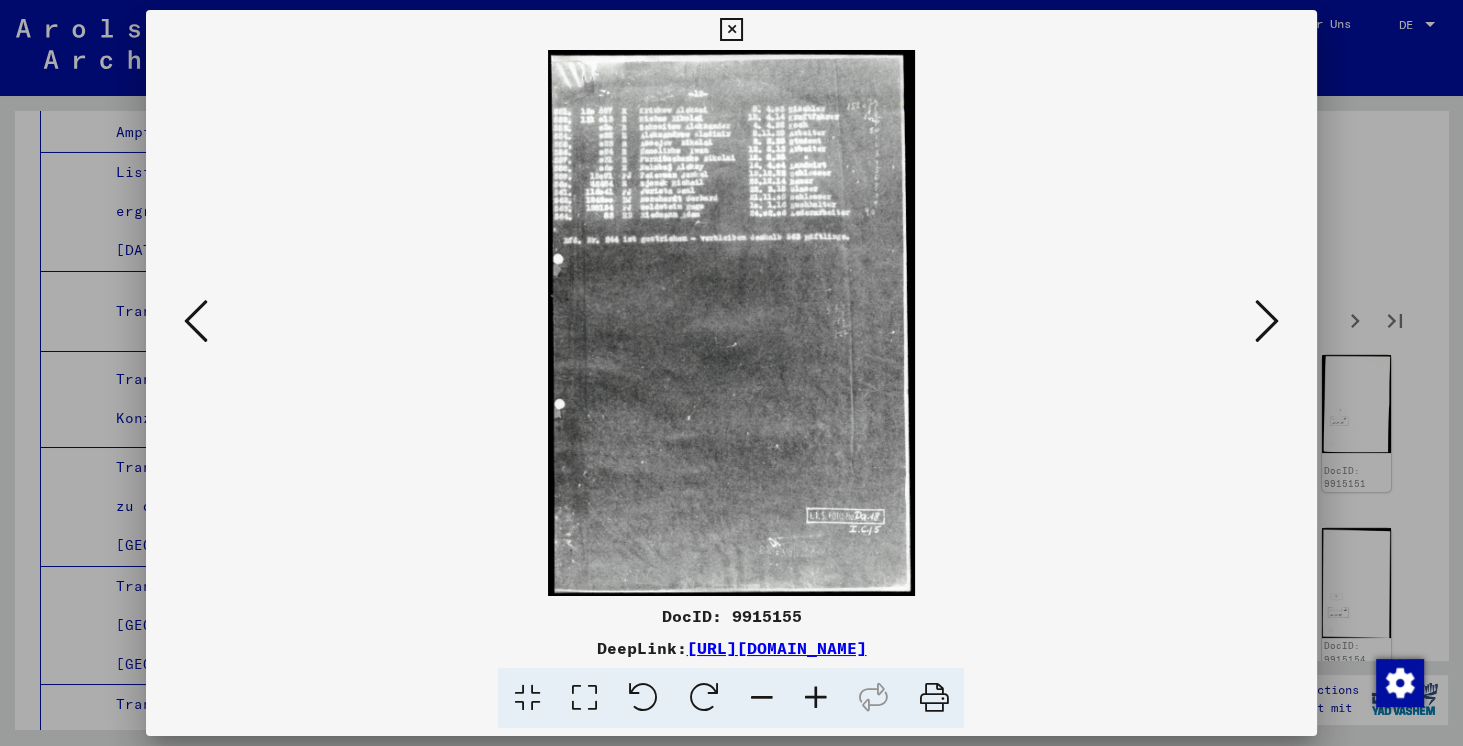 click at bounding box center [1267, 321] 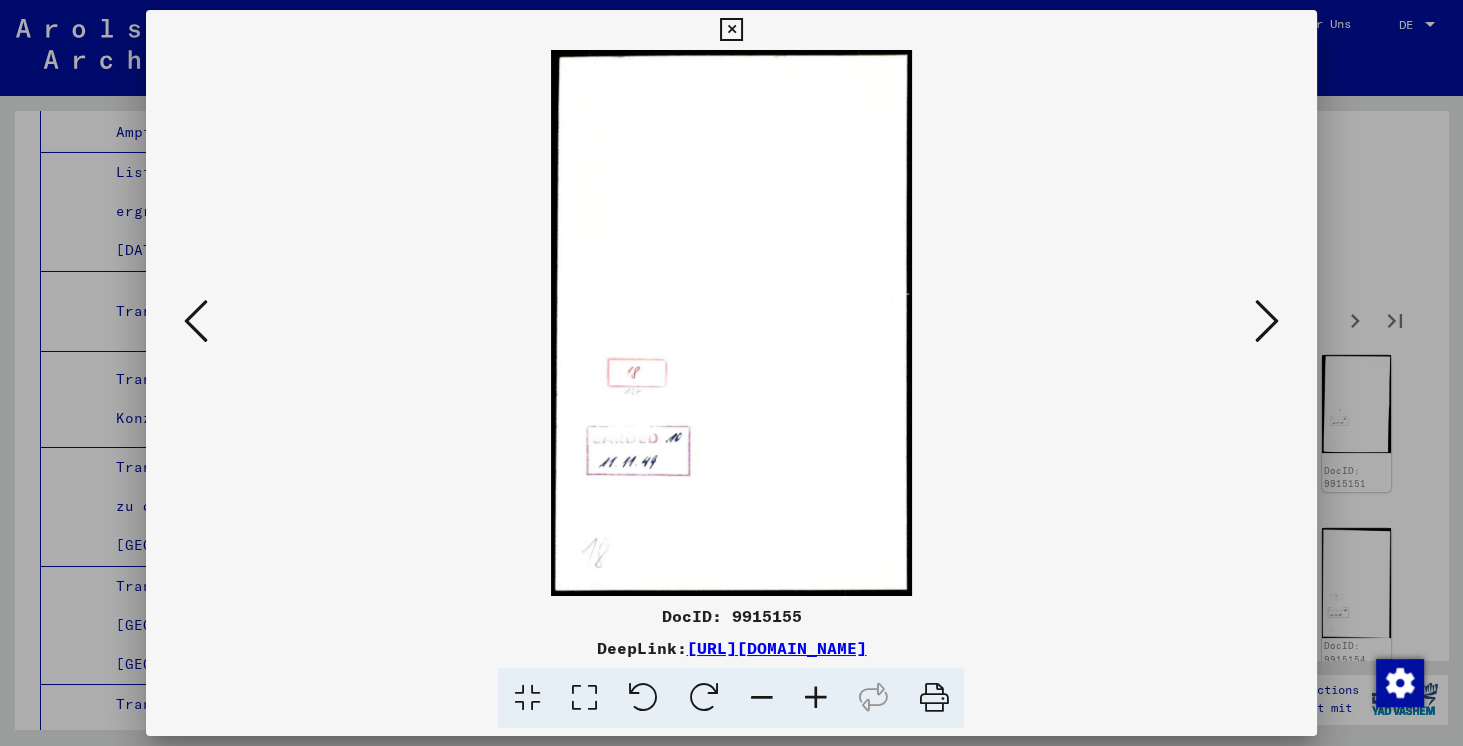 click at bounding box center (1267, 321) 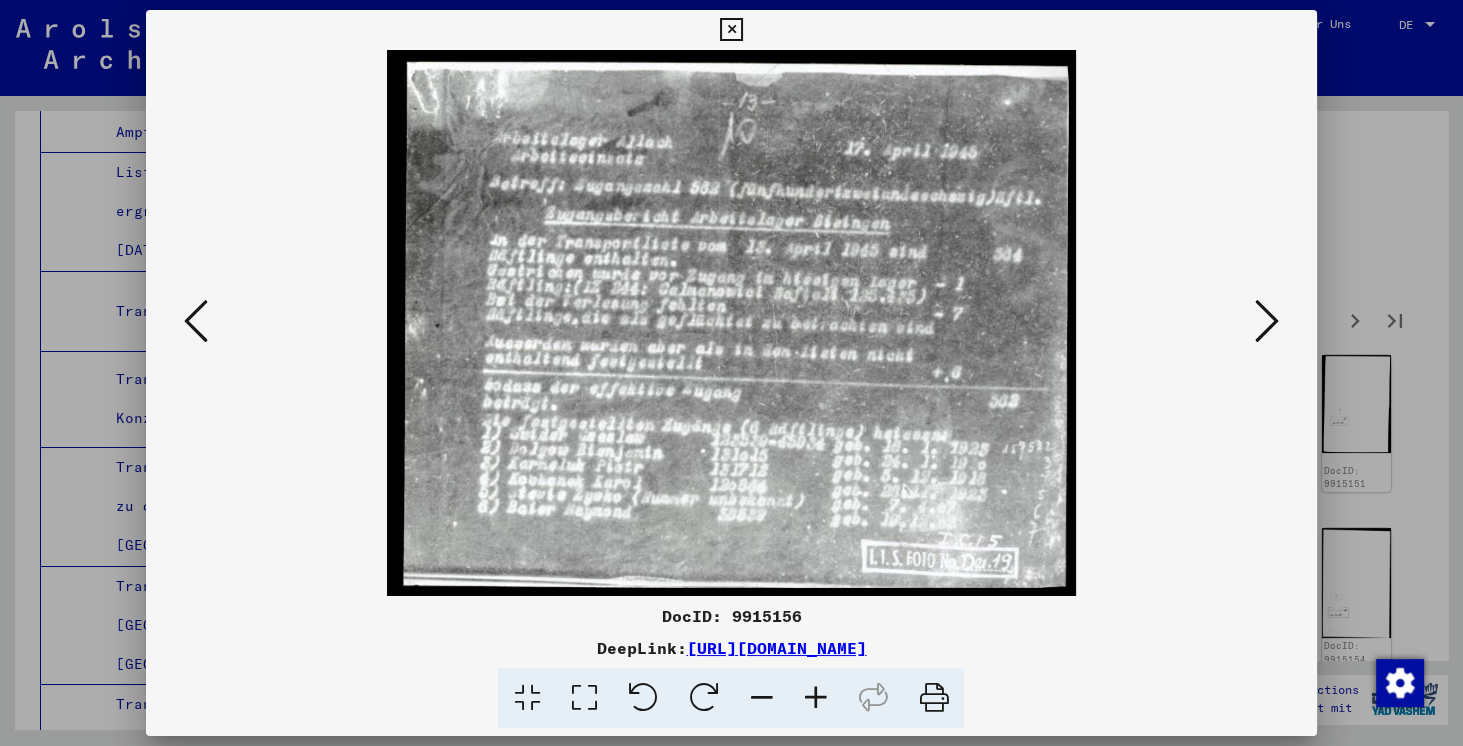 click at bounding box center [1267, 321] 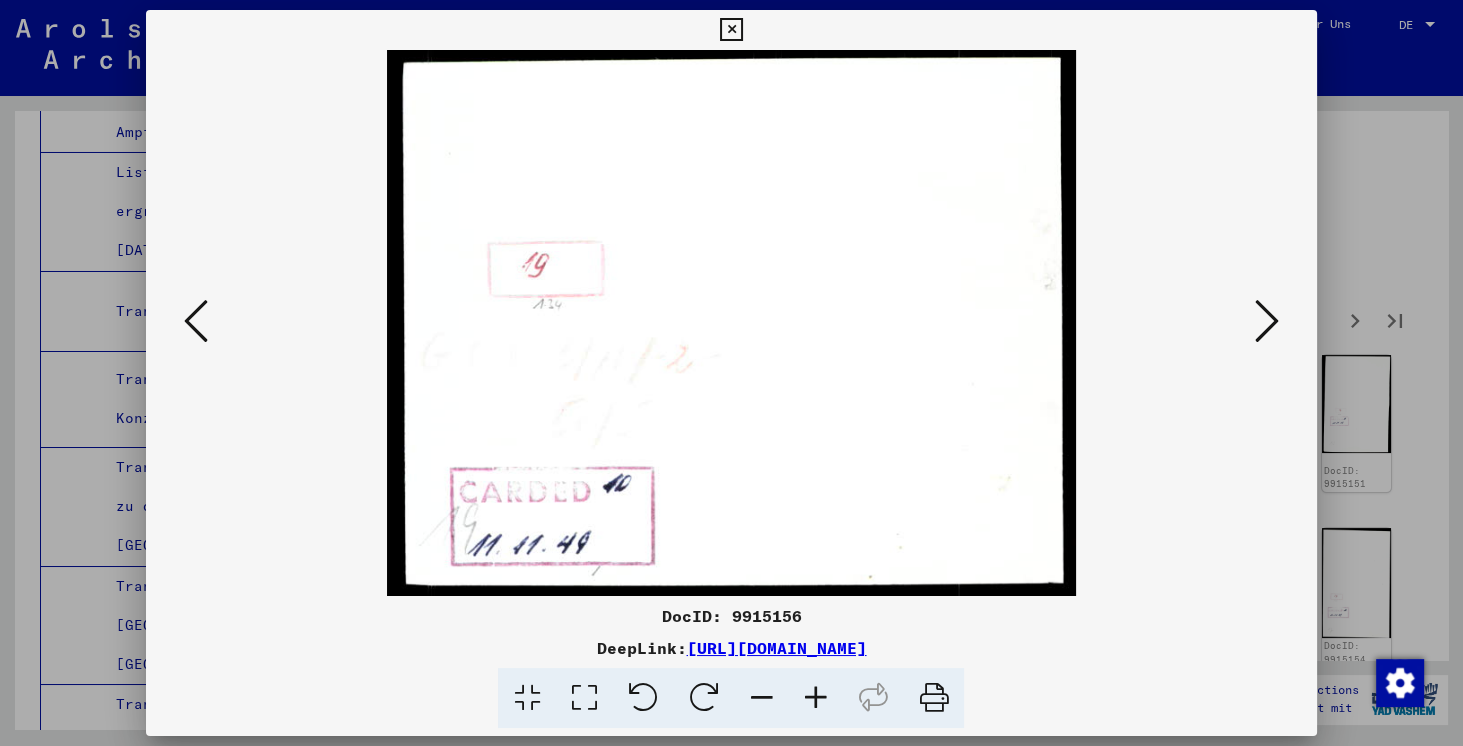 click at bounding box center [1267, 321] 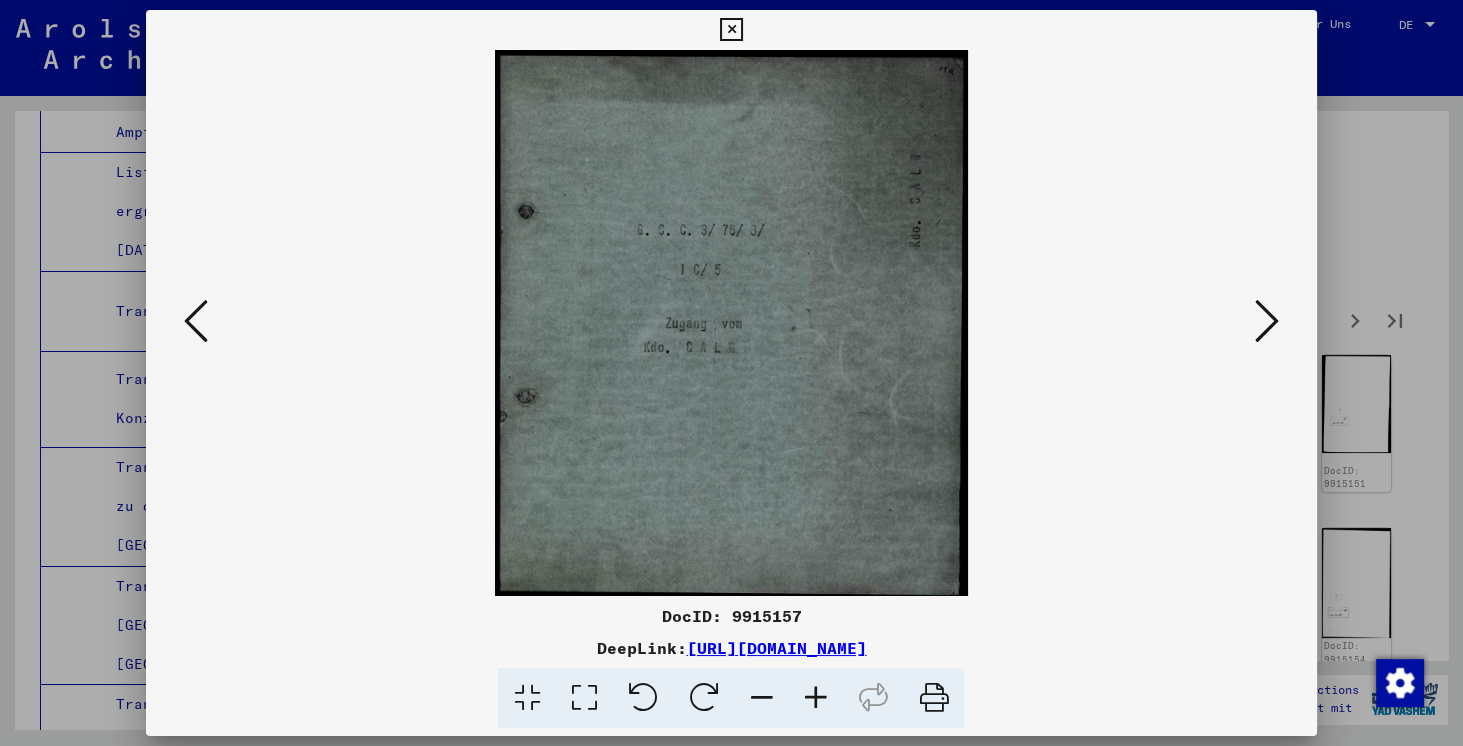 click at bounding box center [1267, 321] 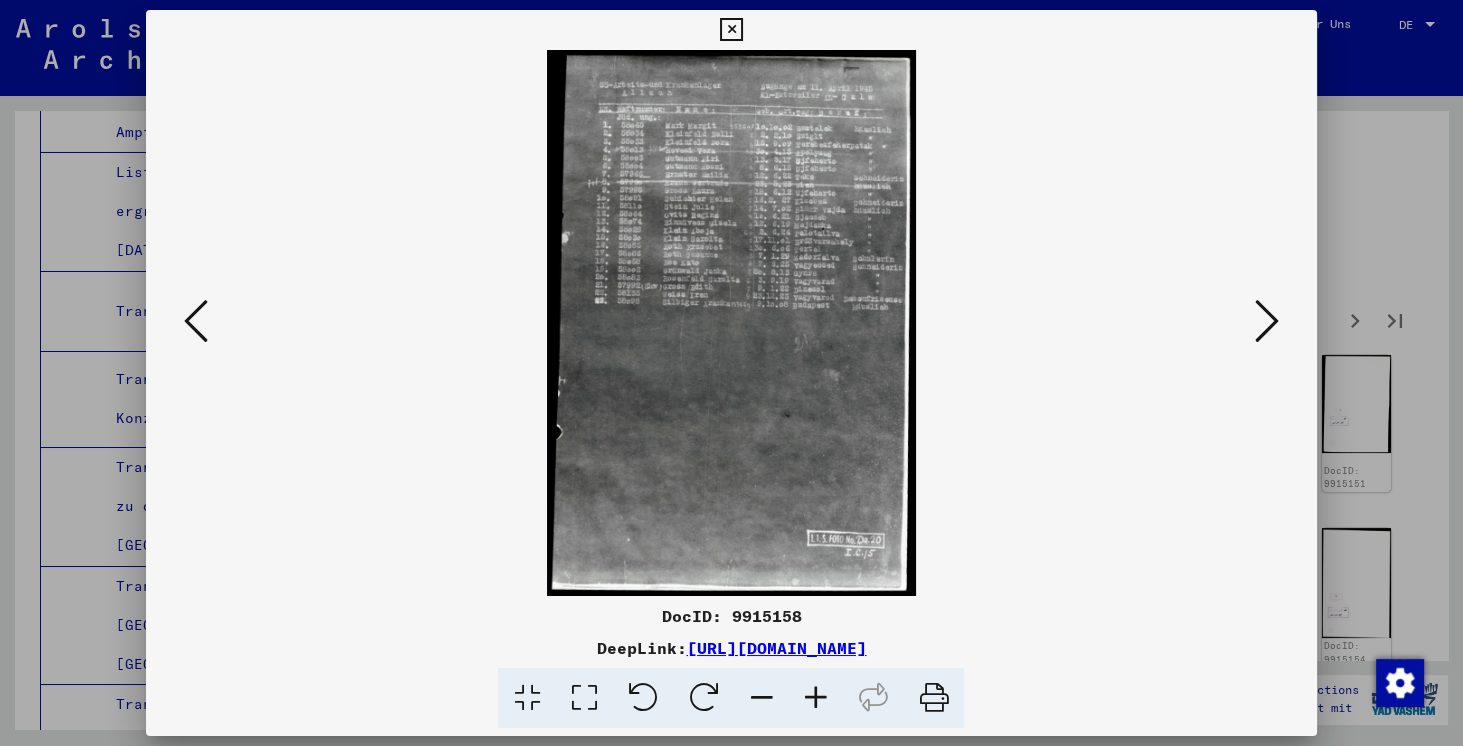 click at bounding box center (1267, 321) 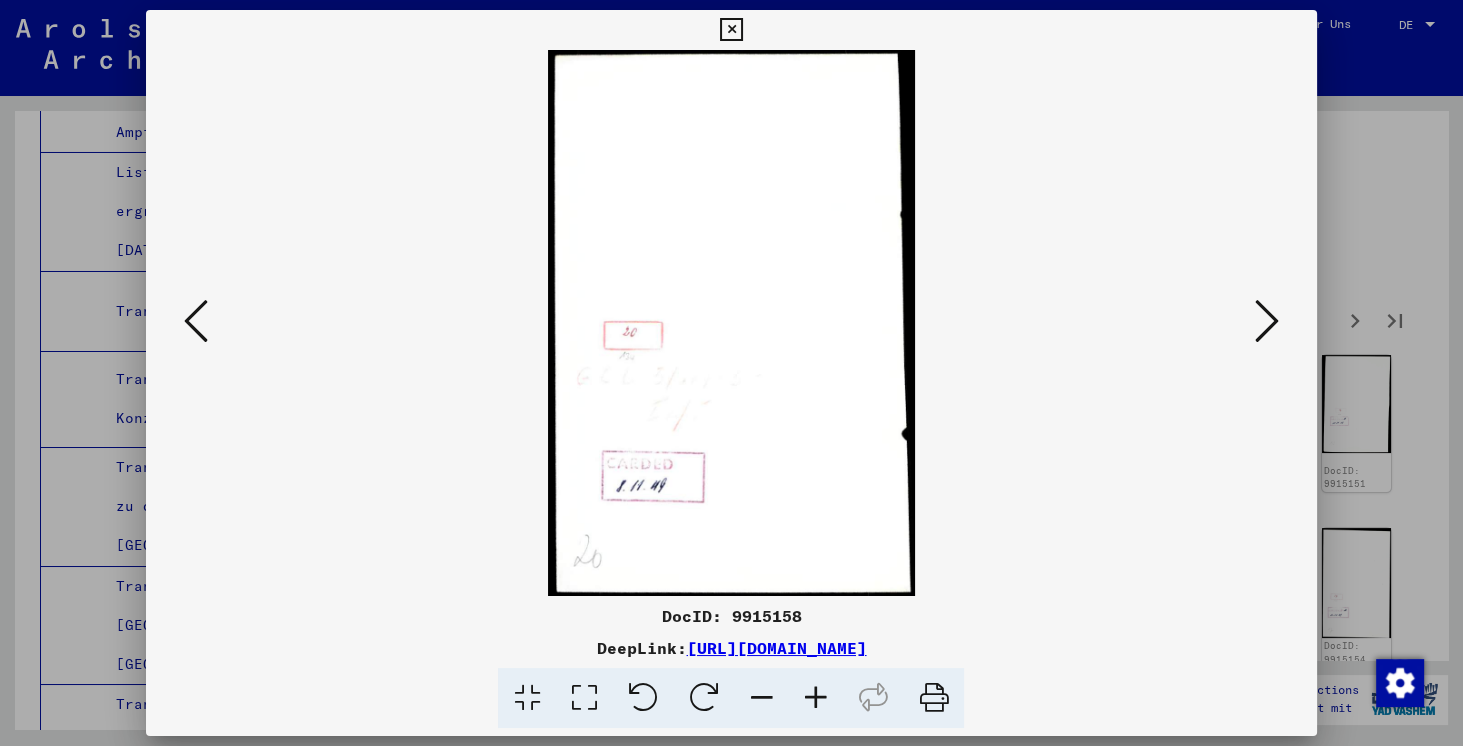 click at bounding box center (1267, 321) 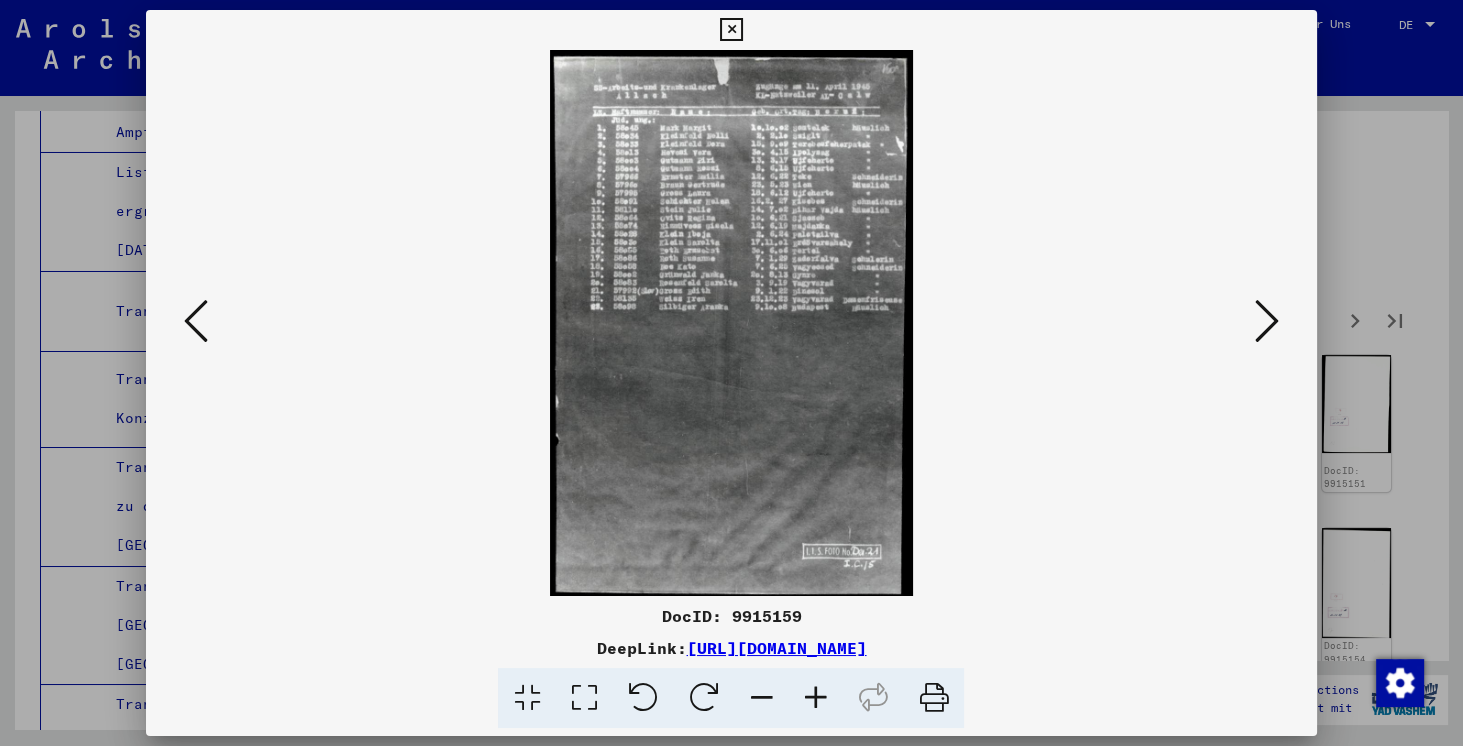 click at bounding box center [1267, 321] 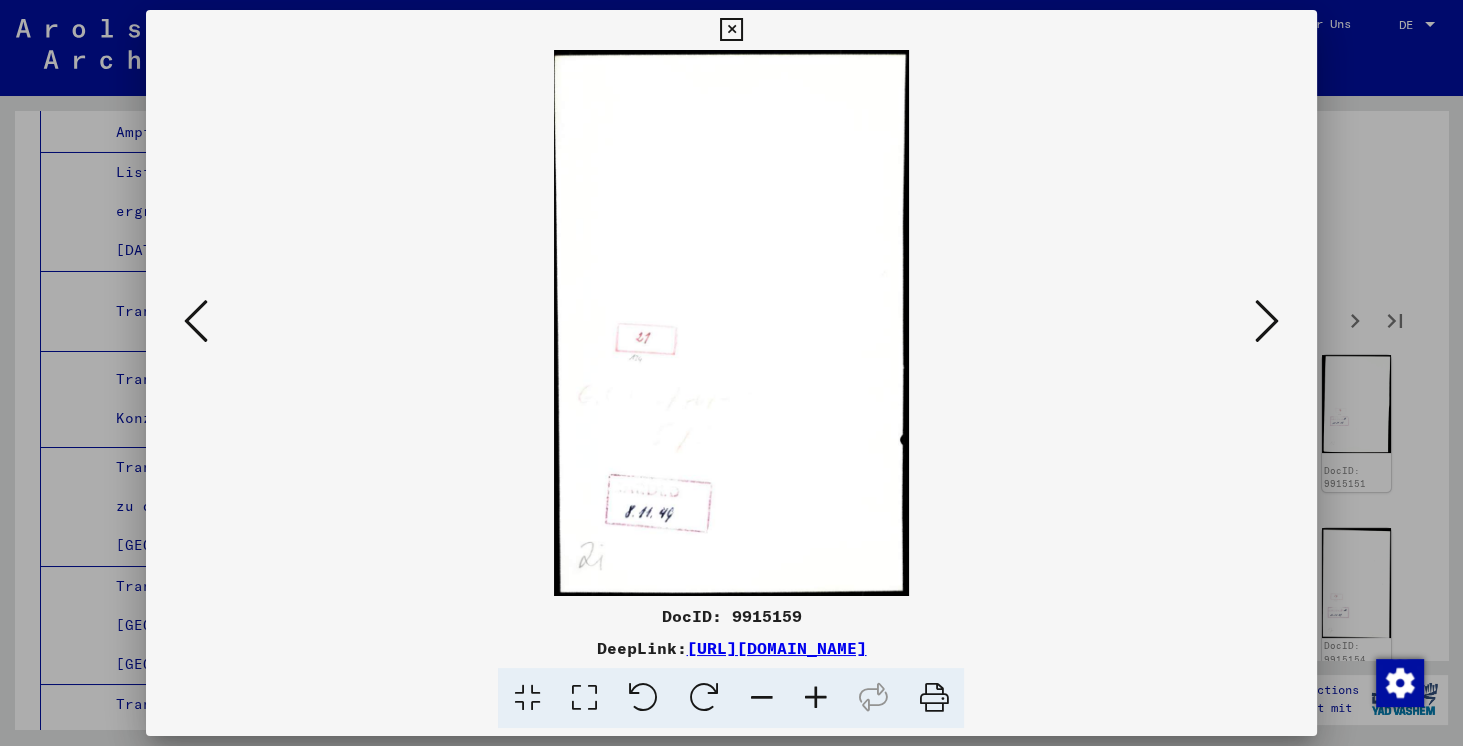 click at bounding box center [1267, 321] 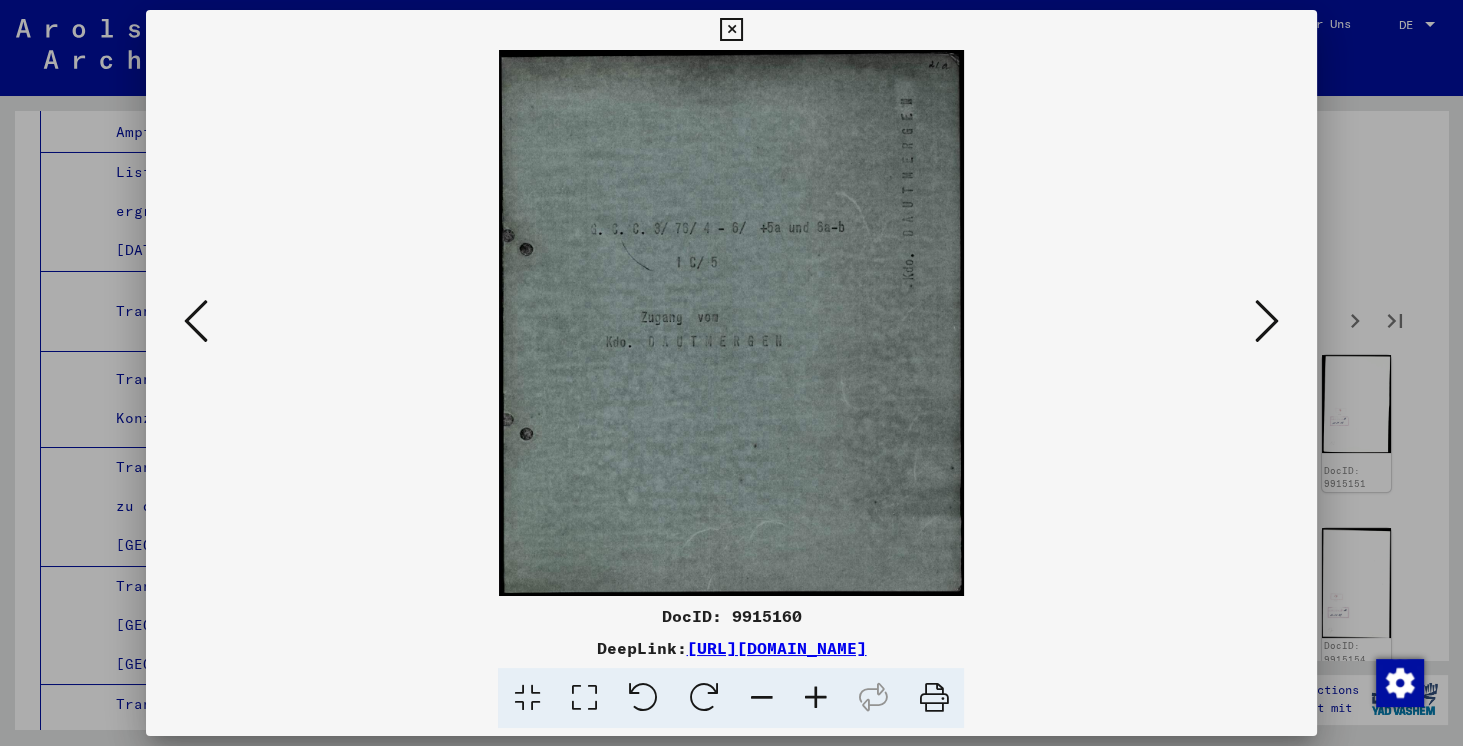 click at bounding box center (1267, 321) 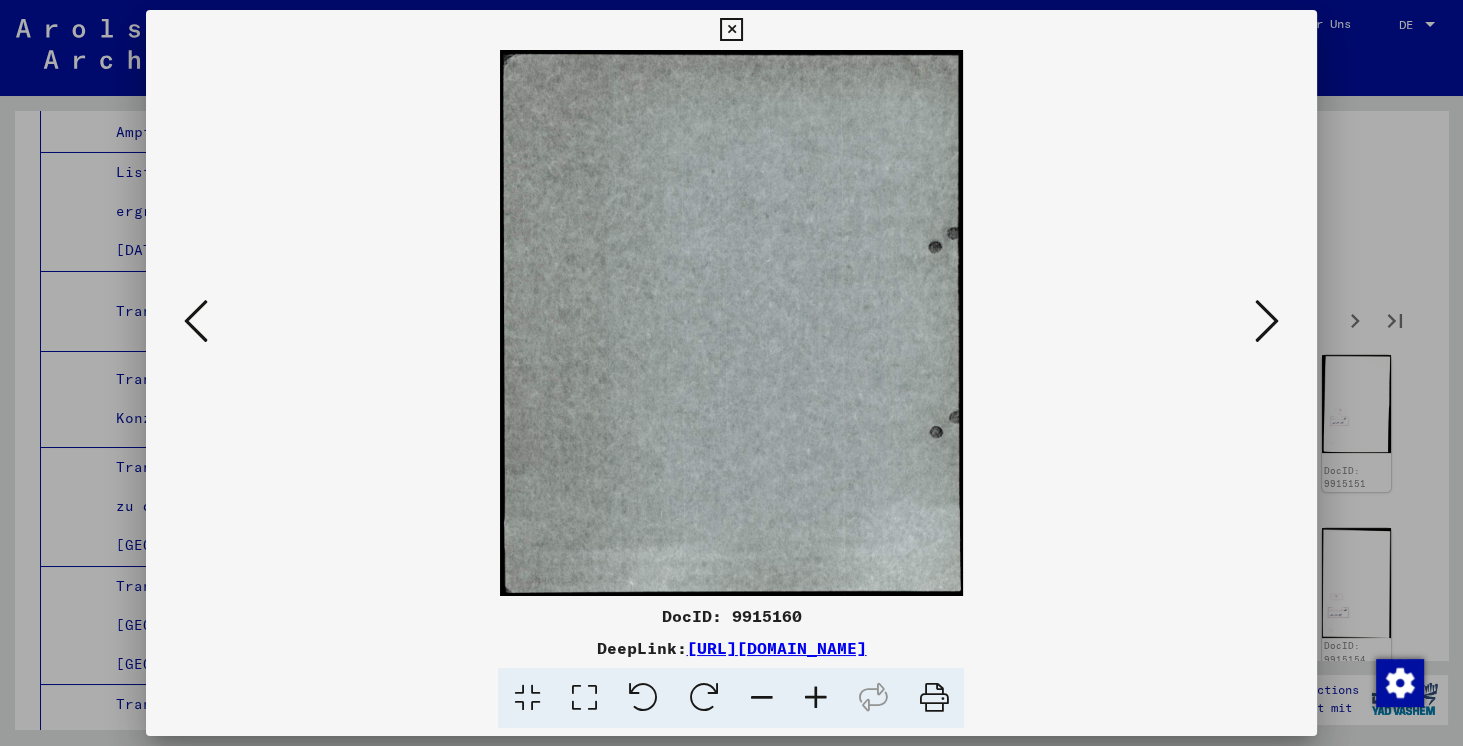 click at bounding box center (1267, 321) 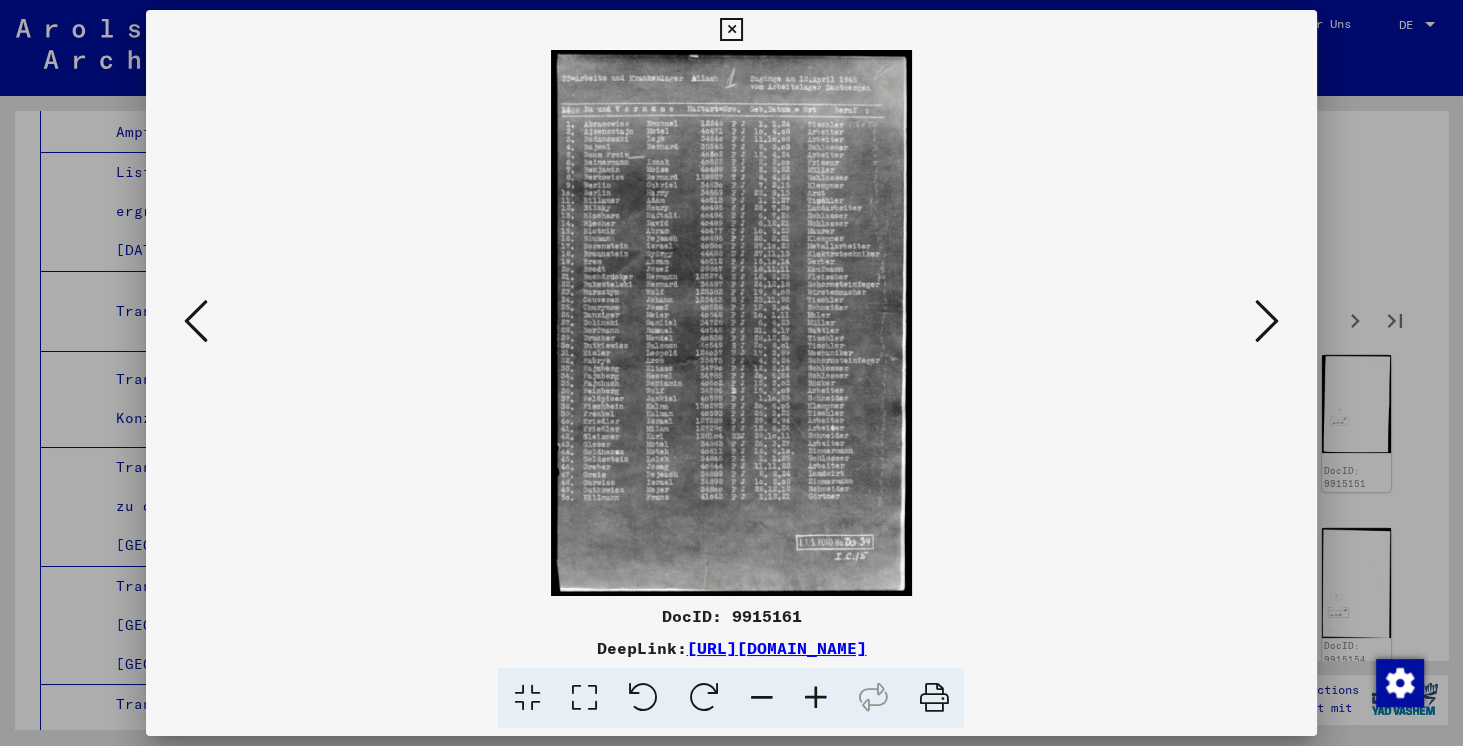 click at bounding box center (1267, 321) 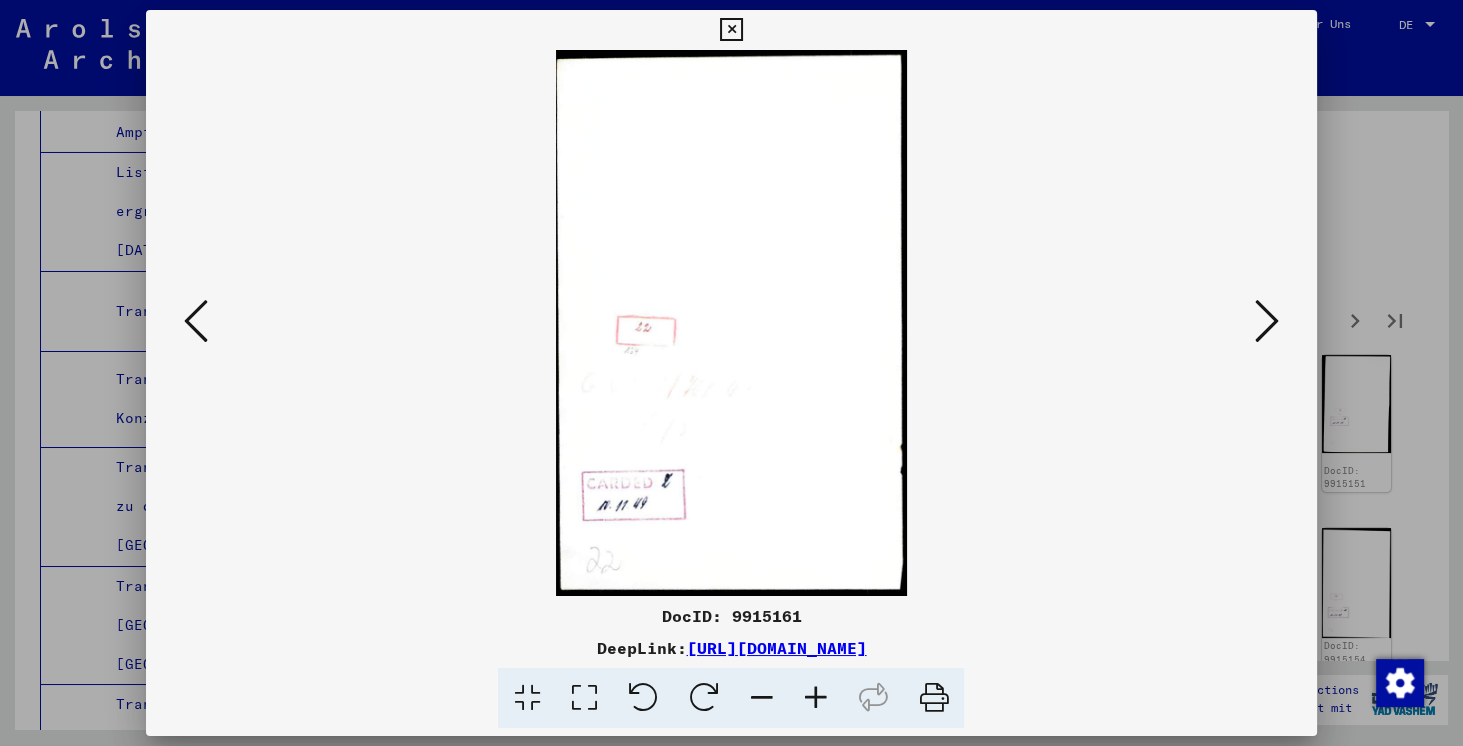 click at bounding box center [1267, 321] 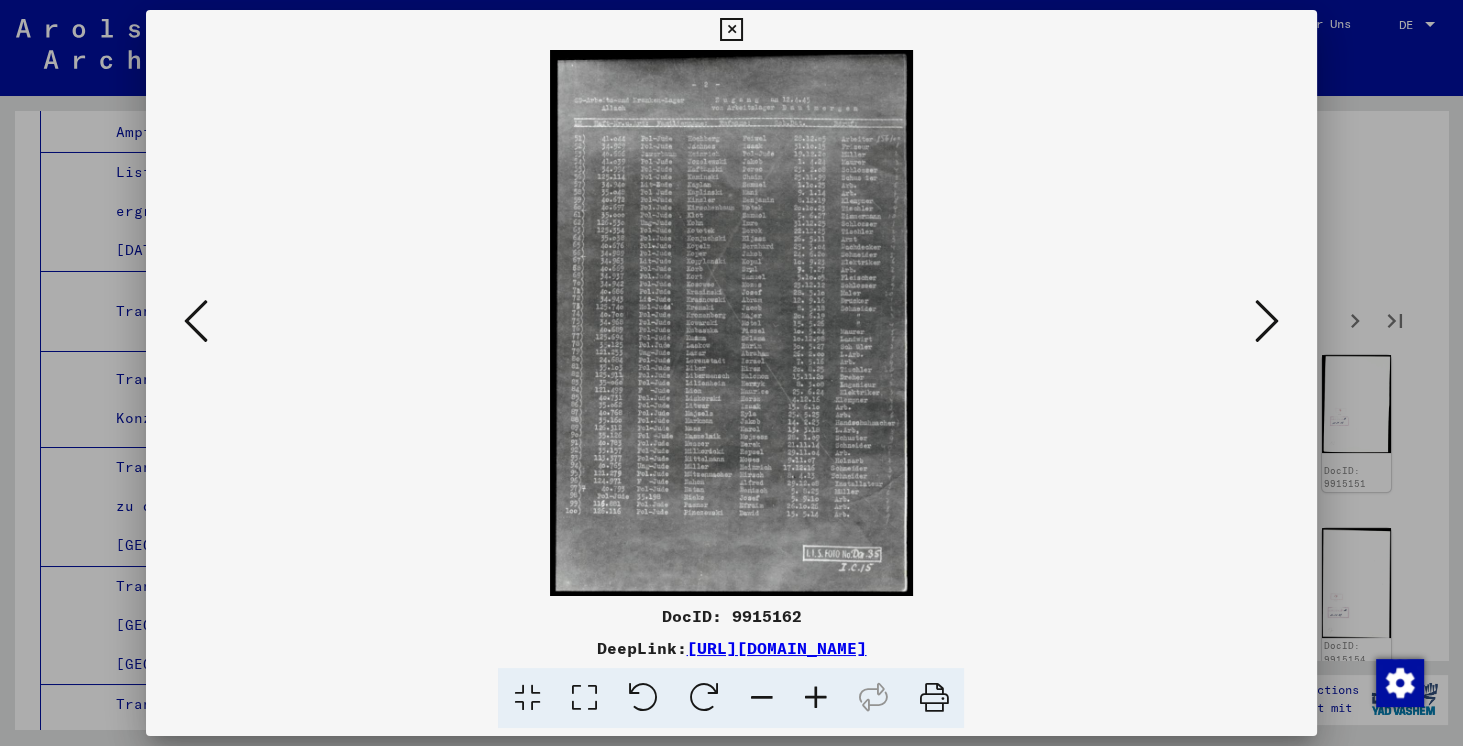 click at bounding box center (1267, 321) 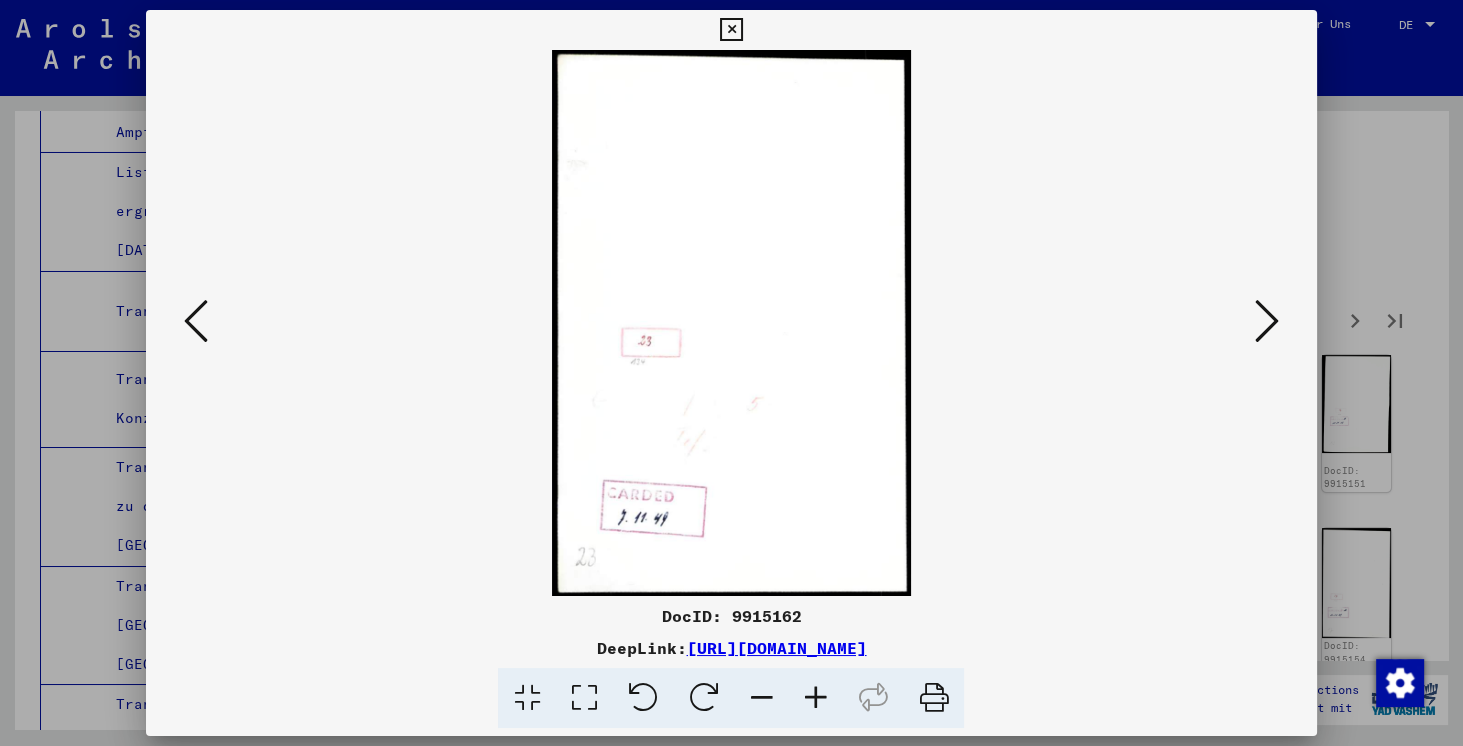 click at bounding box center (1267, 321) 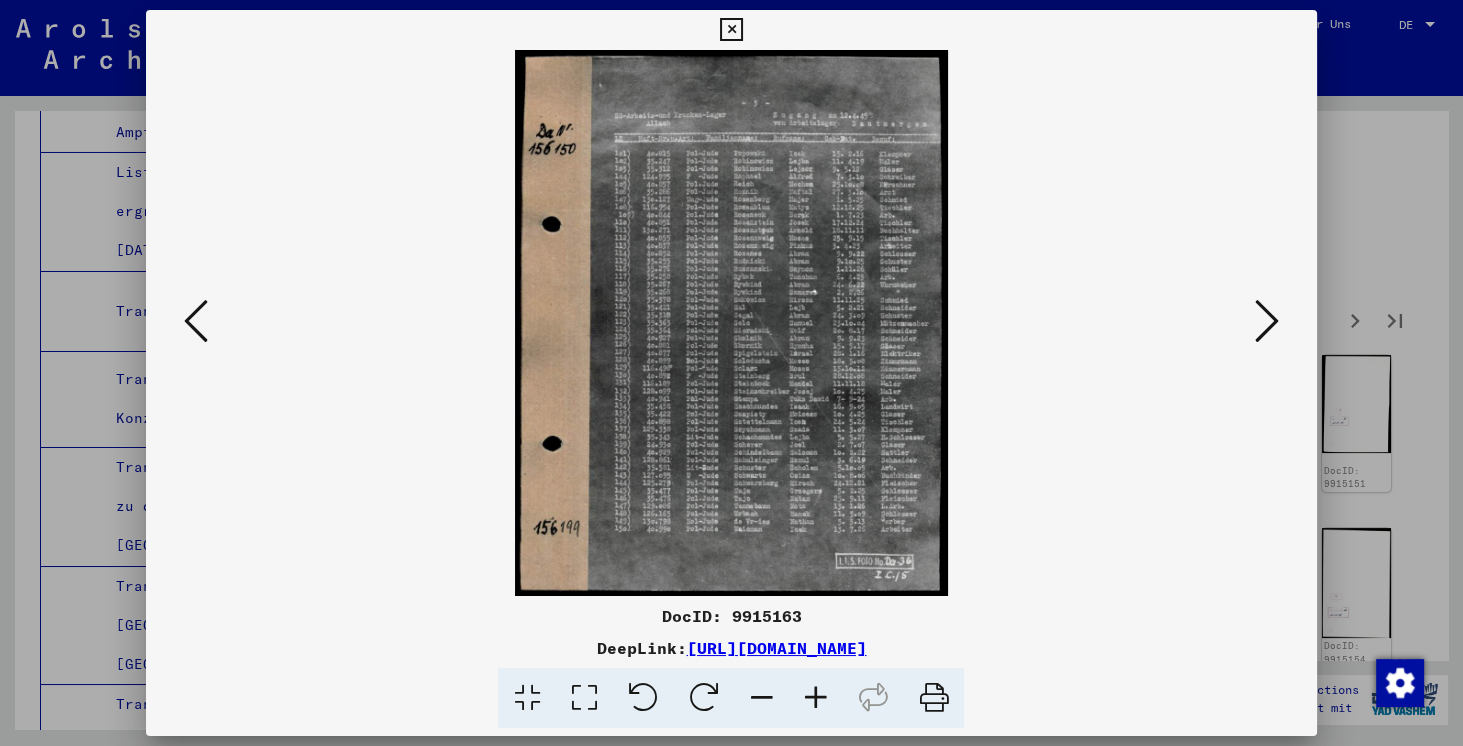 click at bounding box center (1267, 321) 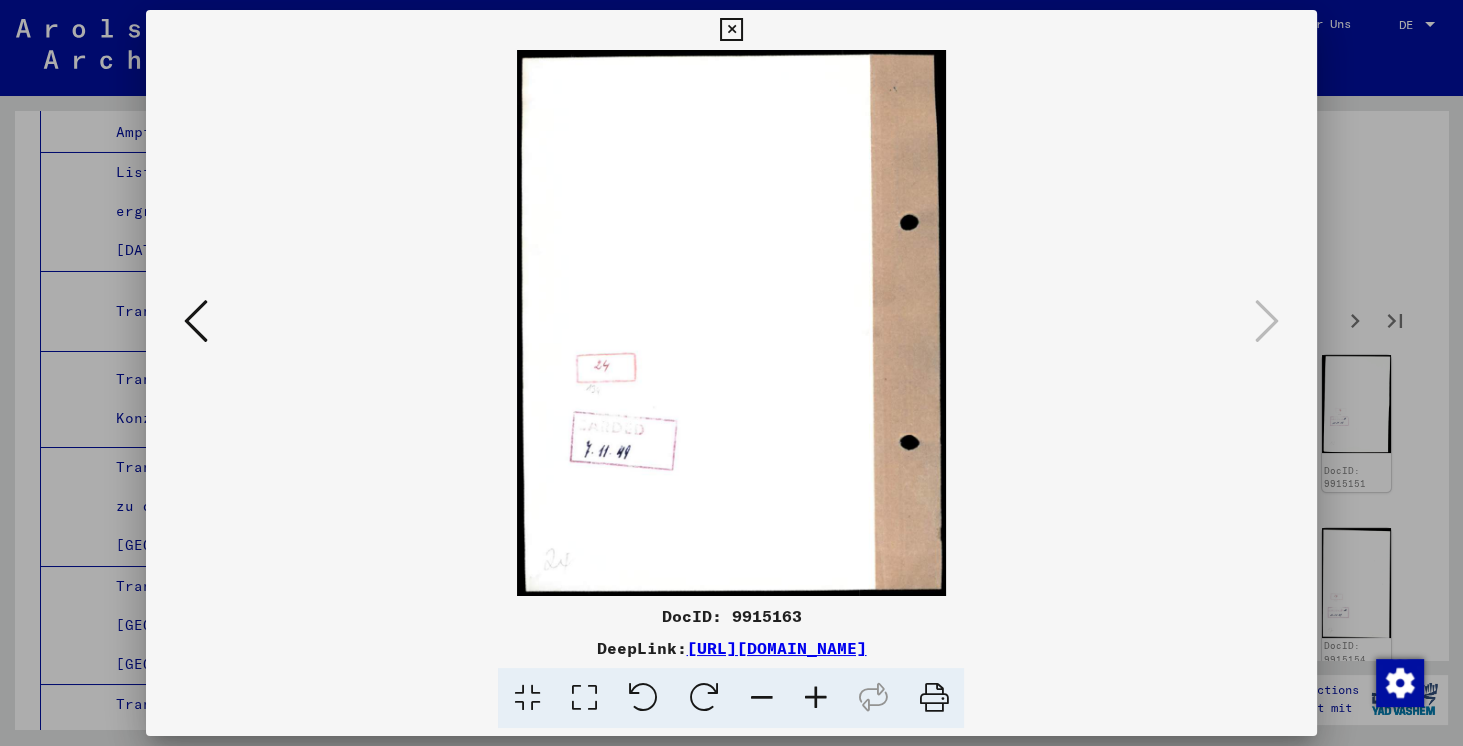 click at bounding box center [731, 30] 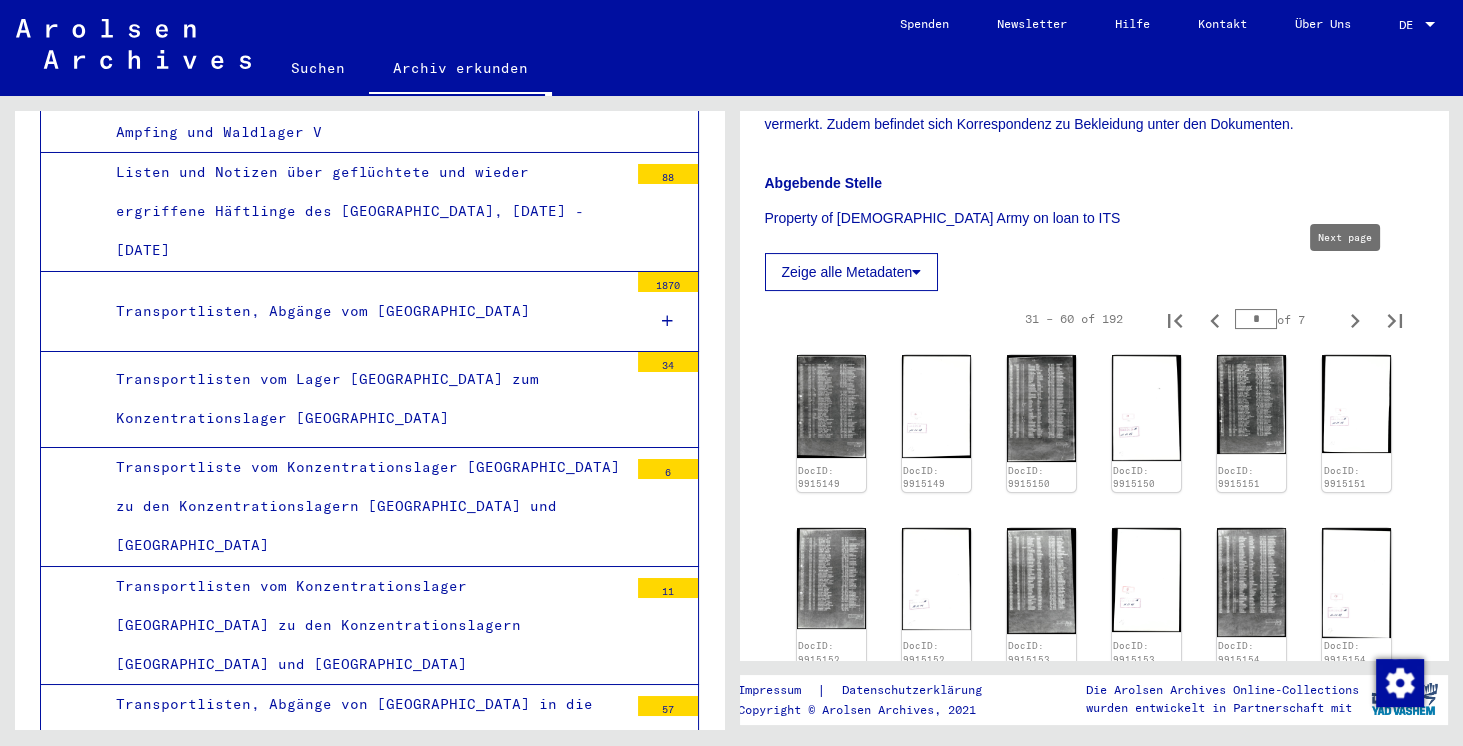 click 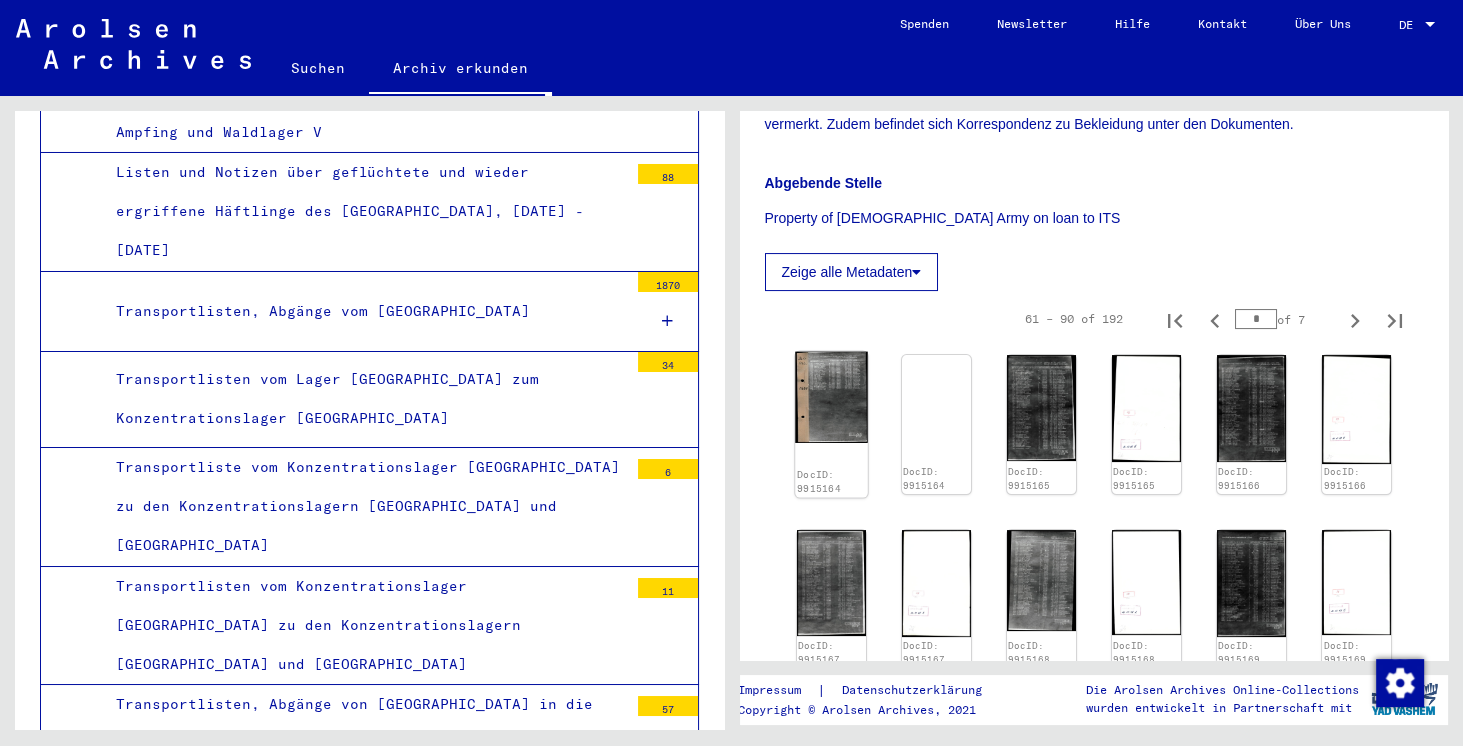 click 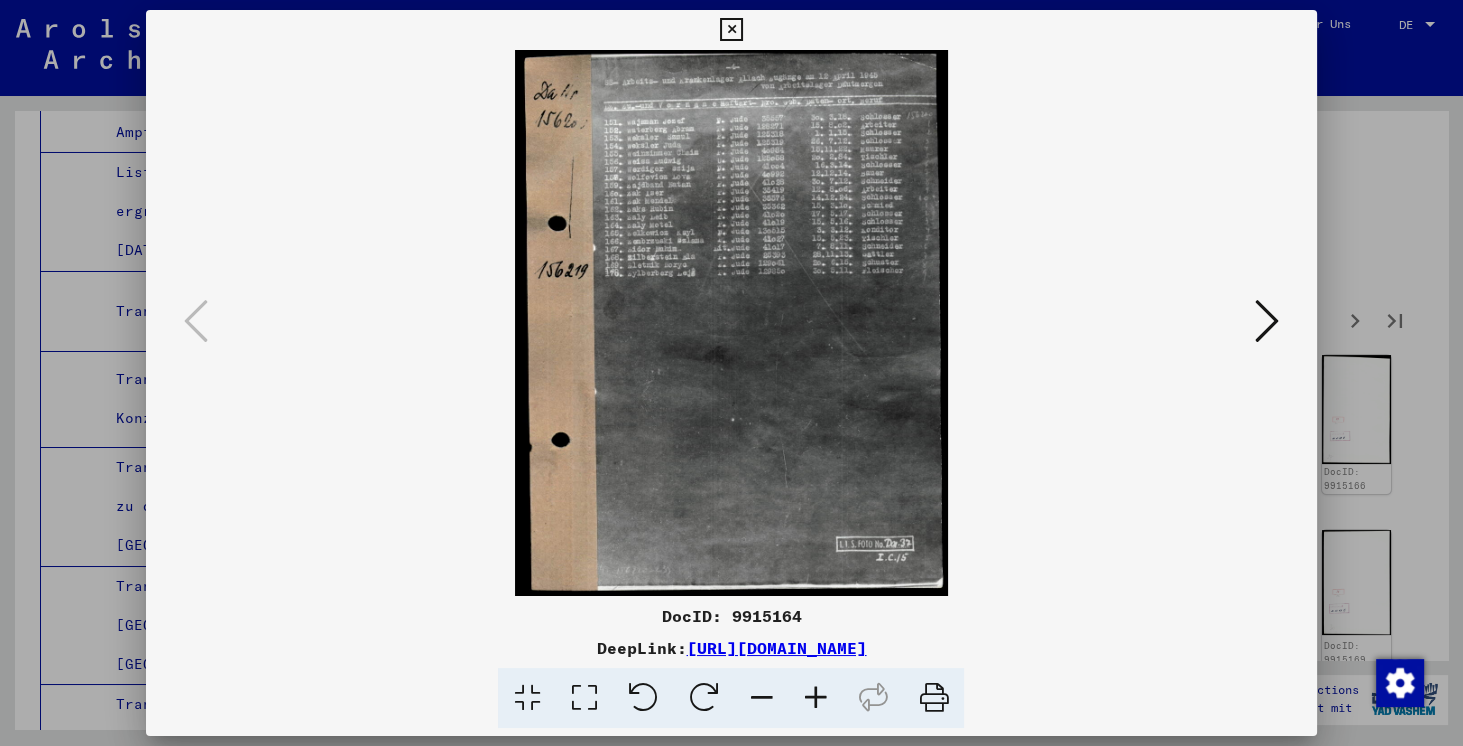 click at bounding box center (1267, 321) 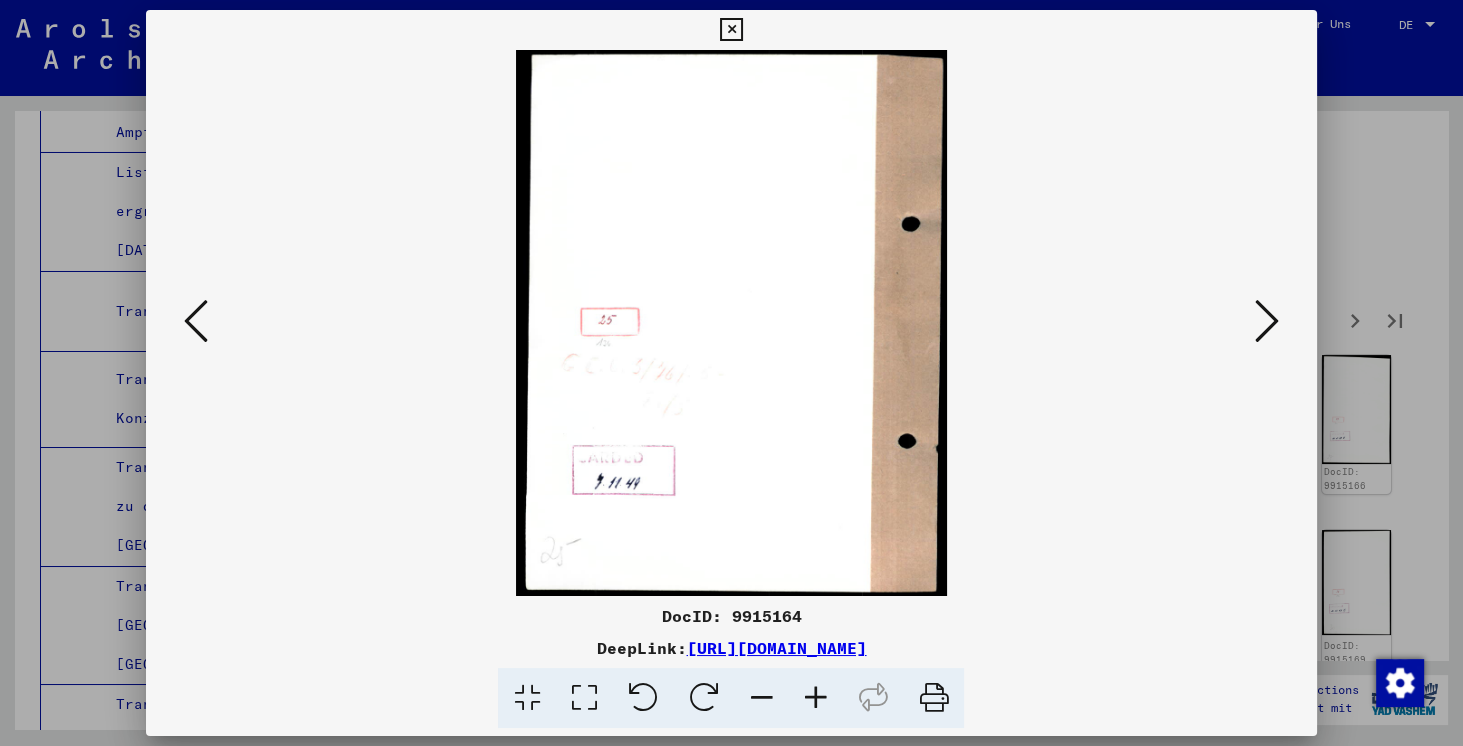 click at bounding box center [1267, 321] 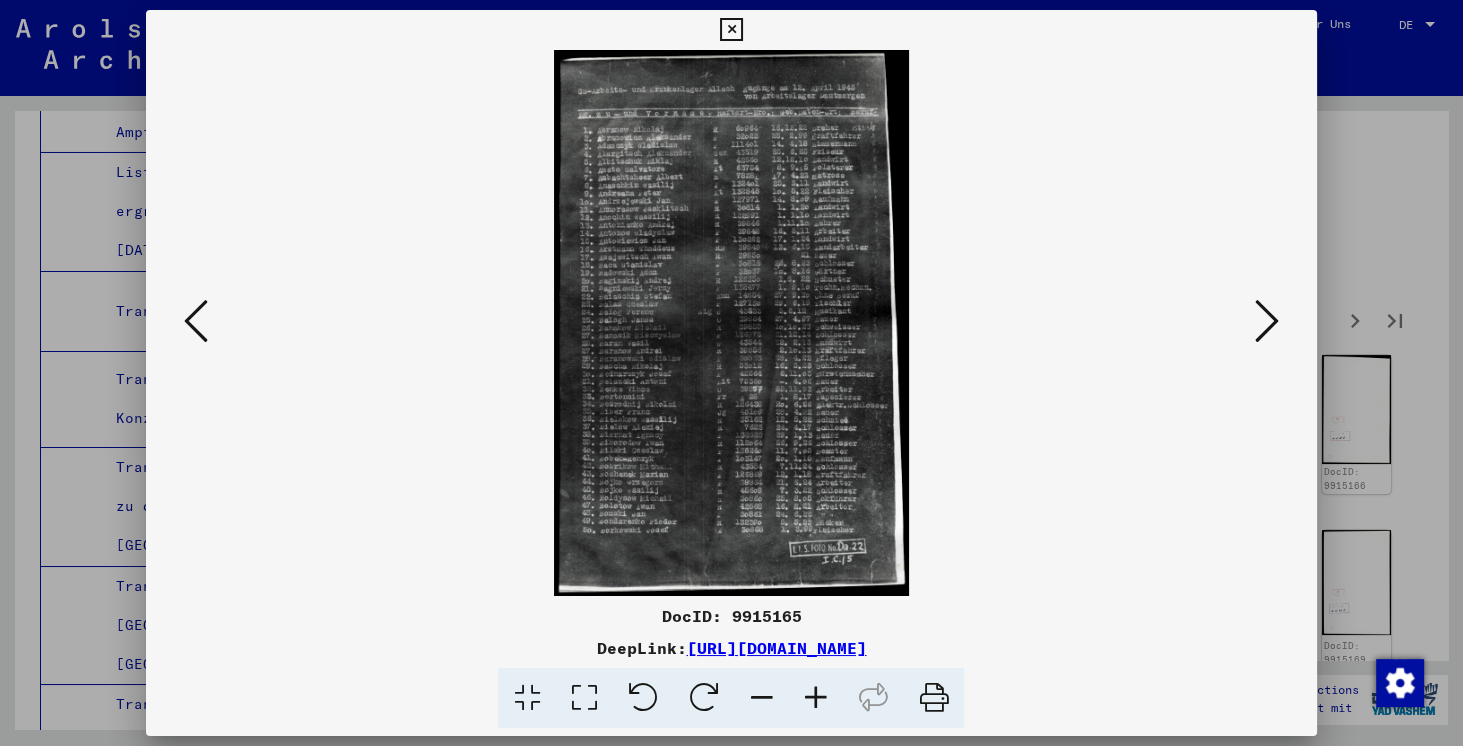 click at bounding box center (1267, 321) 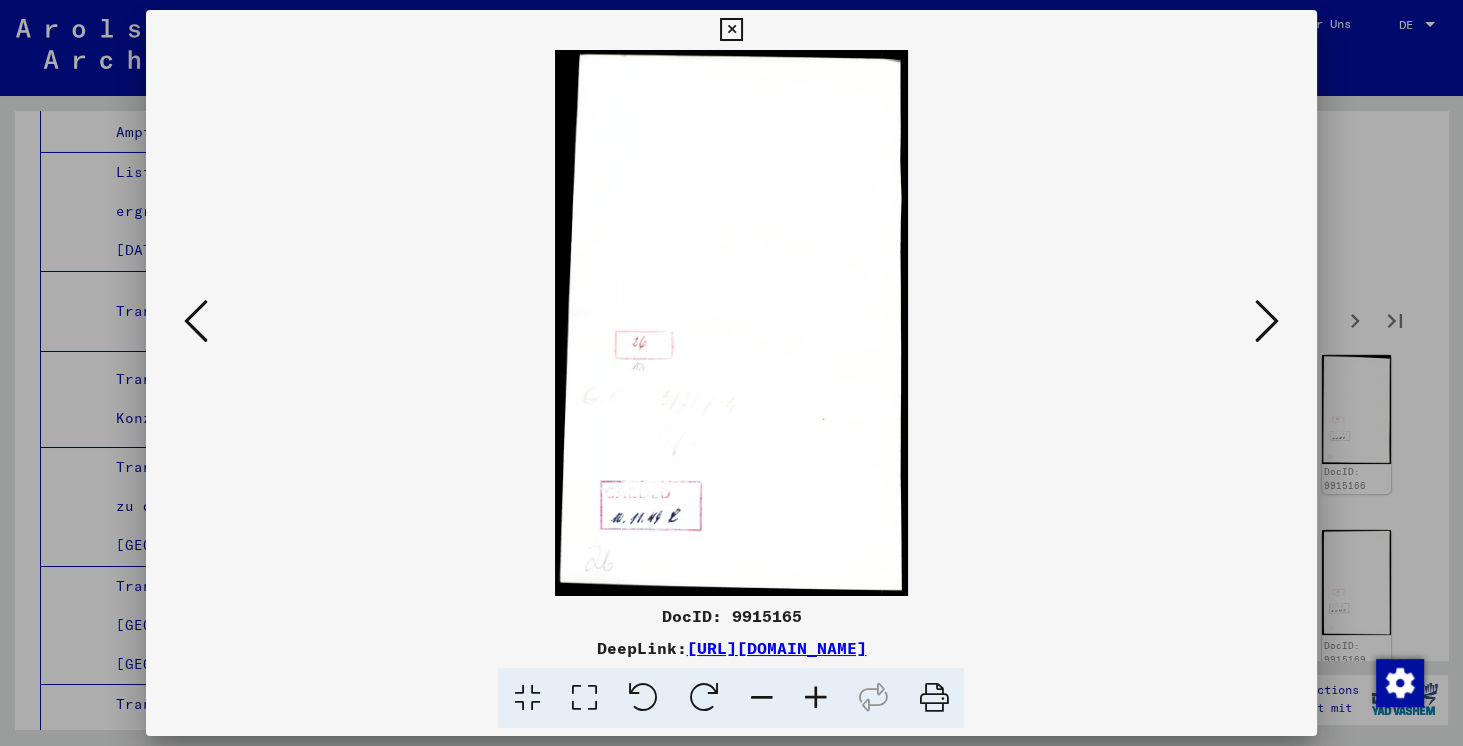 click at bounding box center (1267, 321) 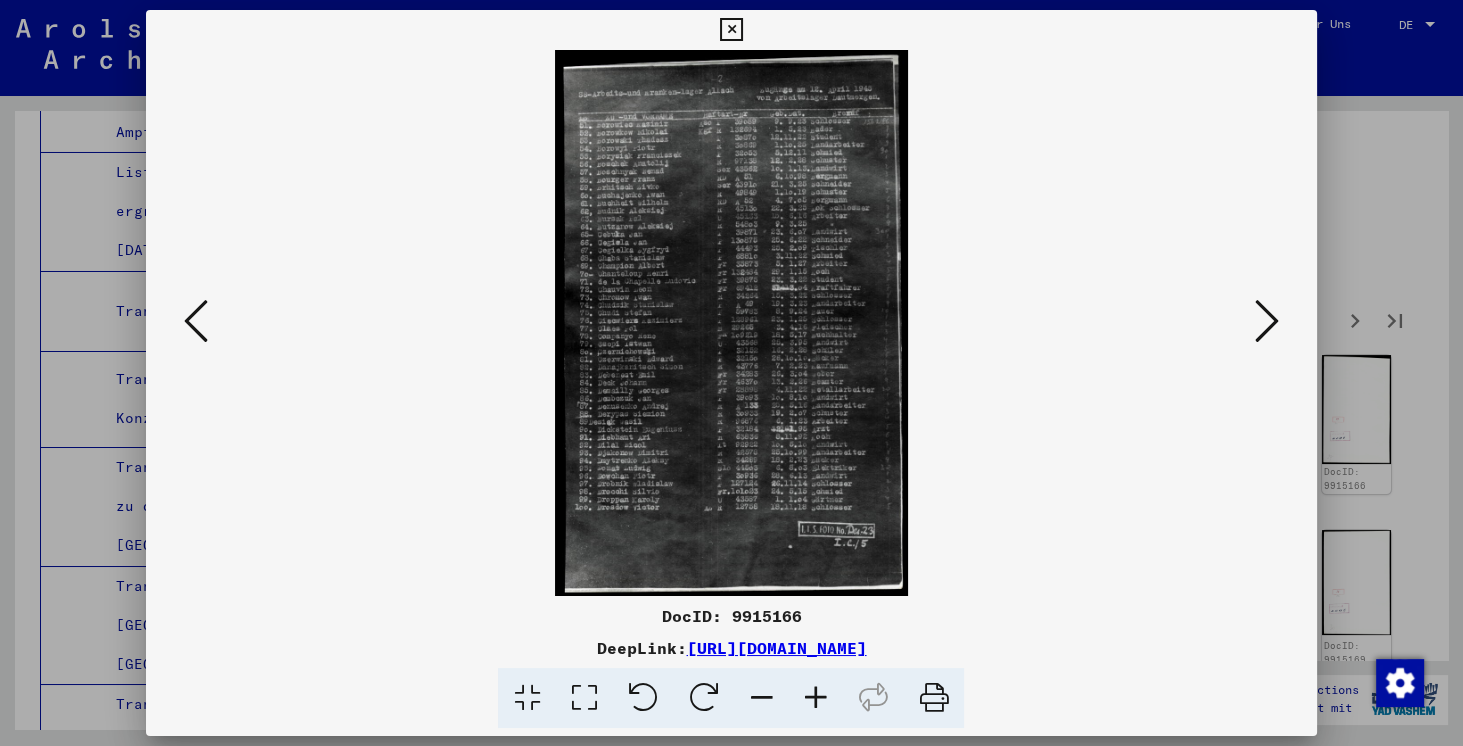 click at bounding box center (1267, 321) 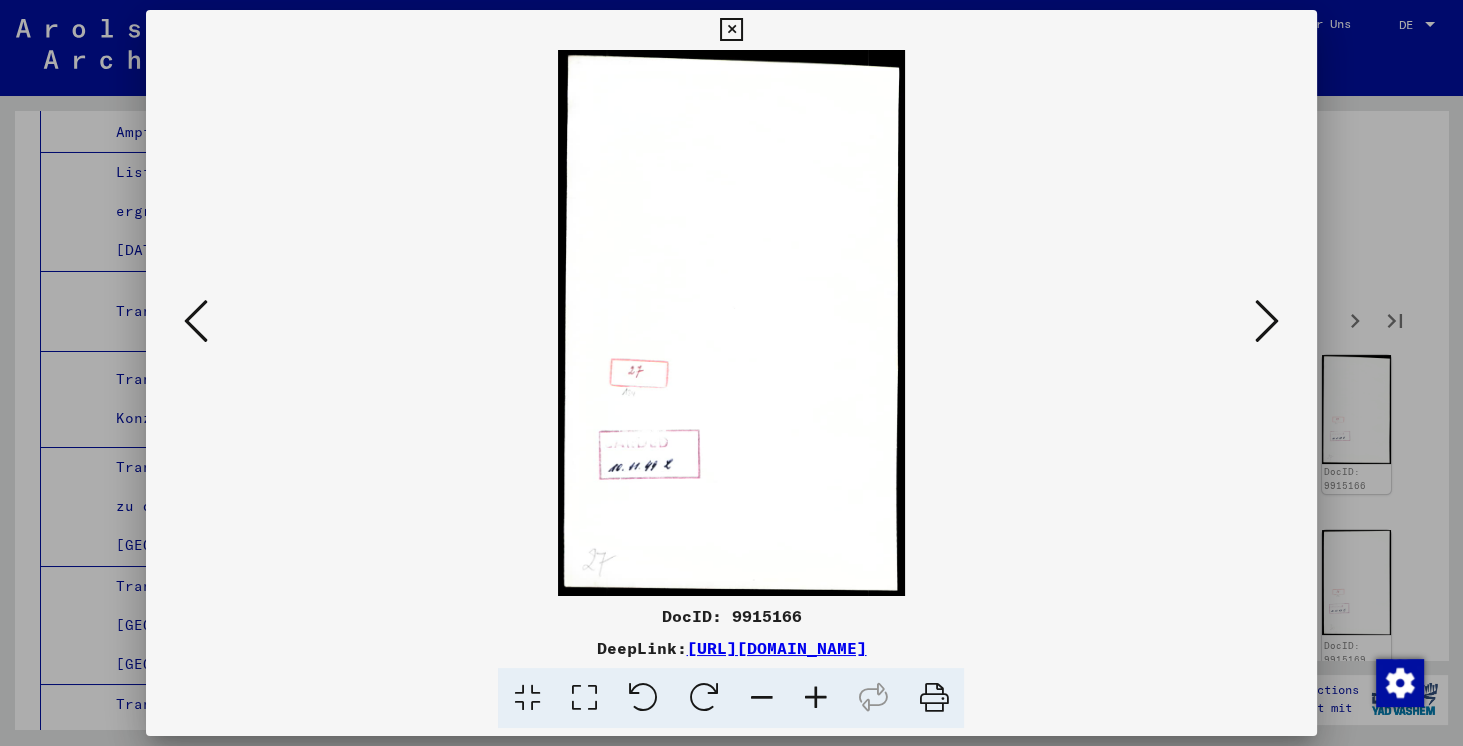 click at bounding box center (1267, 321) 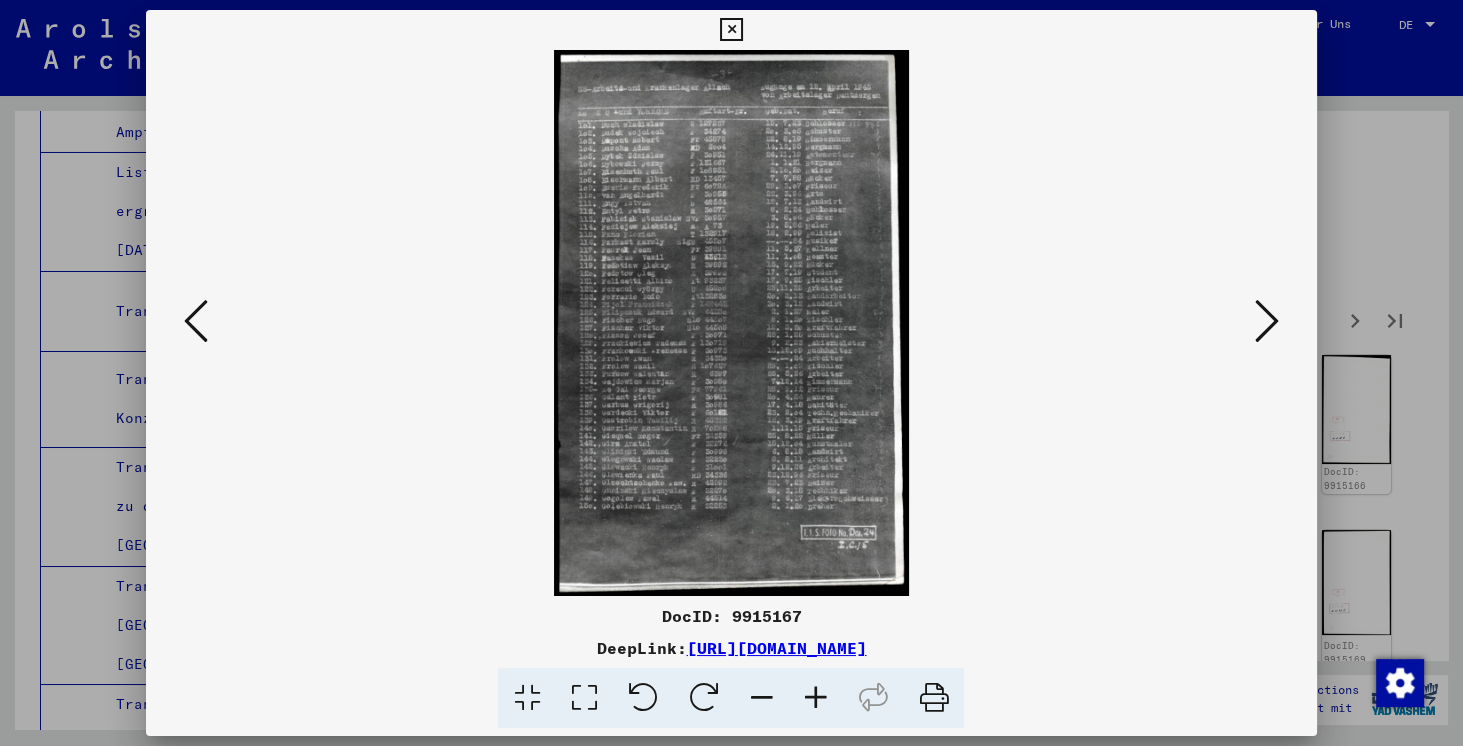 click at bounding box center (1267, 321) 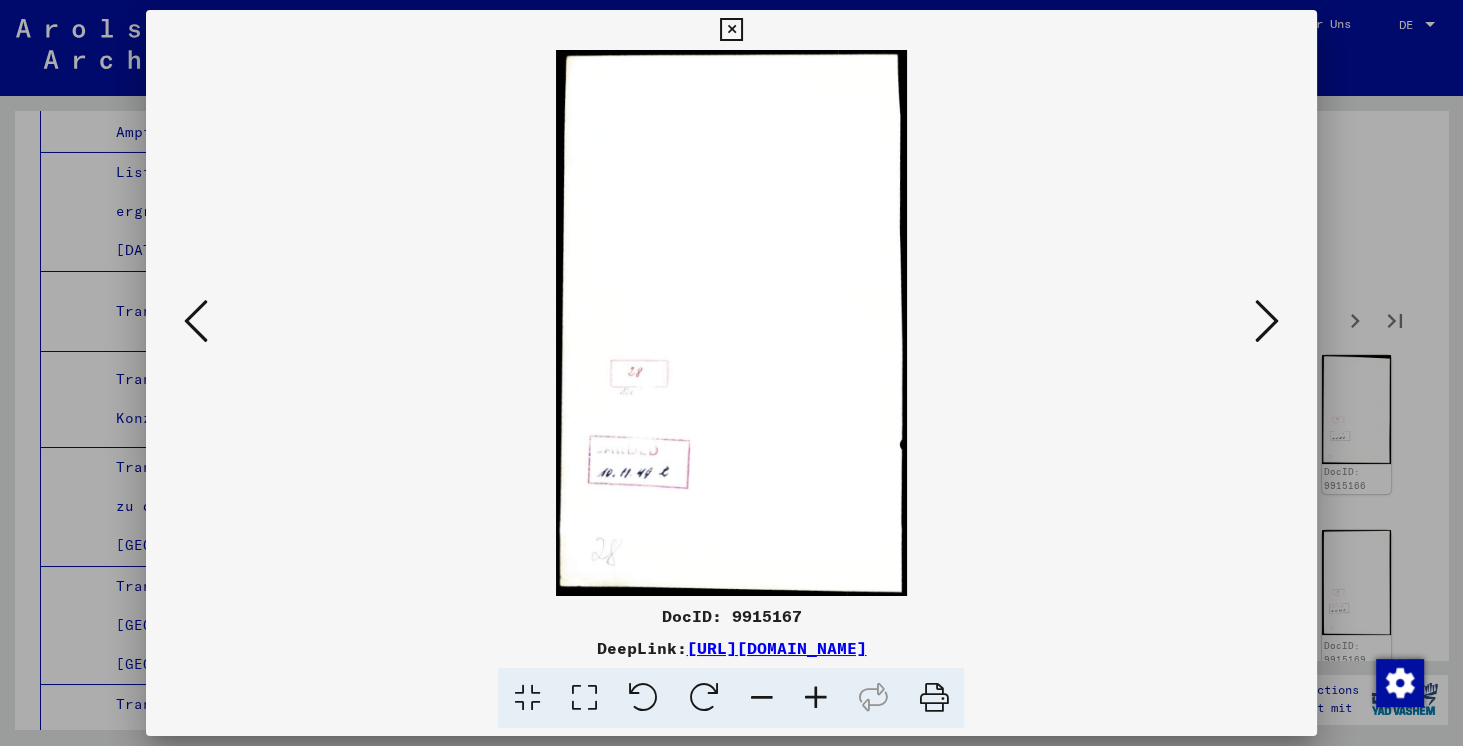 click at bounding box center [1267, 321] 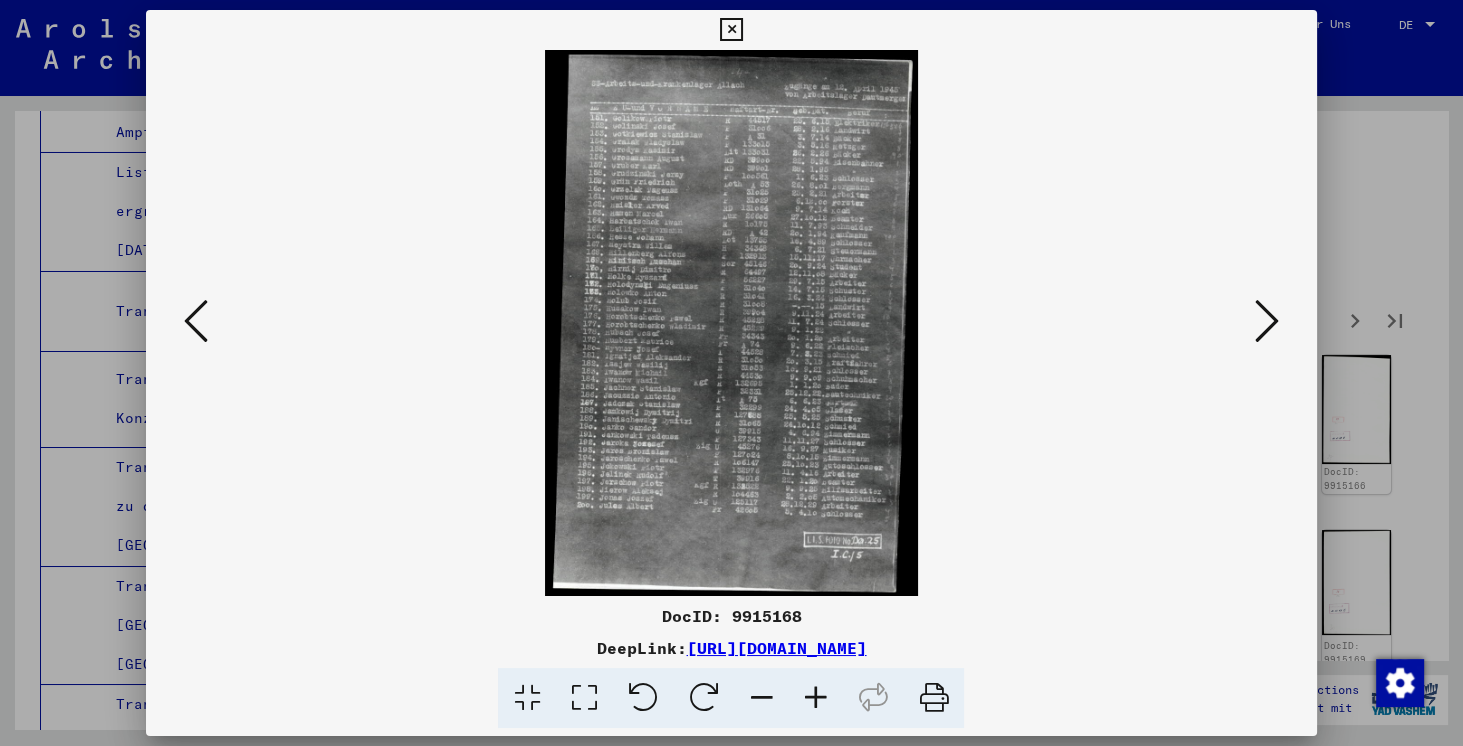 click at bounding box center [1267, 321] 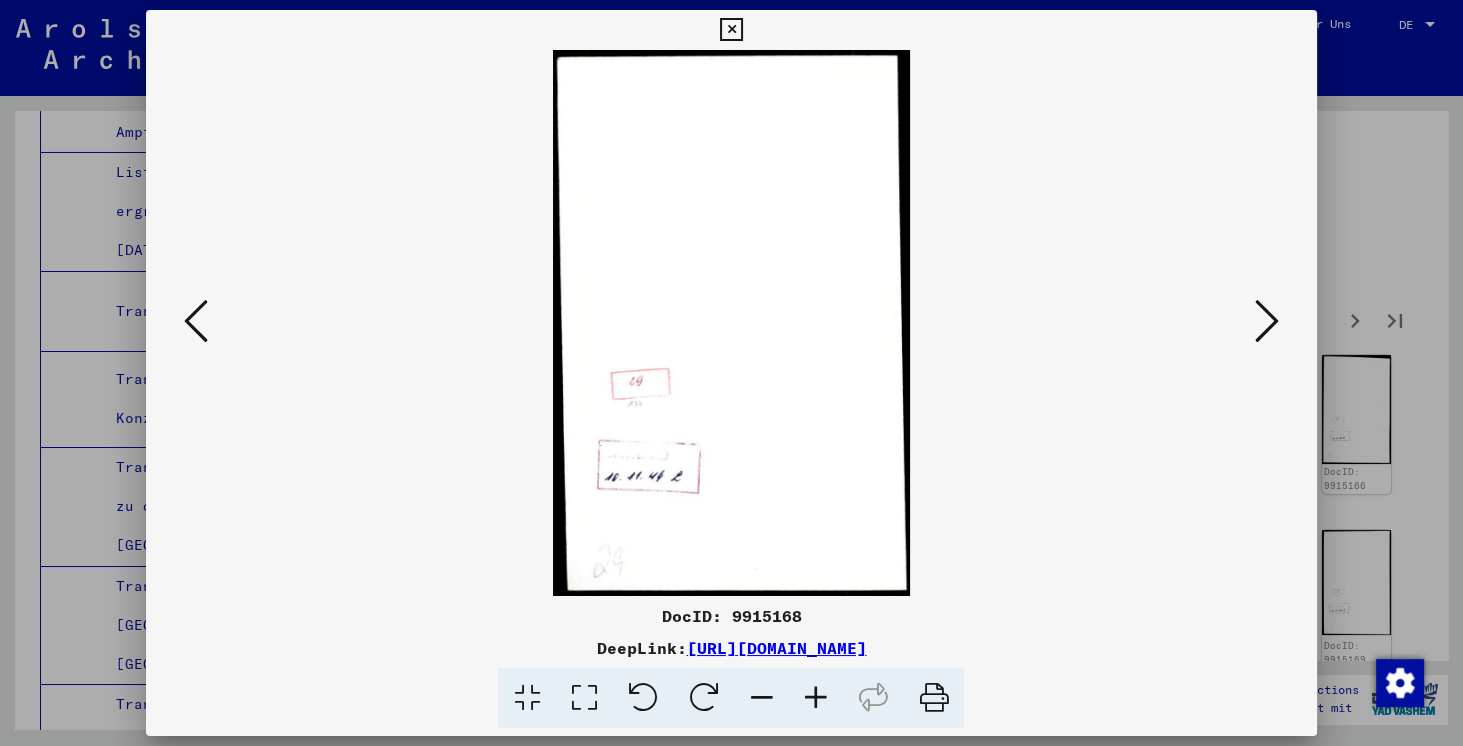 click at bounding box center [1267, 321] 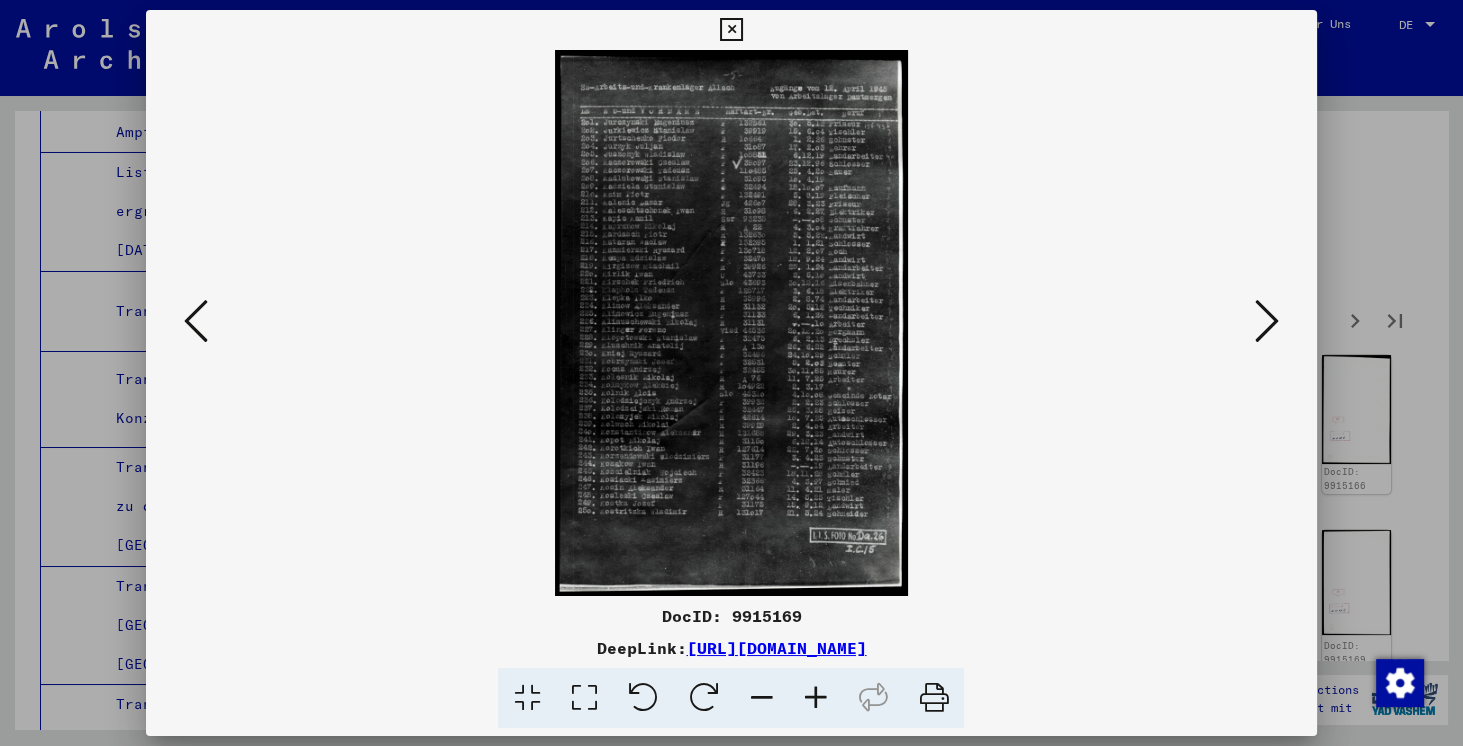 click at bounding box center (1267, 321) 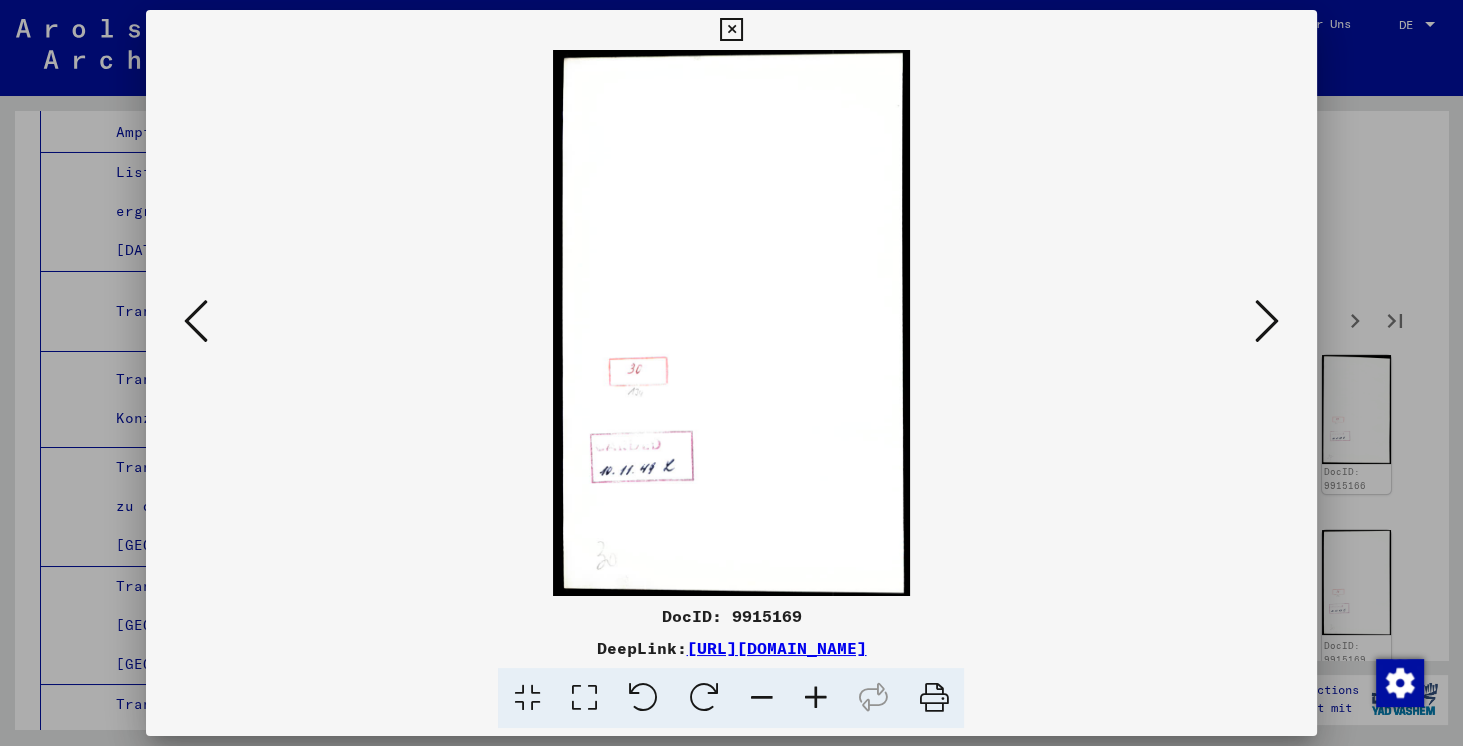 click at bounding box center (1267, 321) 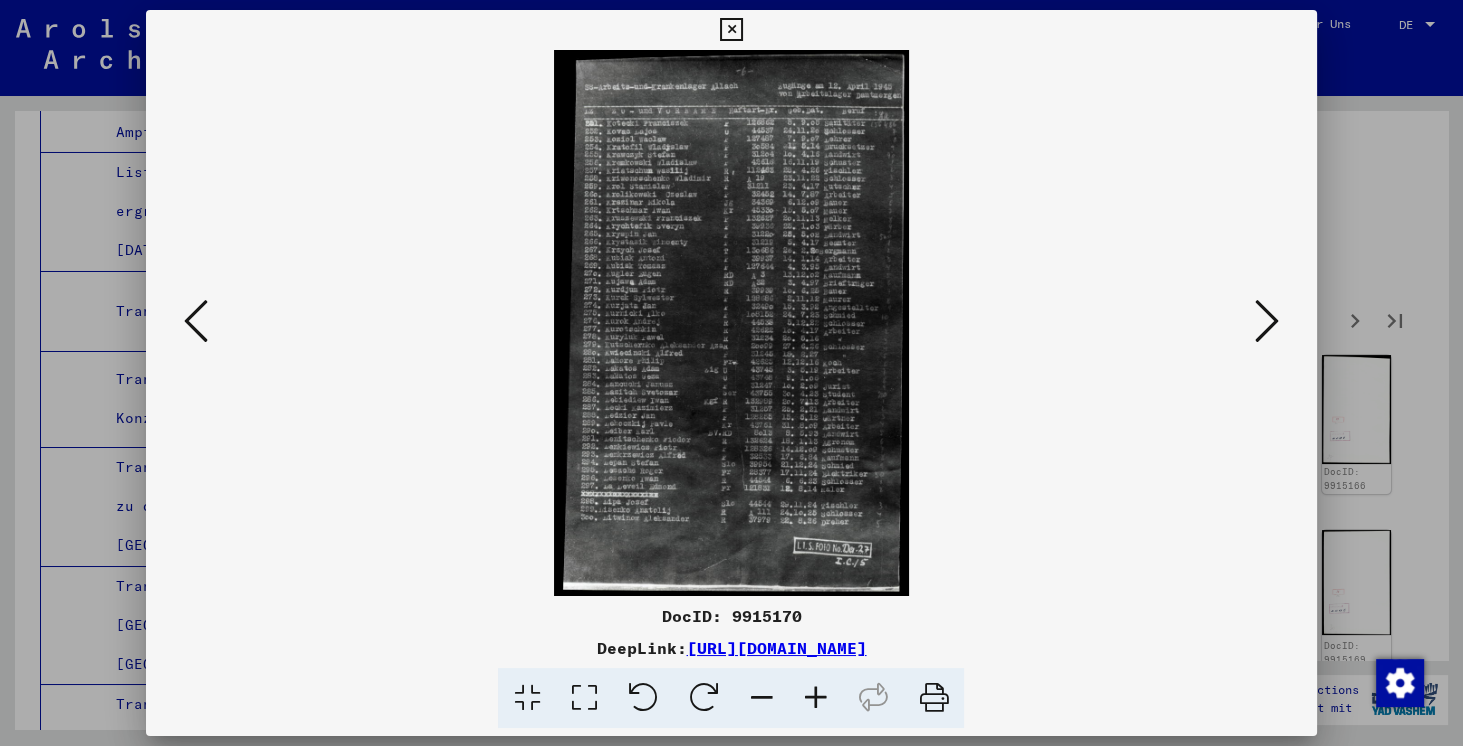 click at bounding box center (1267, 321) 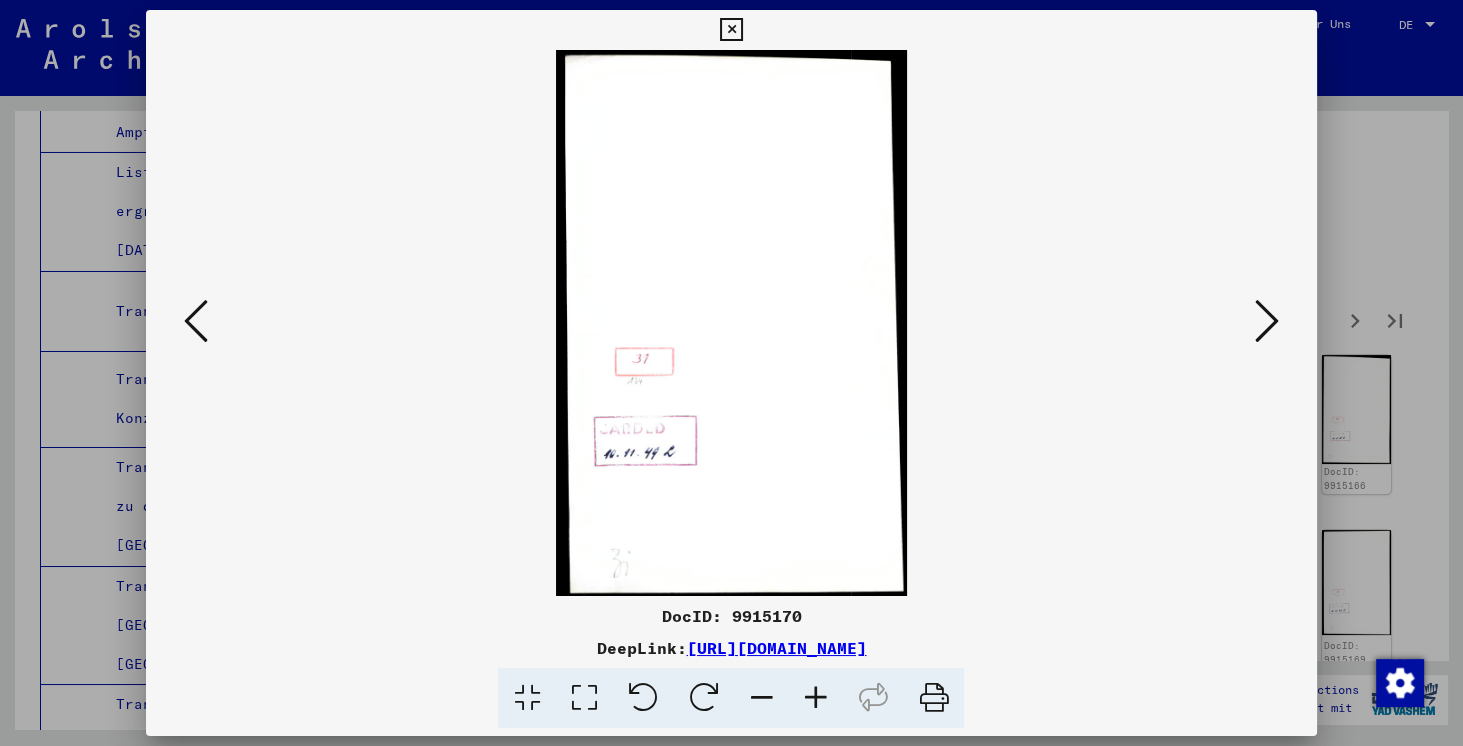 click at bounding box center (1267, 321) 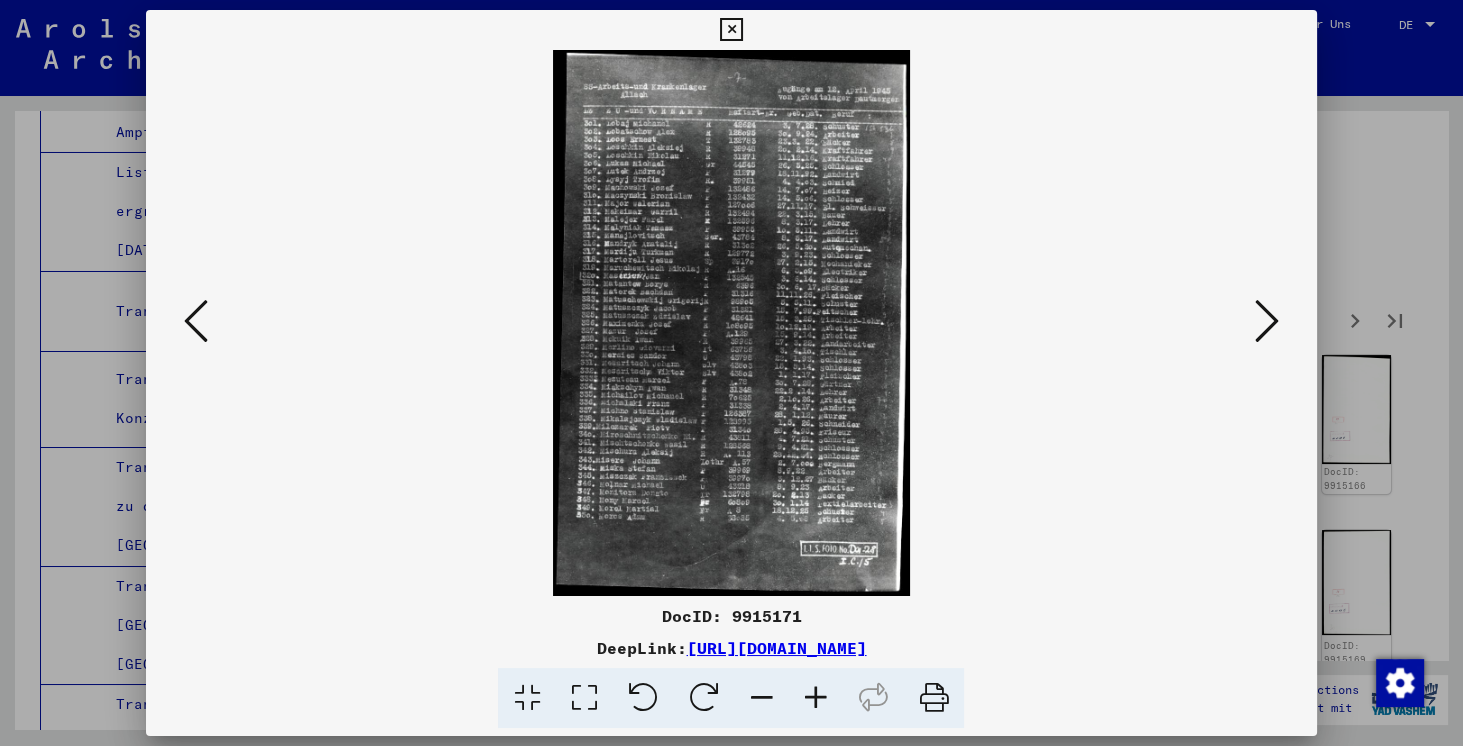 click at bounding box center (1267, 321) 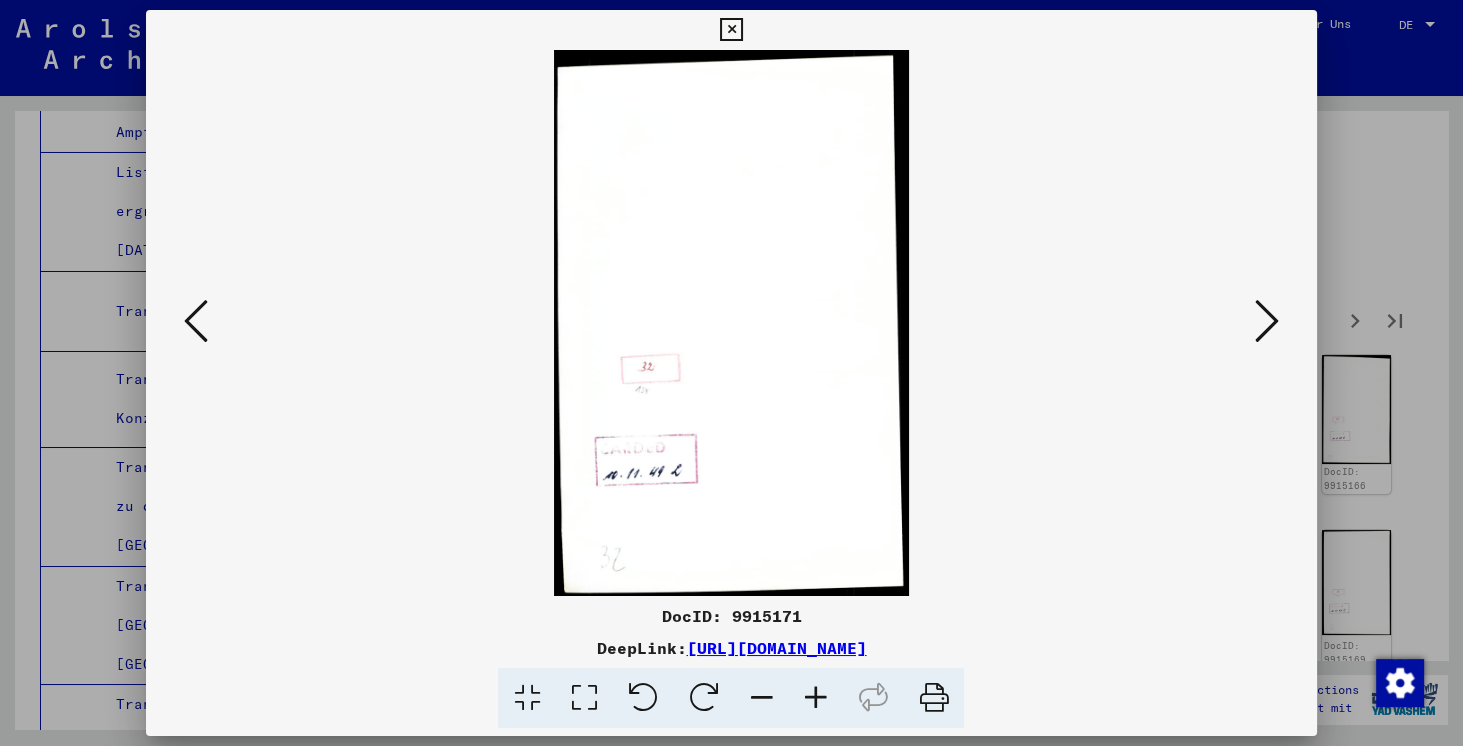 click at bounding box center [1267, 321] 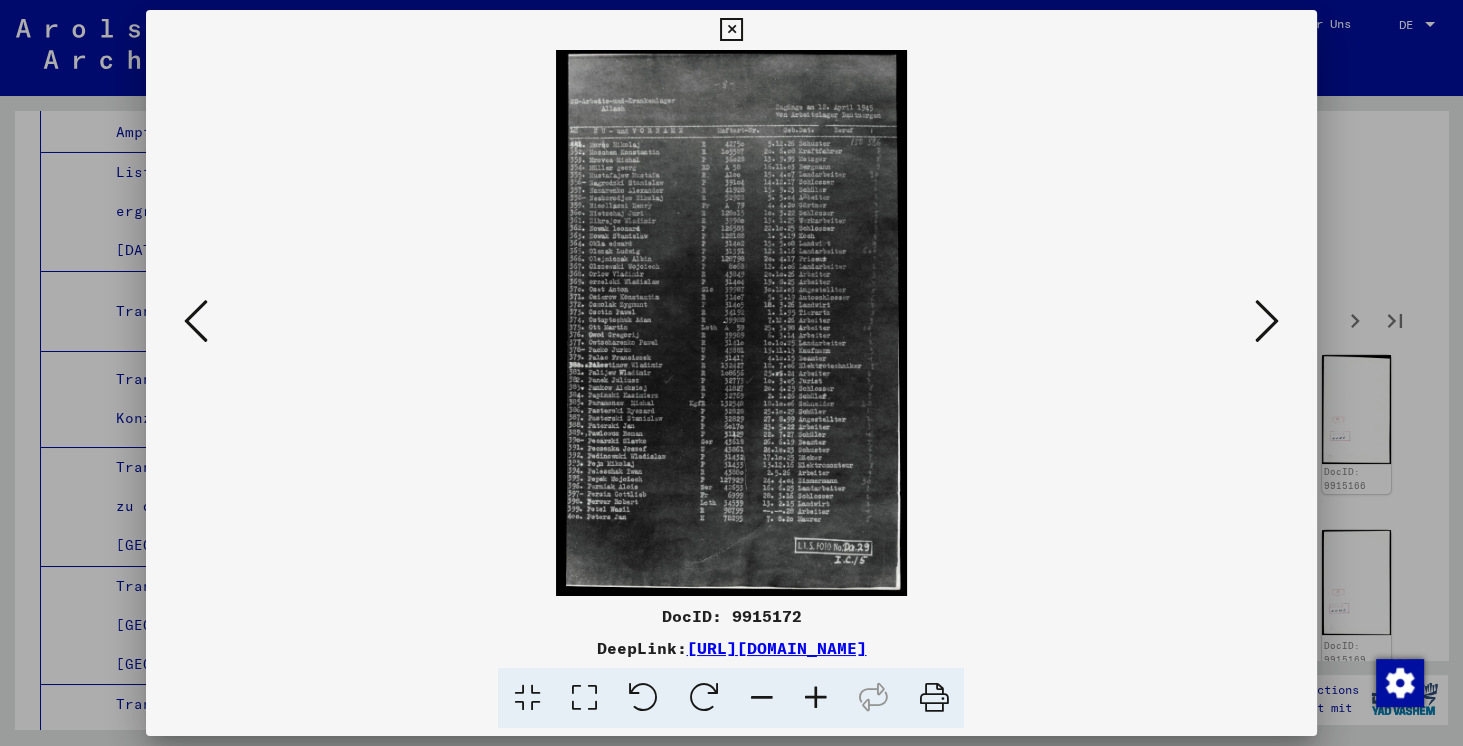 click at bounding box center (1267, 321) 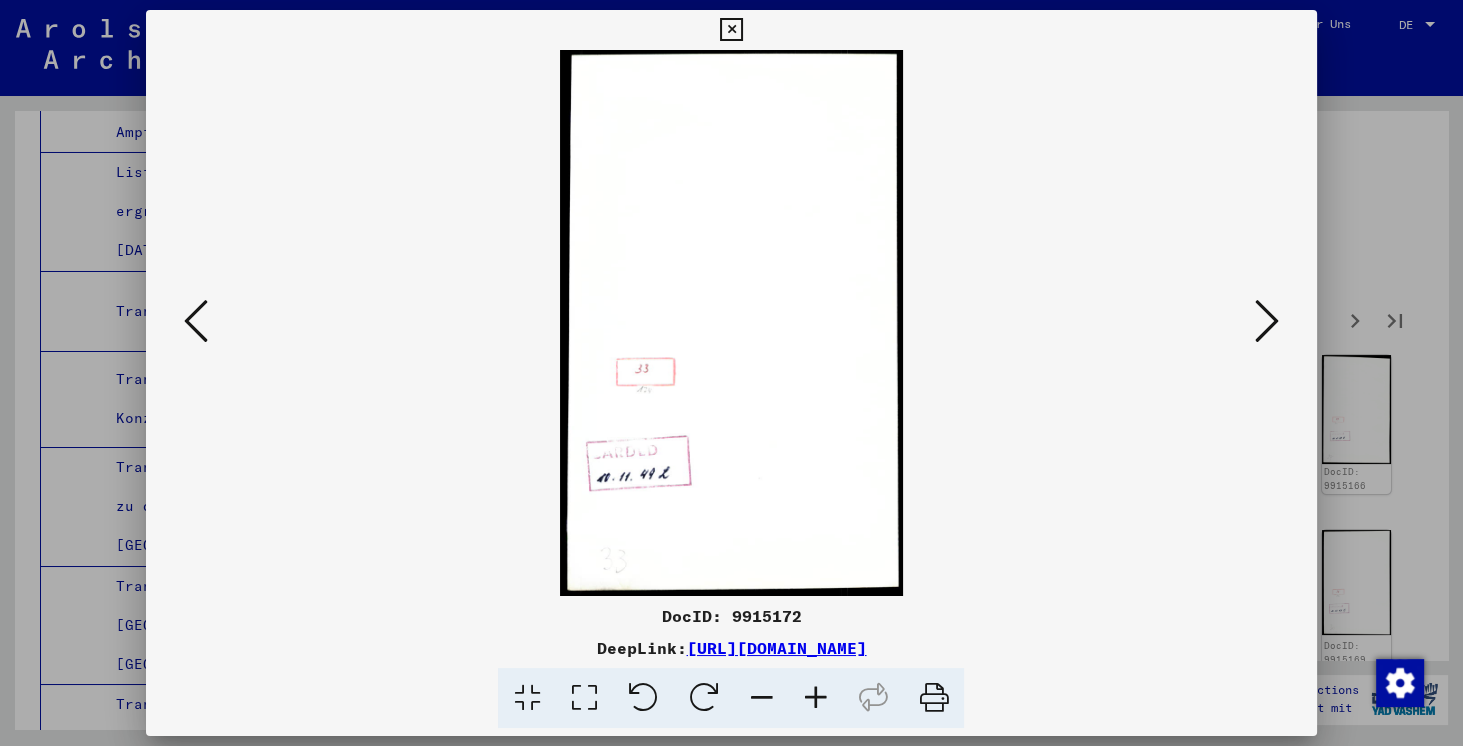 click at bounding box center [1267, 321] 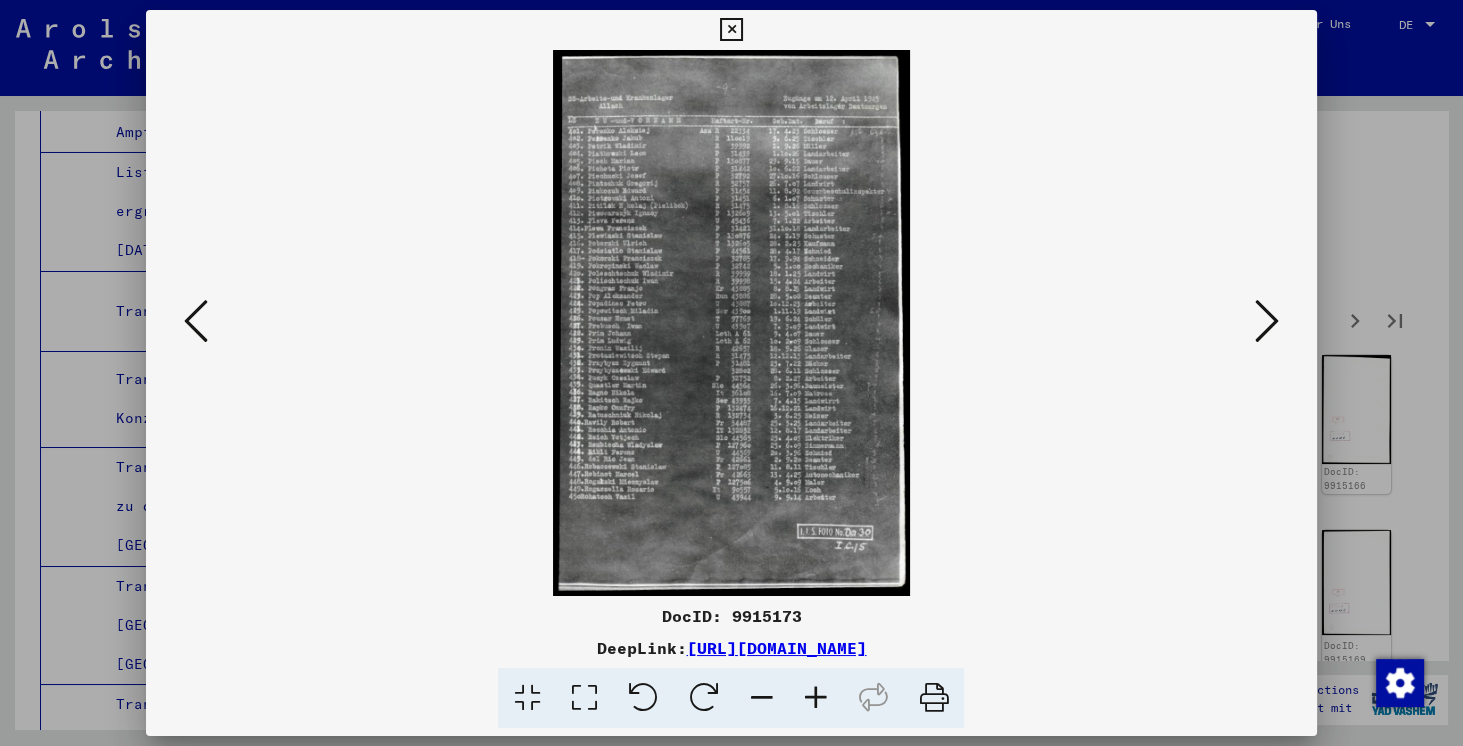 click at bounding box center (1267, 321) 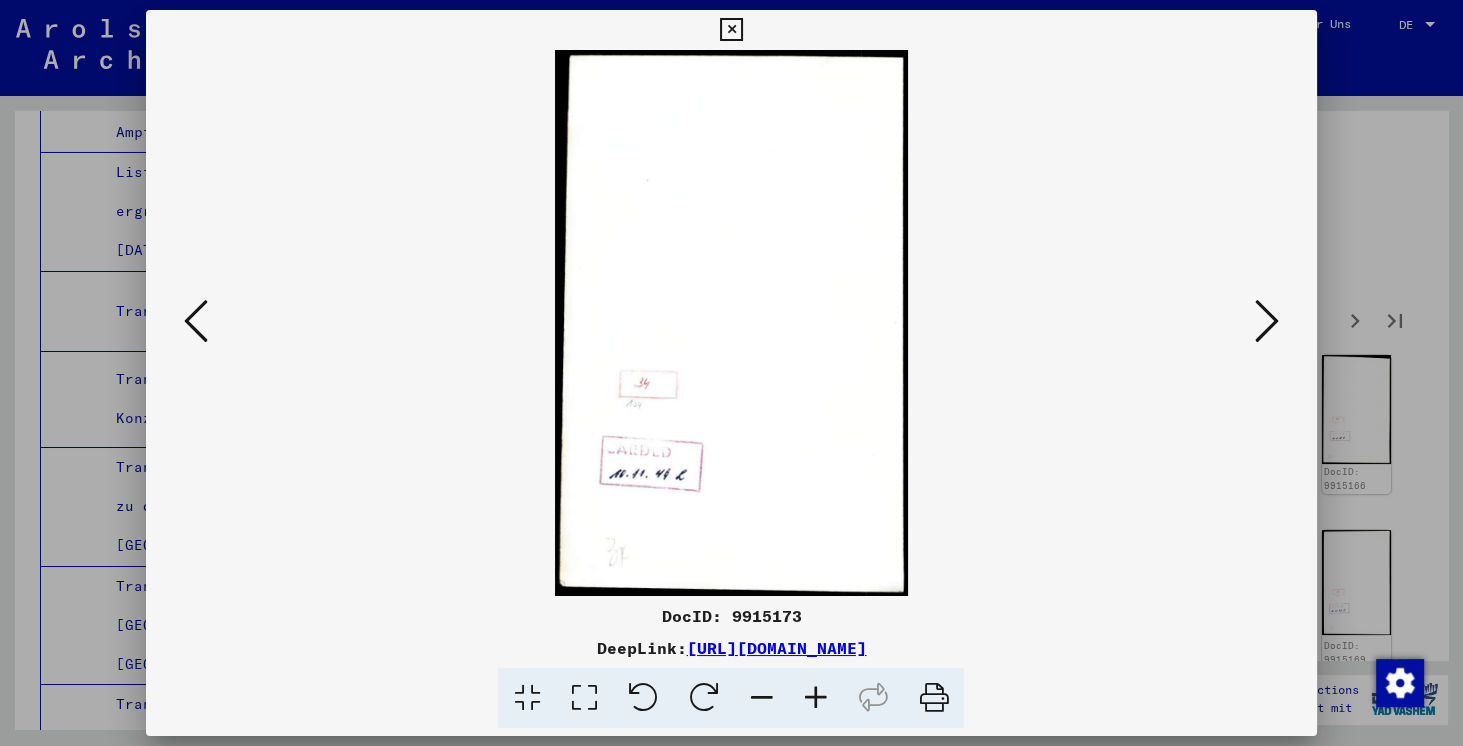 click at bounding box center (1267, 321) 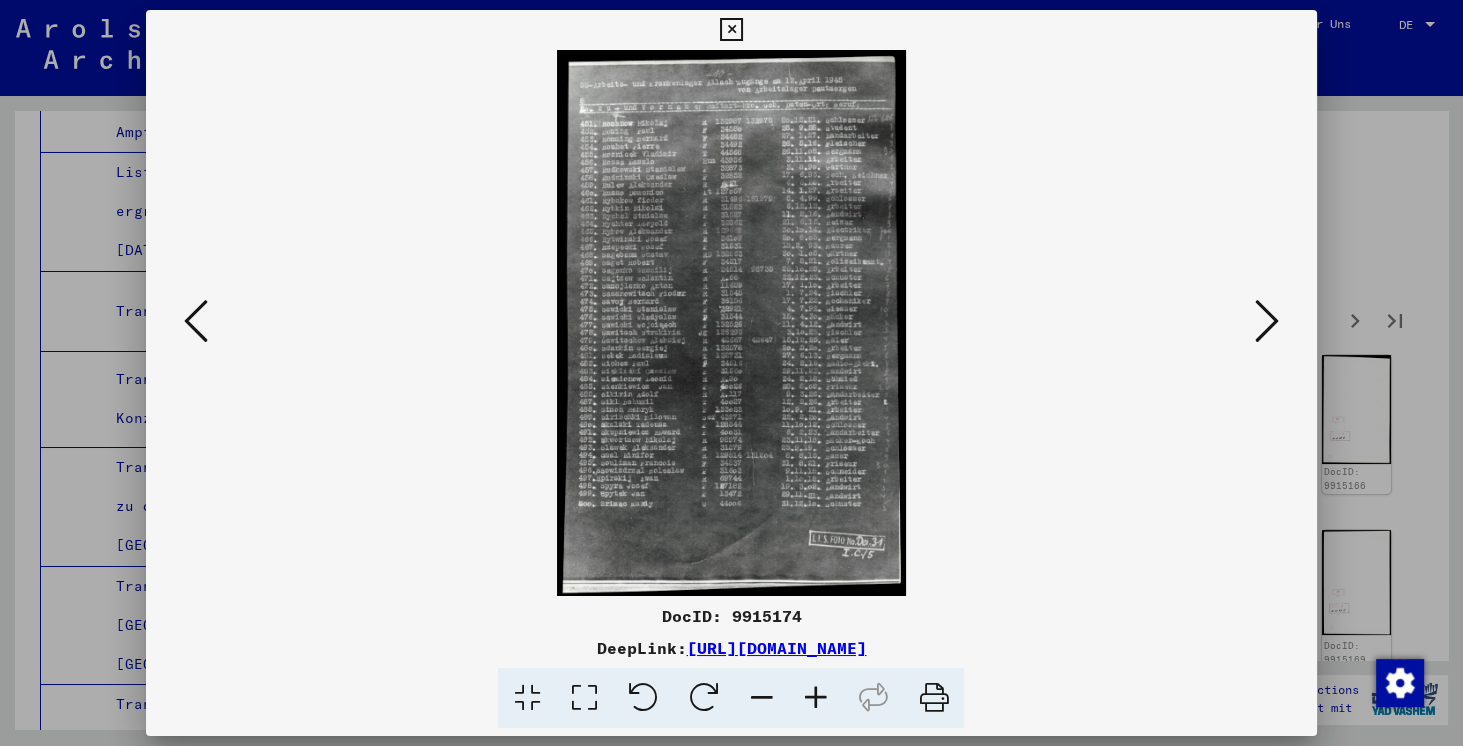click at bounding box center (1267, 321) 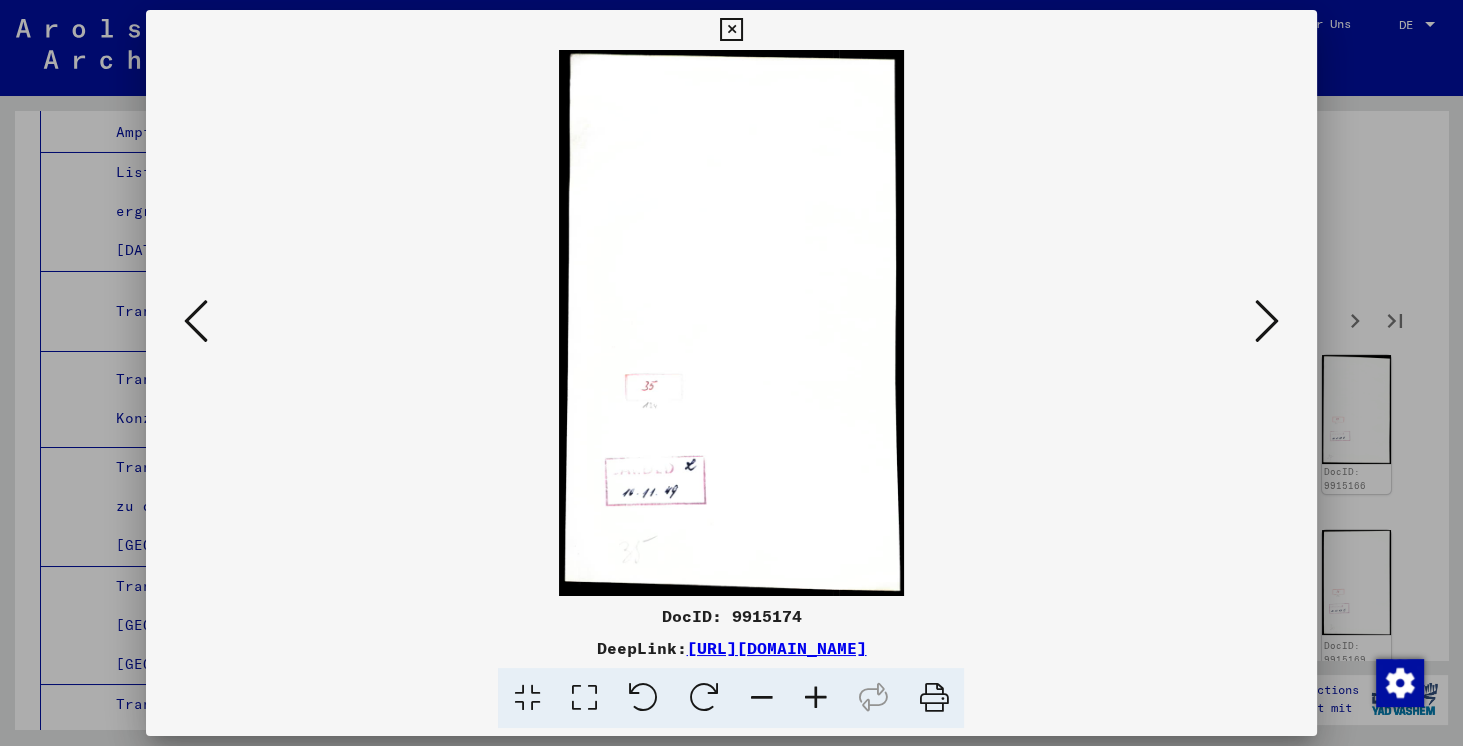 click at bounding box center (1267, 321) 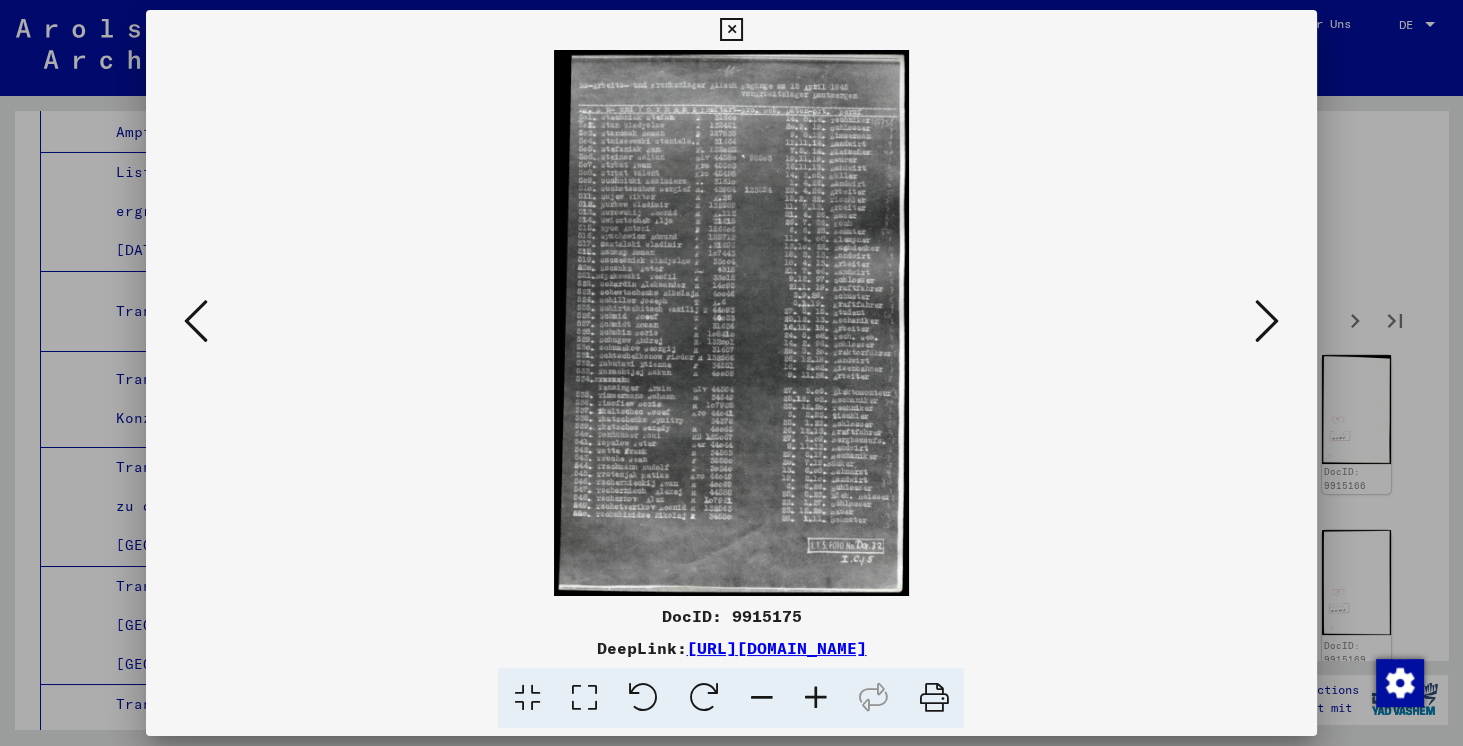 click at bounding box center (1267, 321) 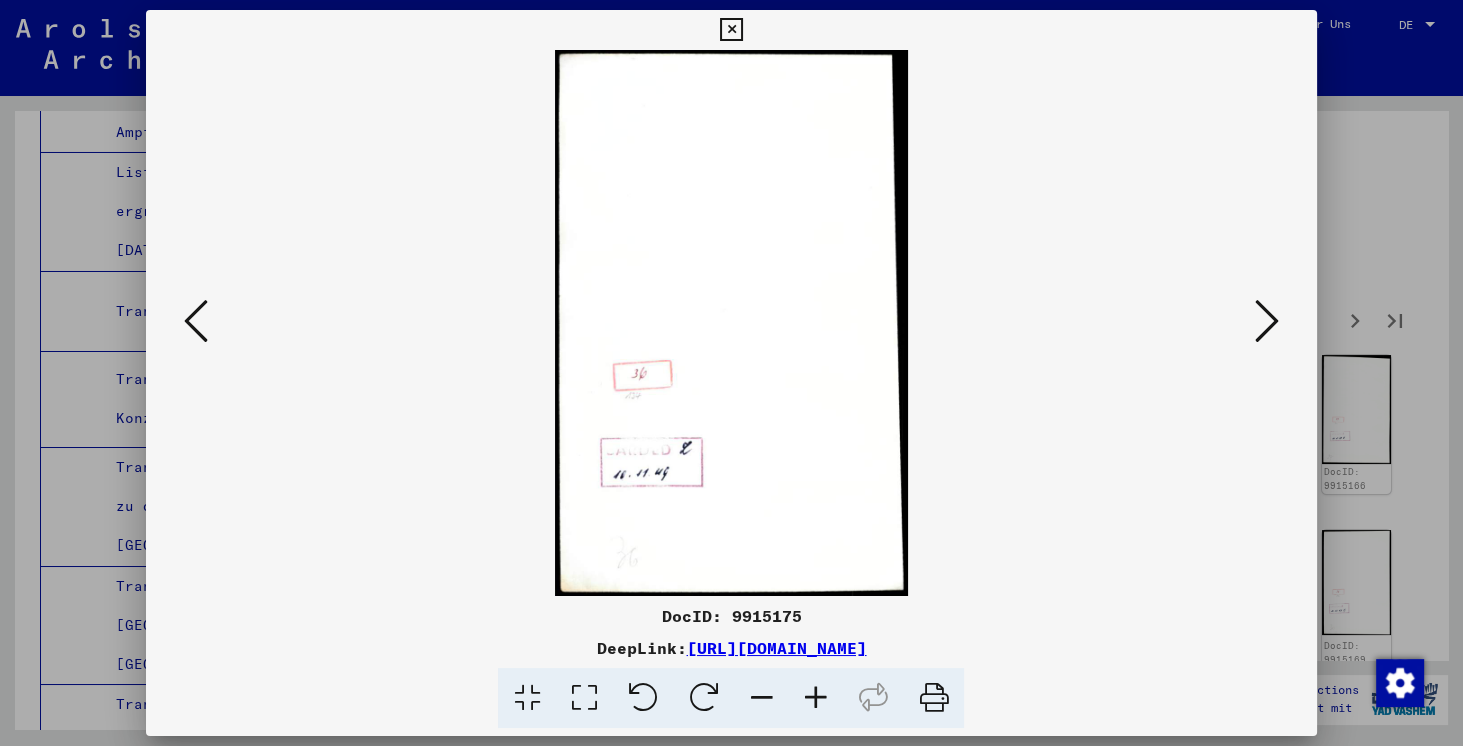 click at bounding box center (1267, 321) 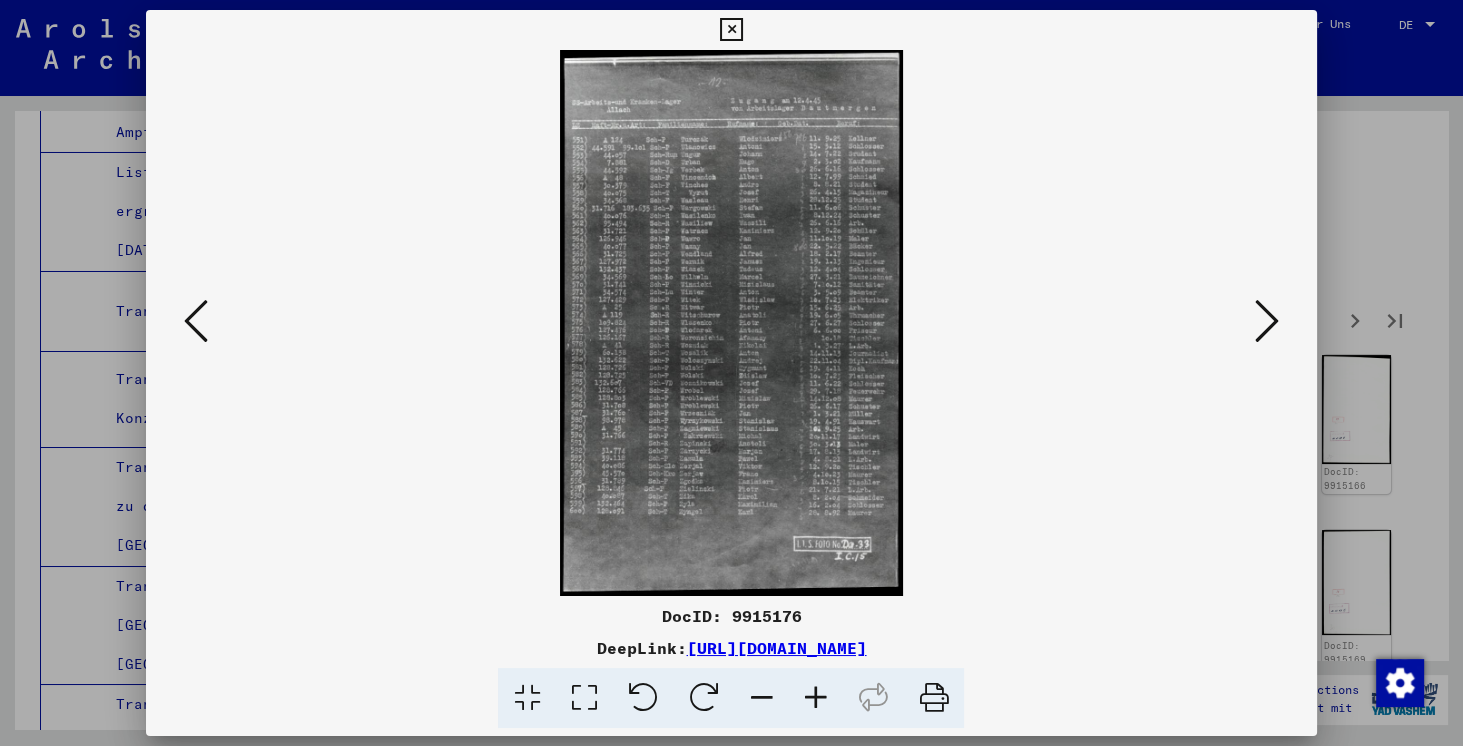 click at bounding box center [1267, 321] 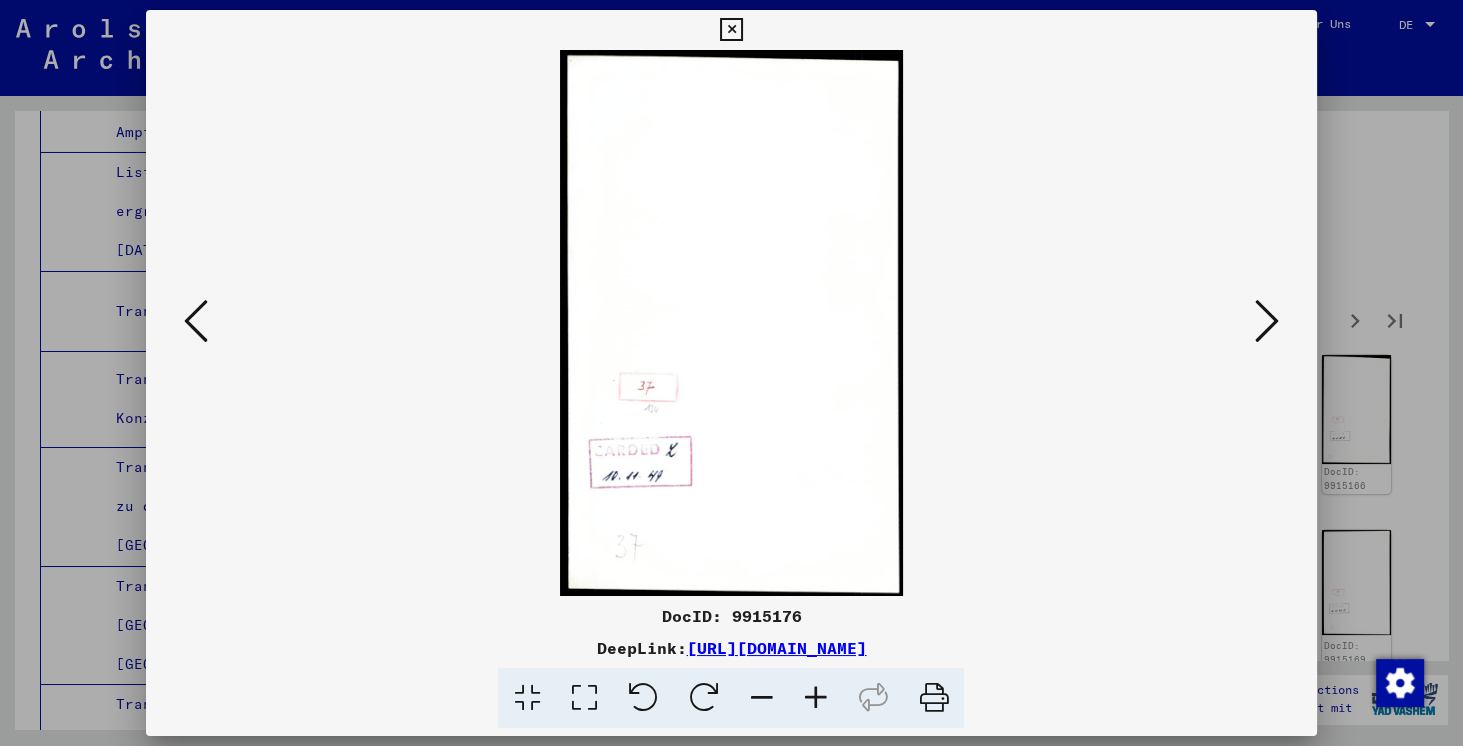 click at bounding box center [1267, 321] 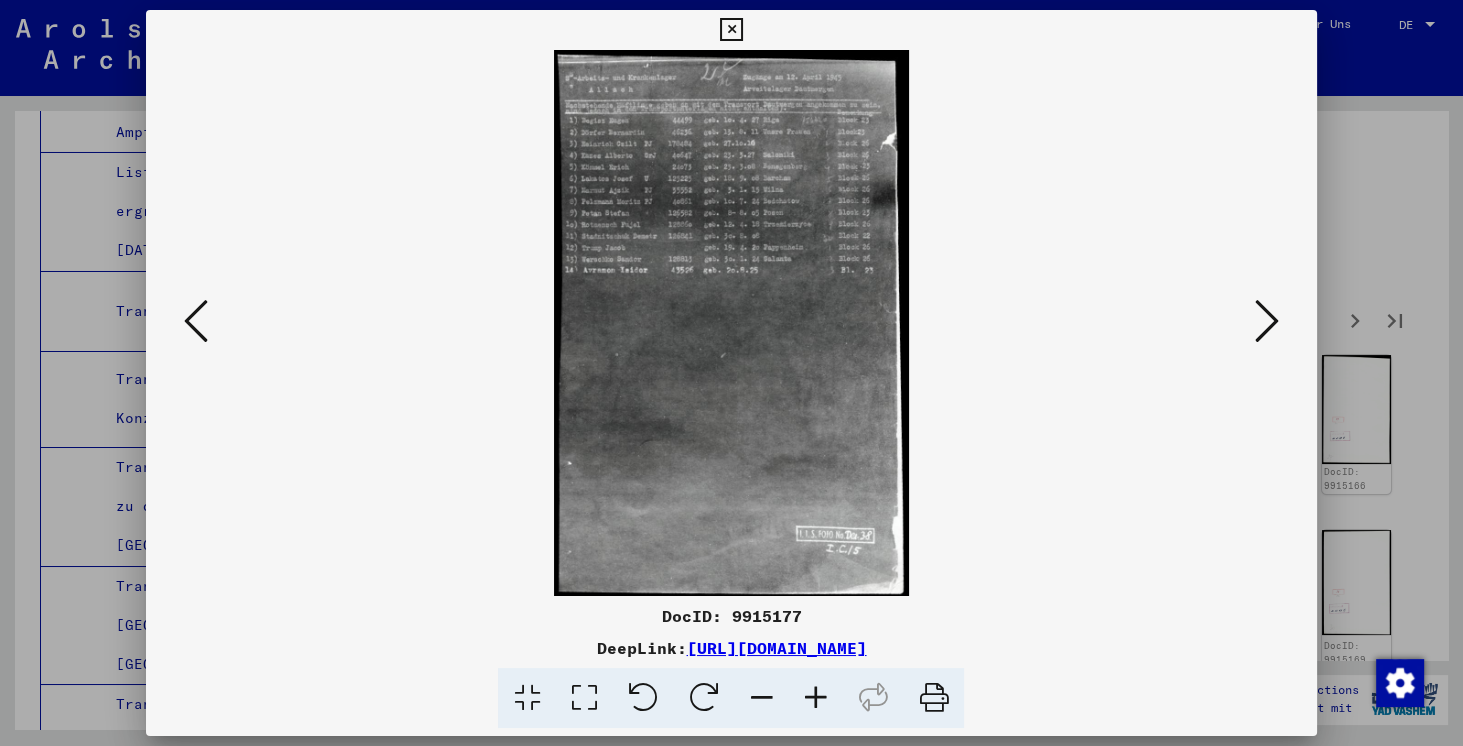 click at bounding box center [1267, 321] 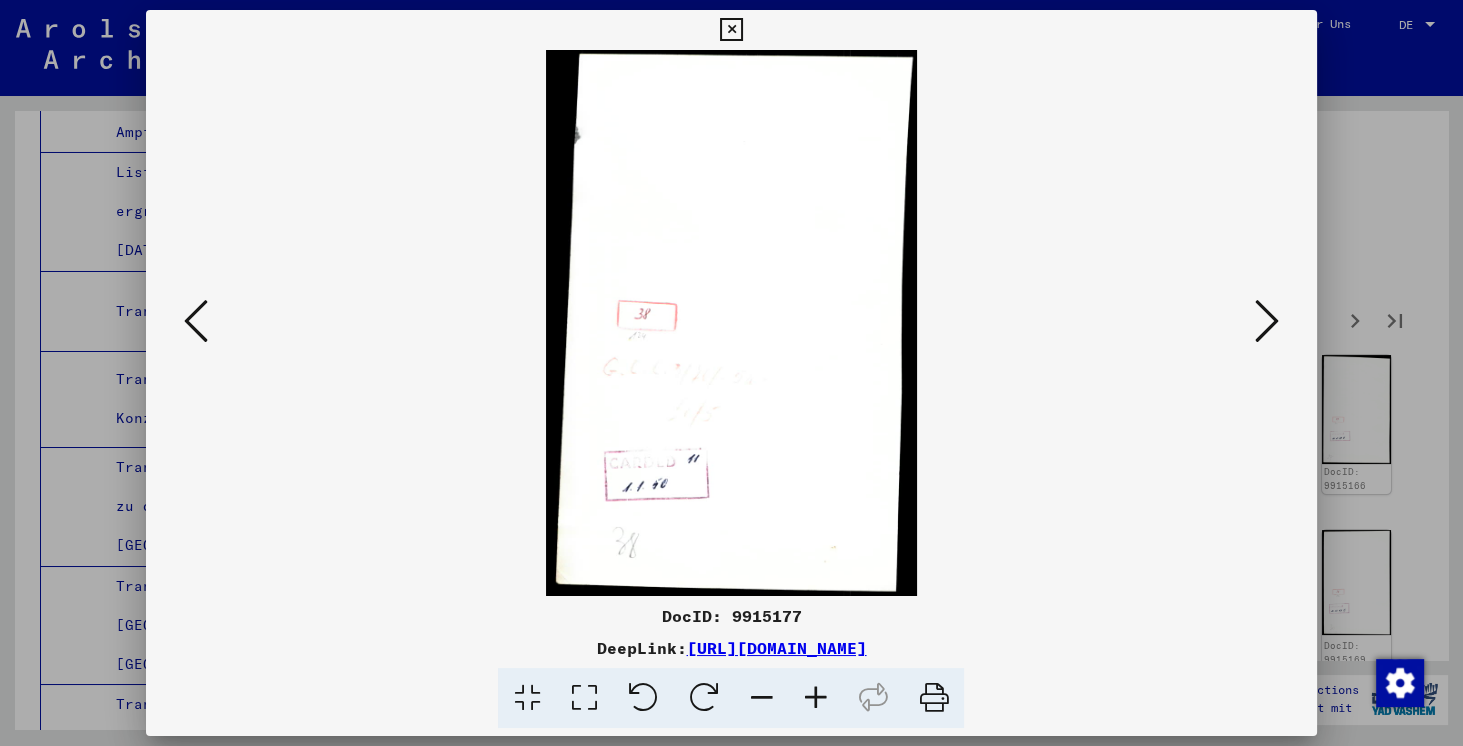 click at bounding box center (1267, 321) 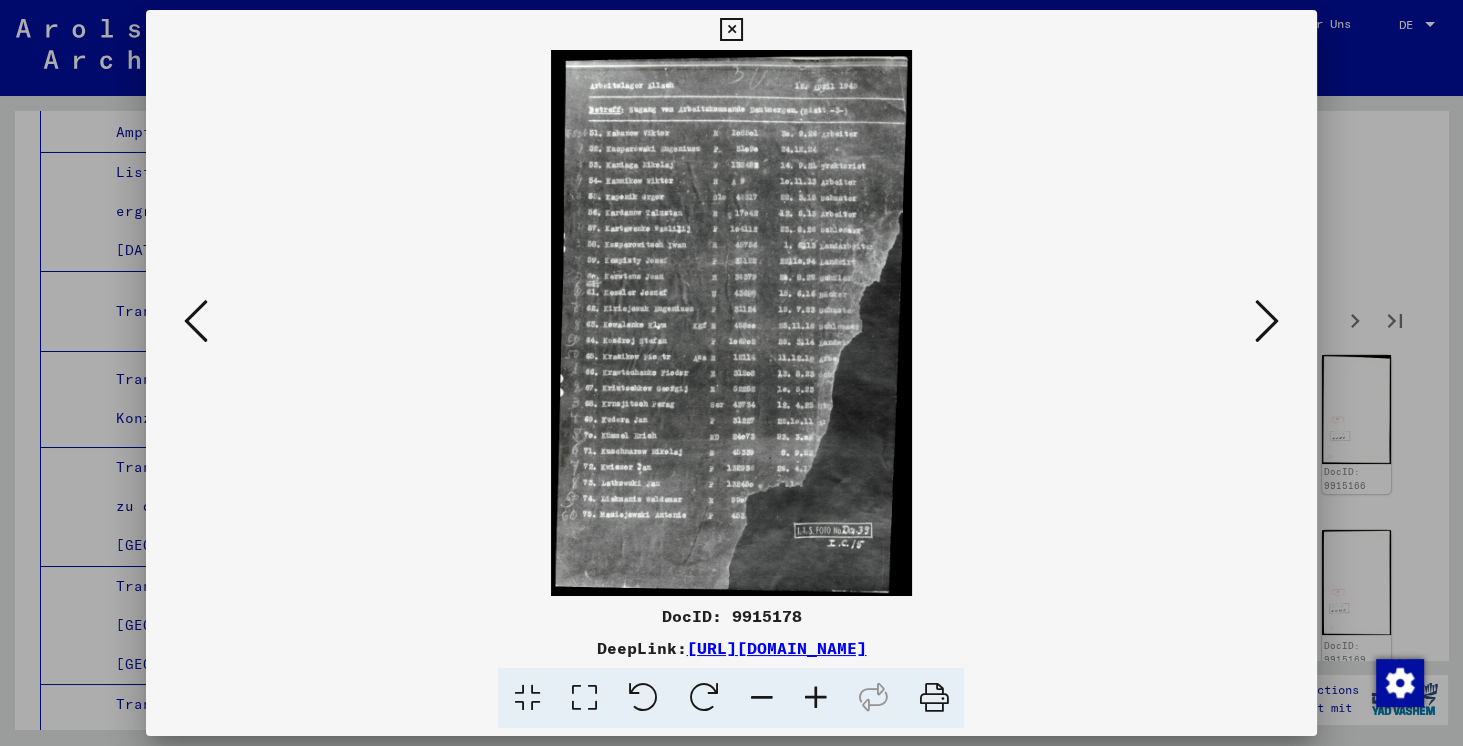 click at bounding box center [1267, 321] 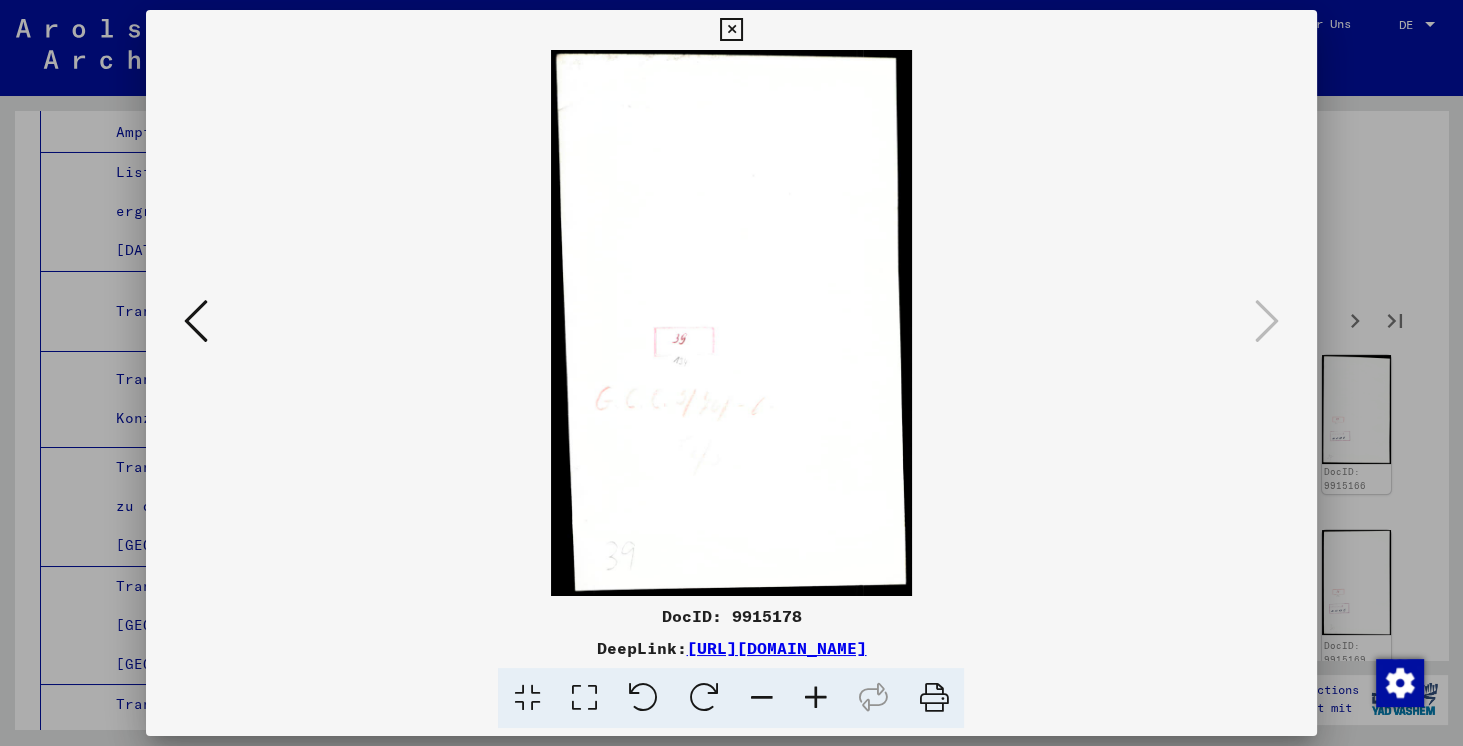 click at bounding box center [731, 30] 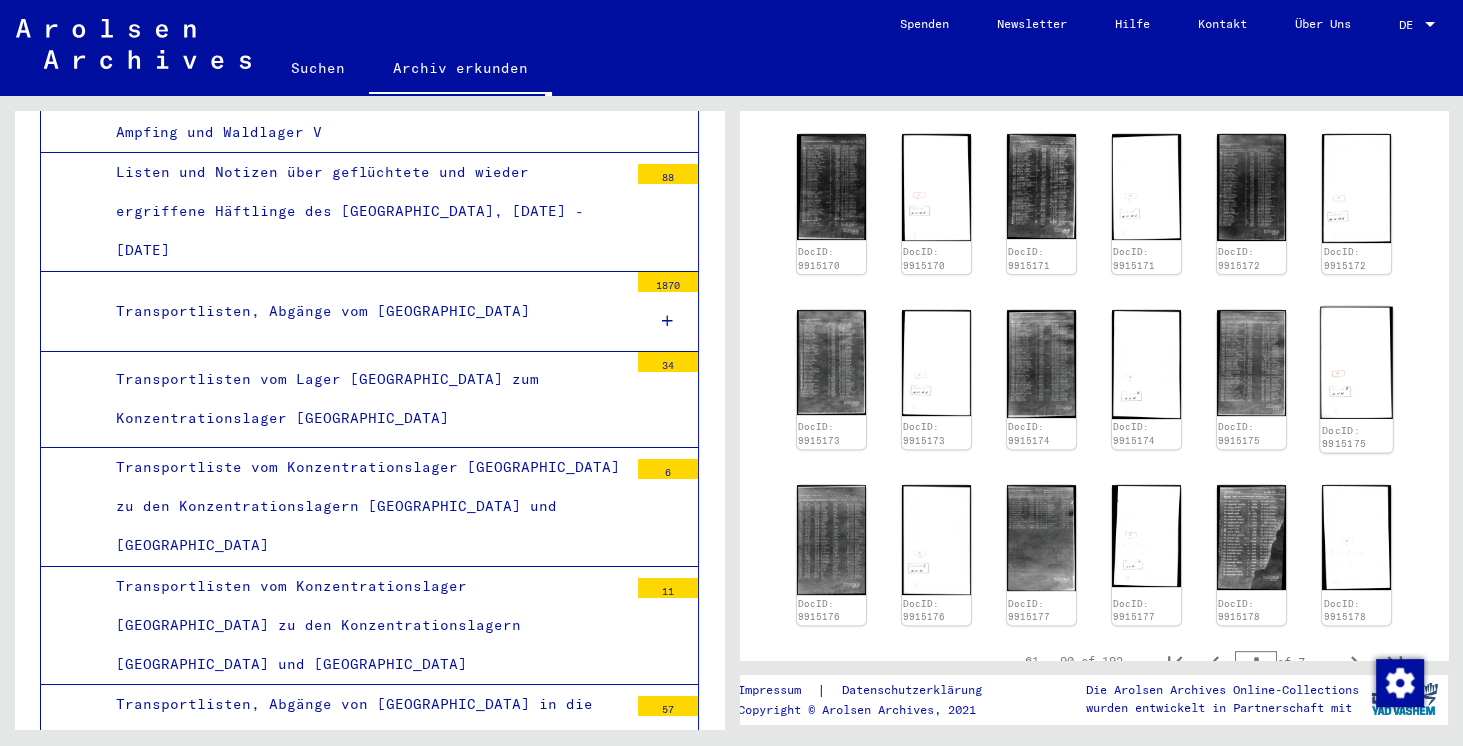 scroll, scrollTop: 1085, scrollLeft: 0, axis: vertical 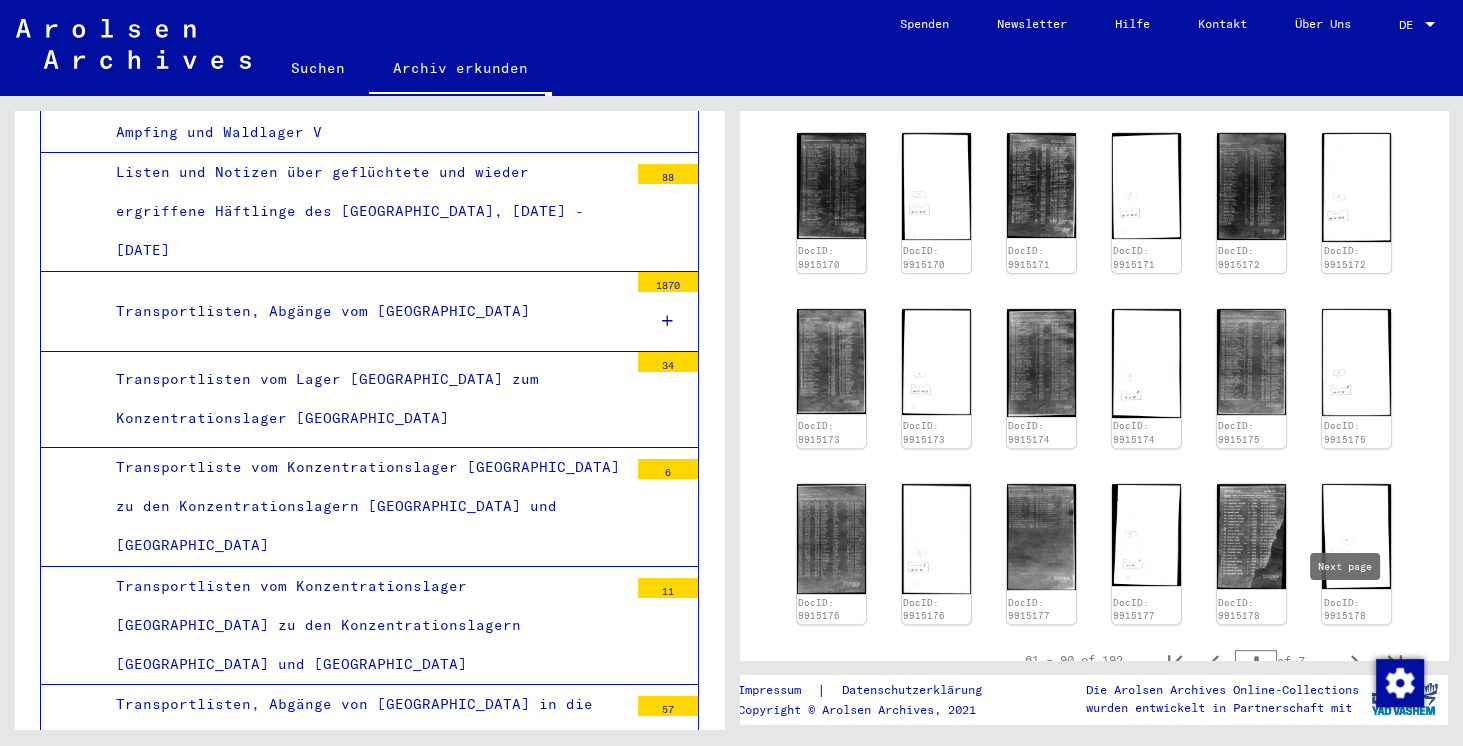 click 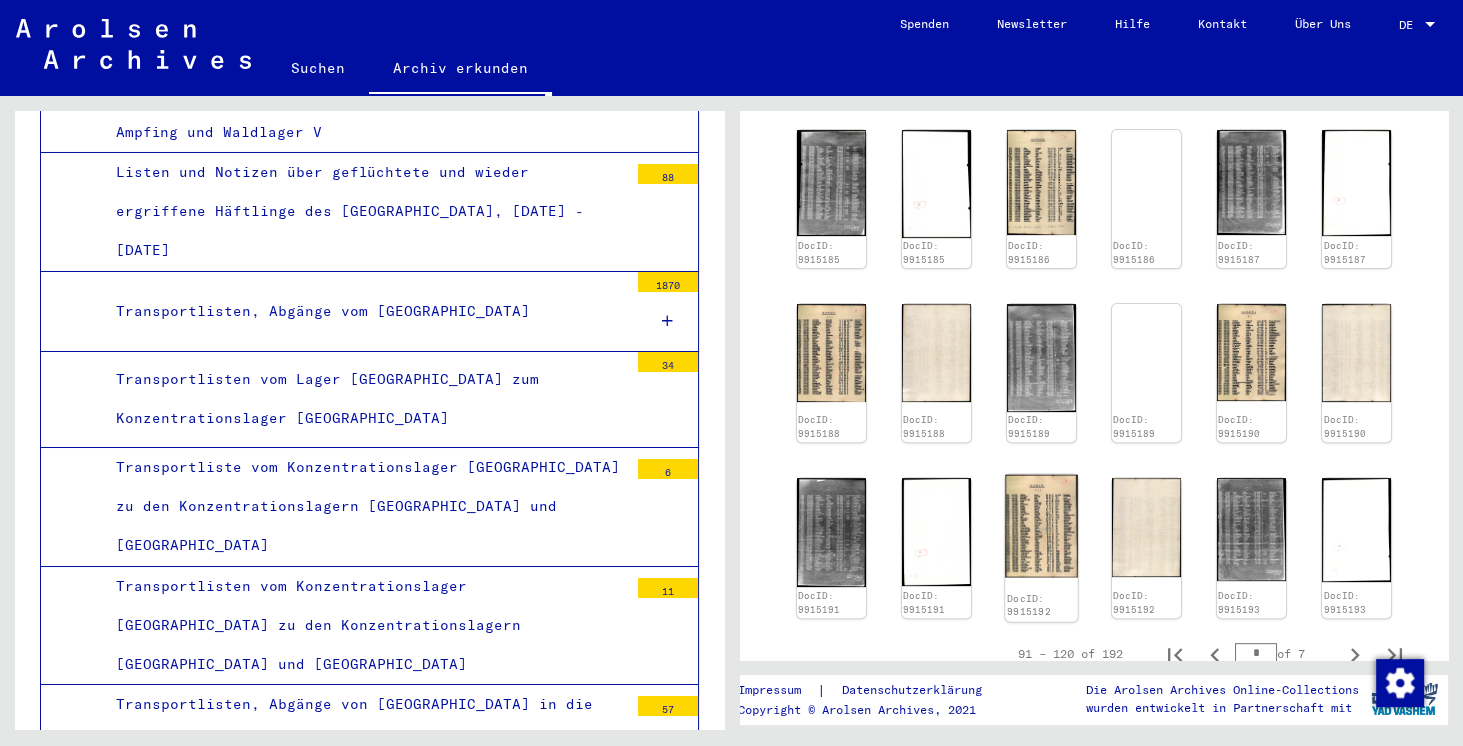click 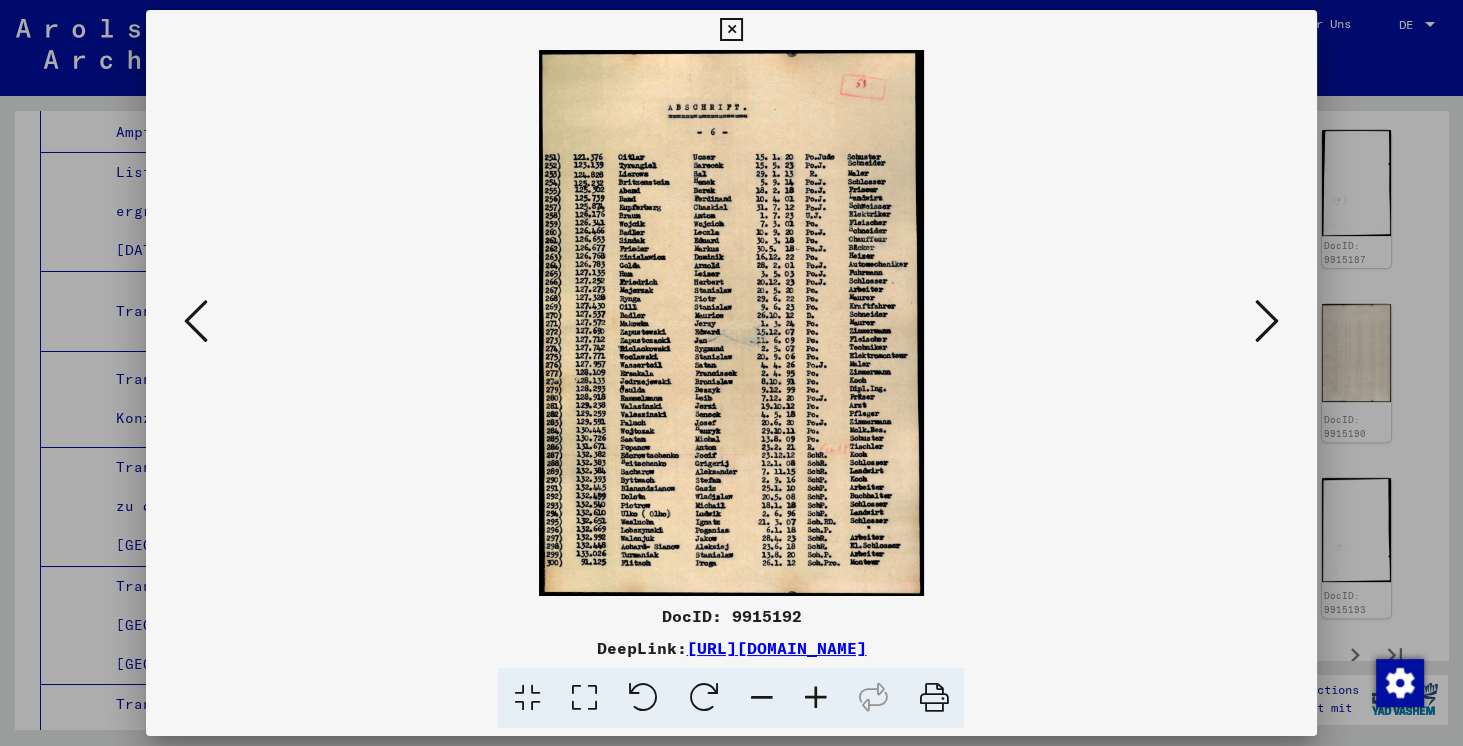 click at bounding box center [731, 30] 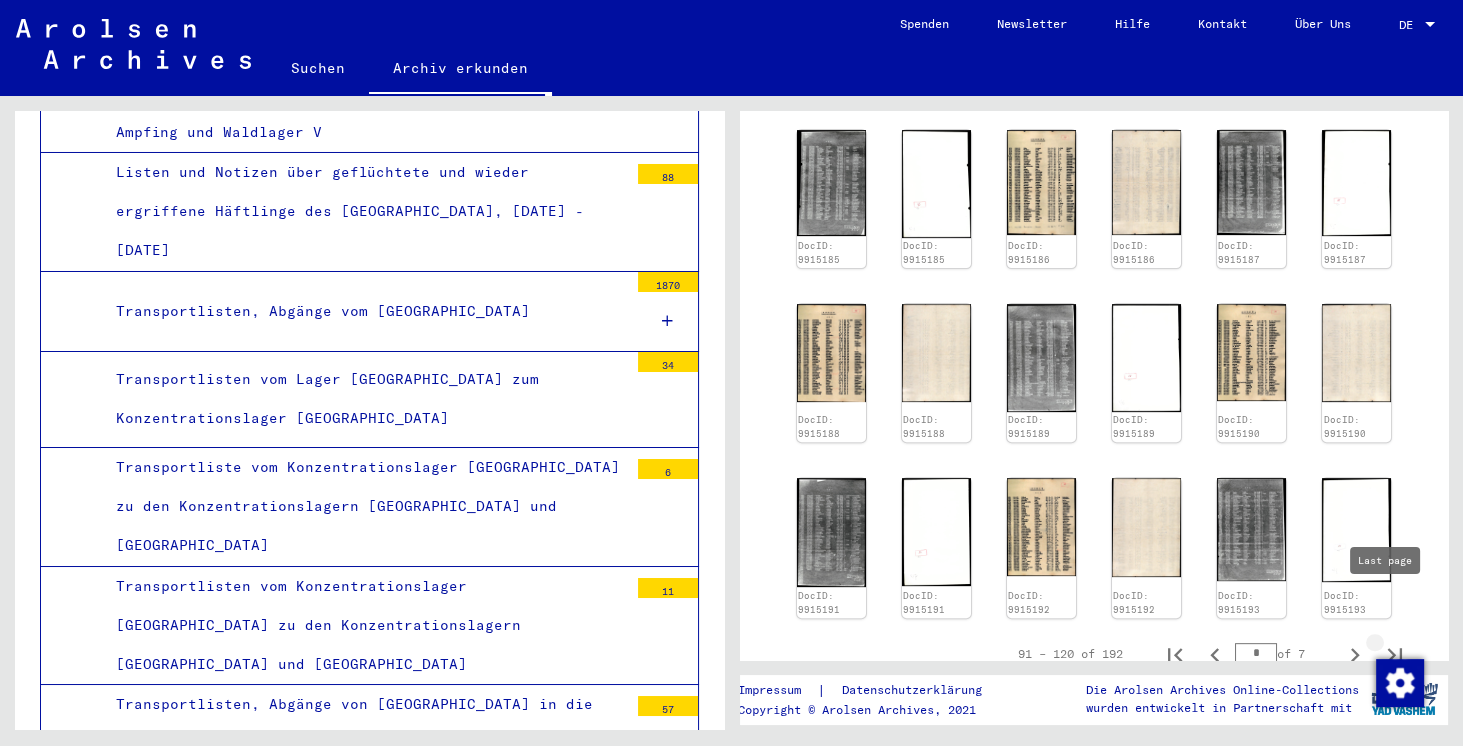 click 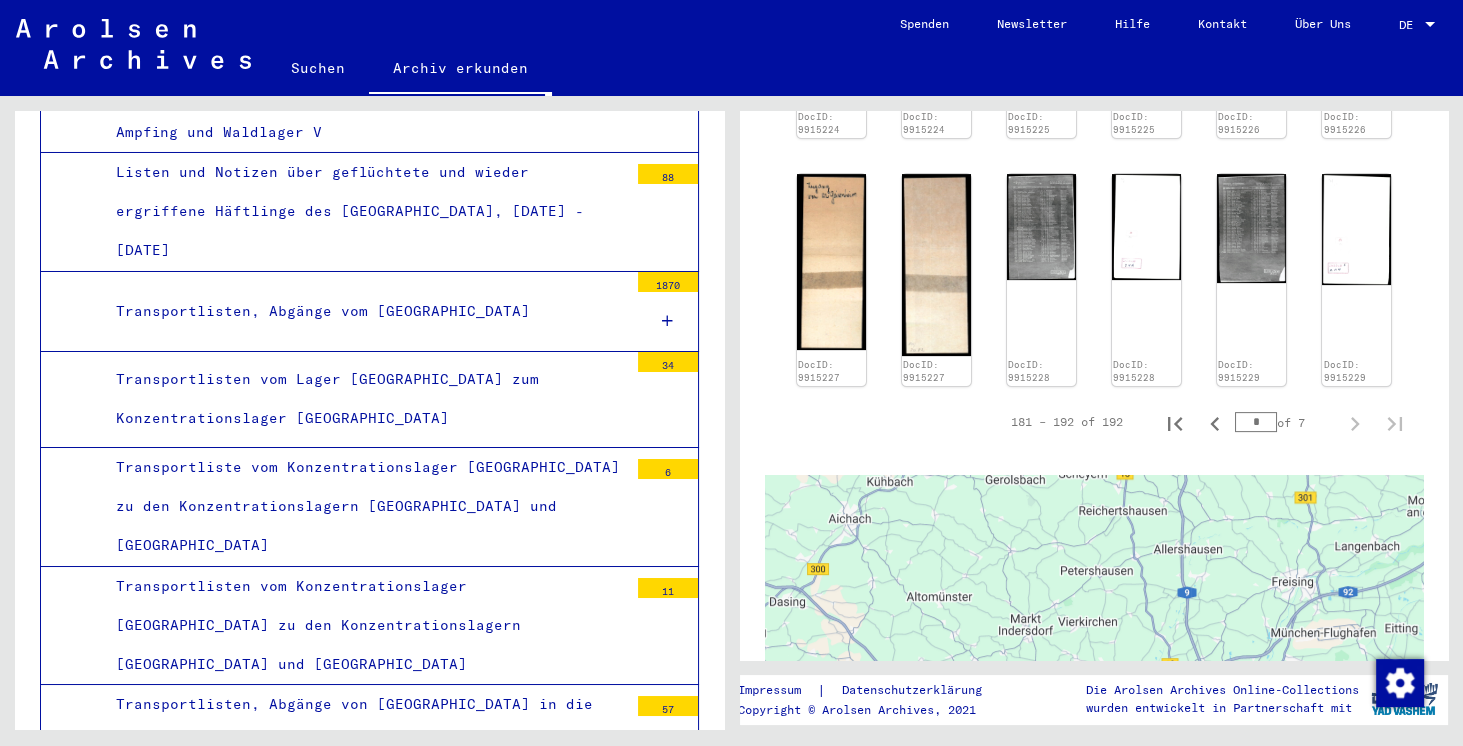 scroll, scrollTop: 857, scrollLeft: 0, axis: vertical 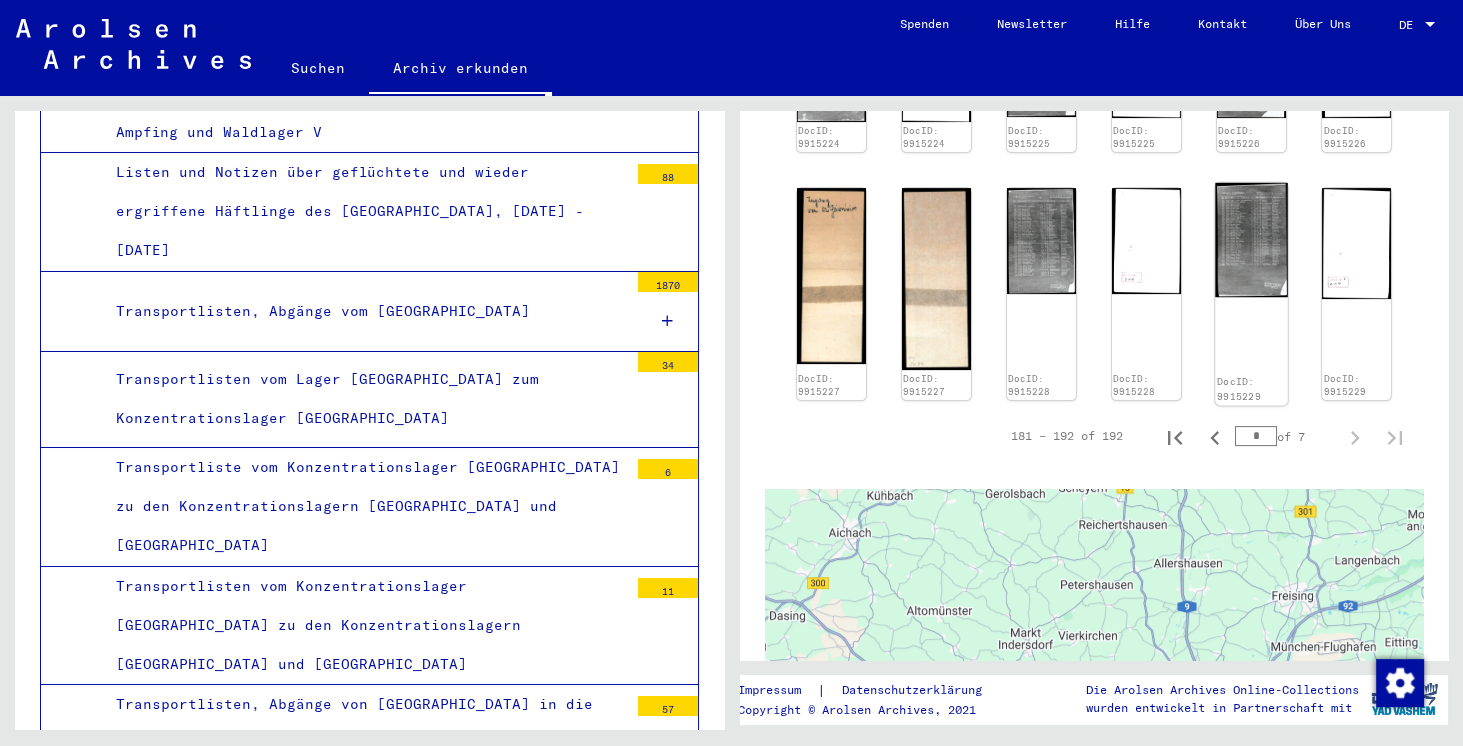 click 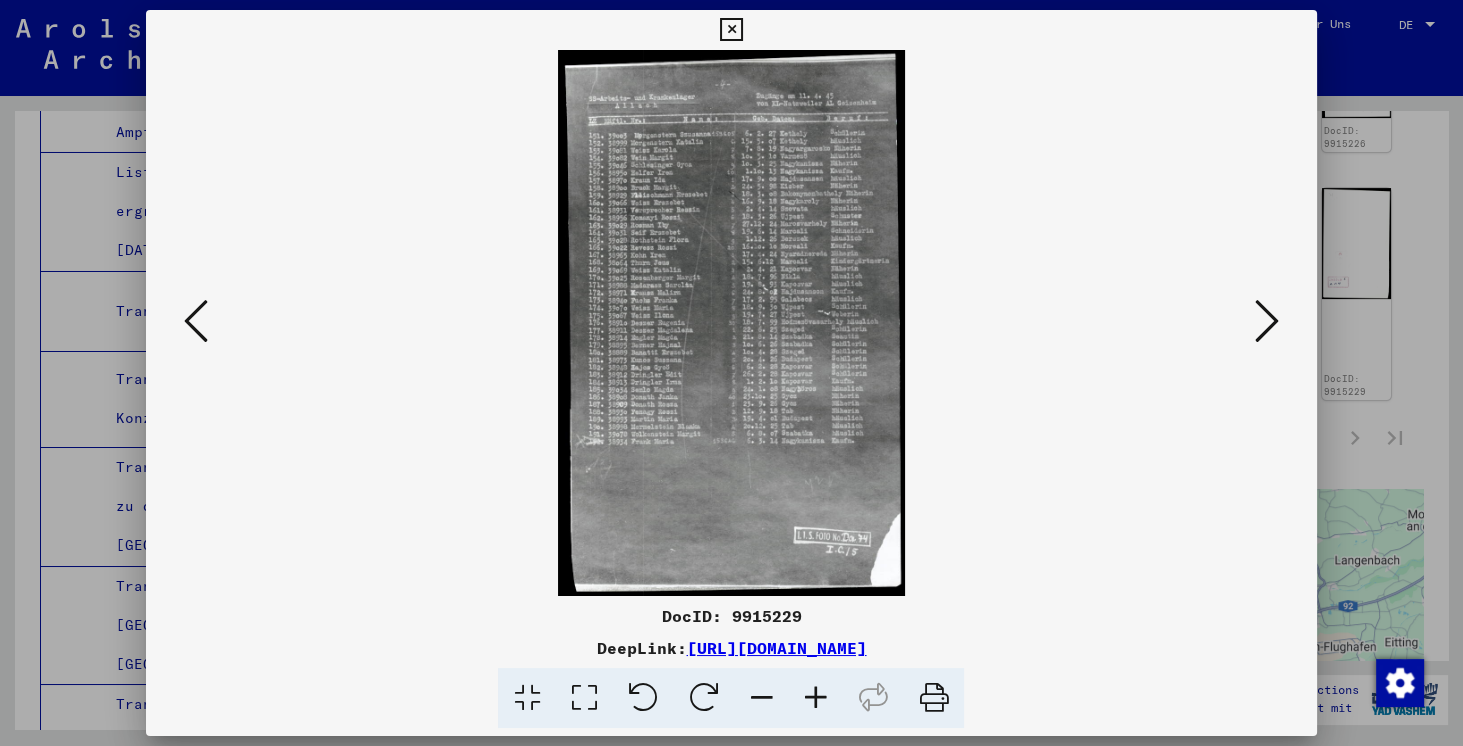 click at bounding box center [196, 321] 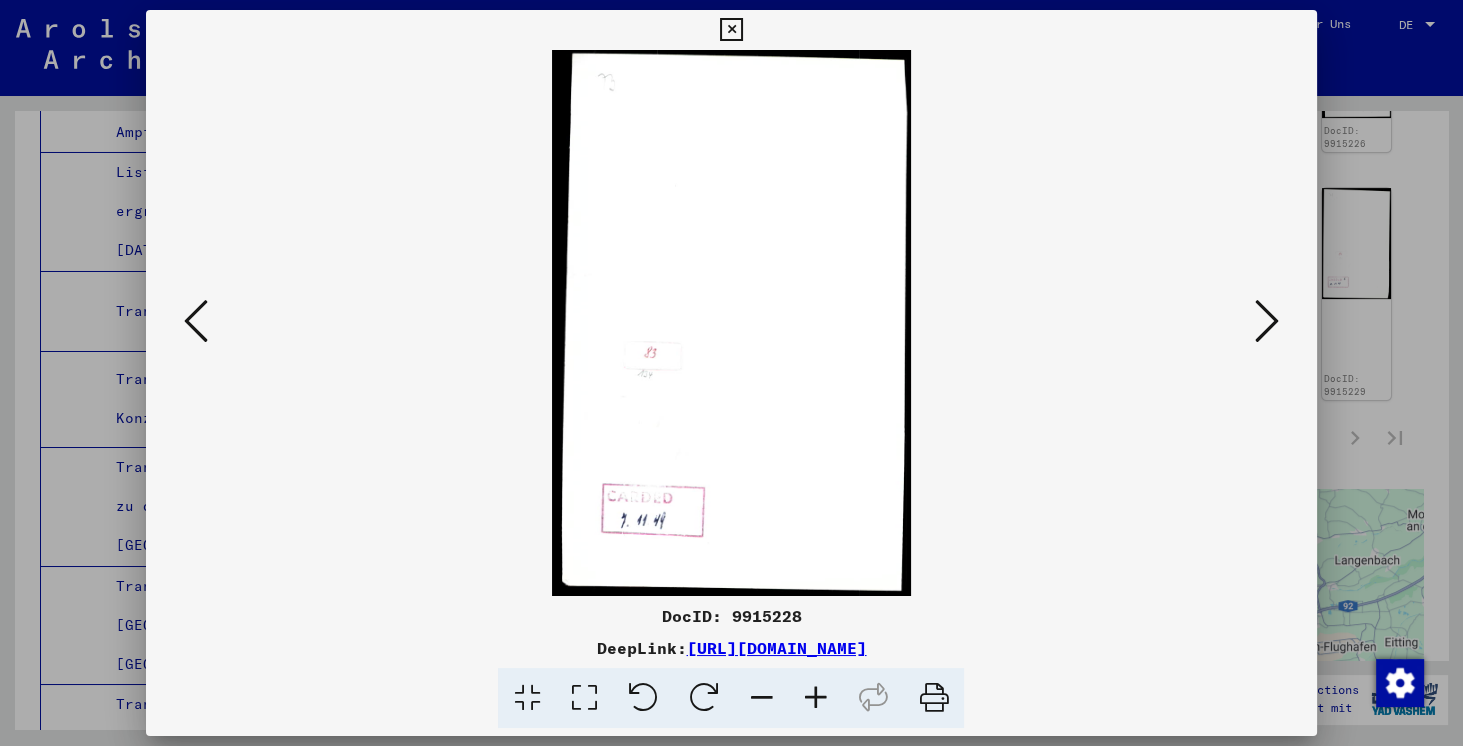 click at bounding box center [196, 321] 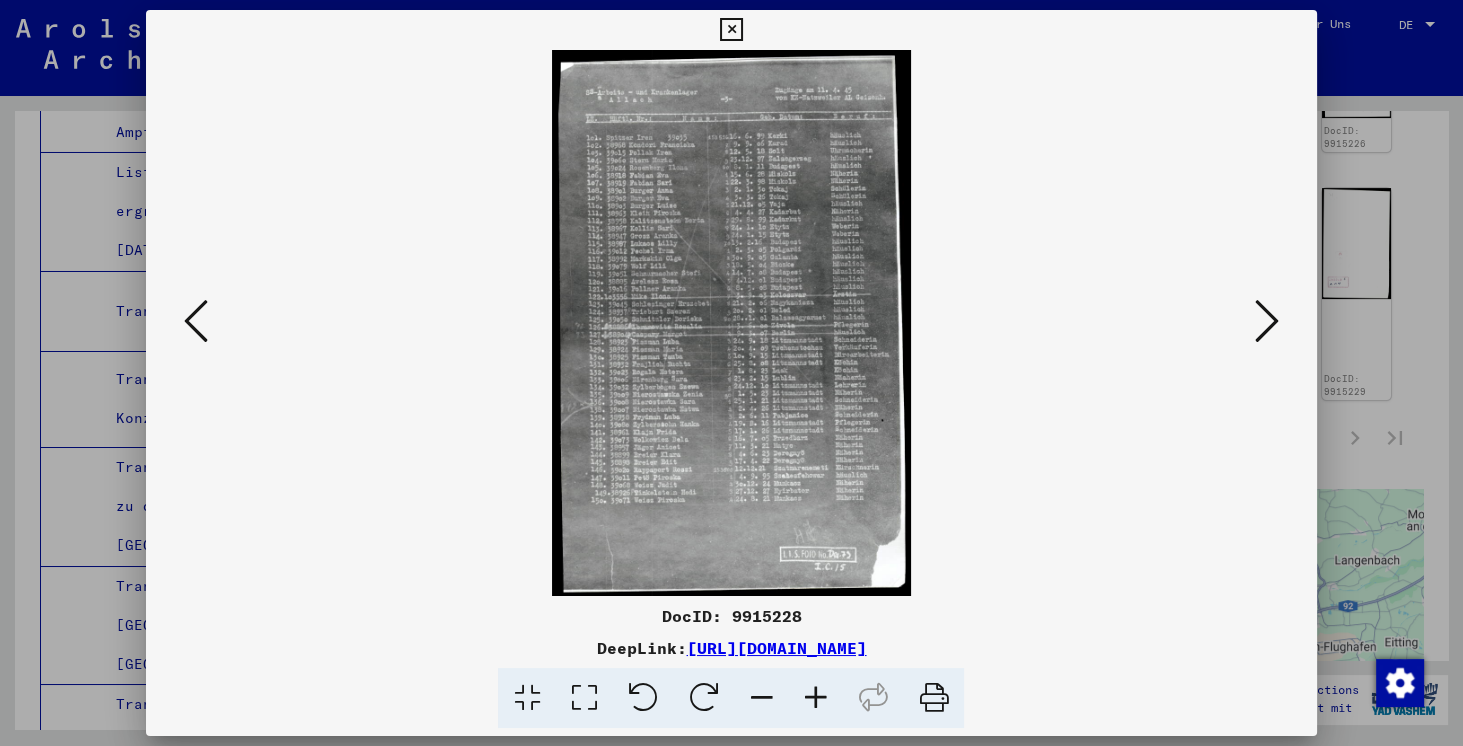 click at bounding box center (196, 321) 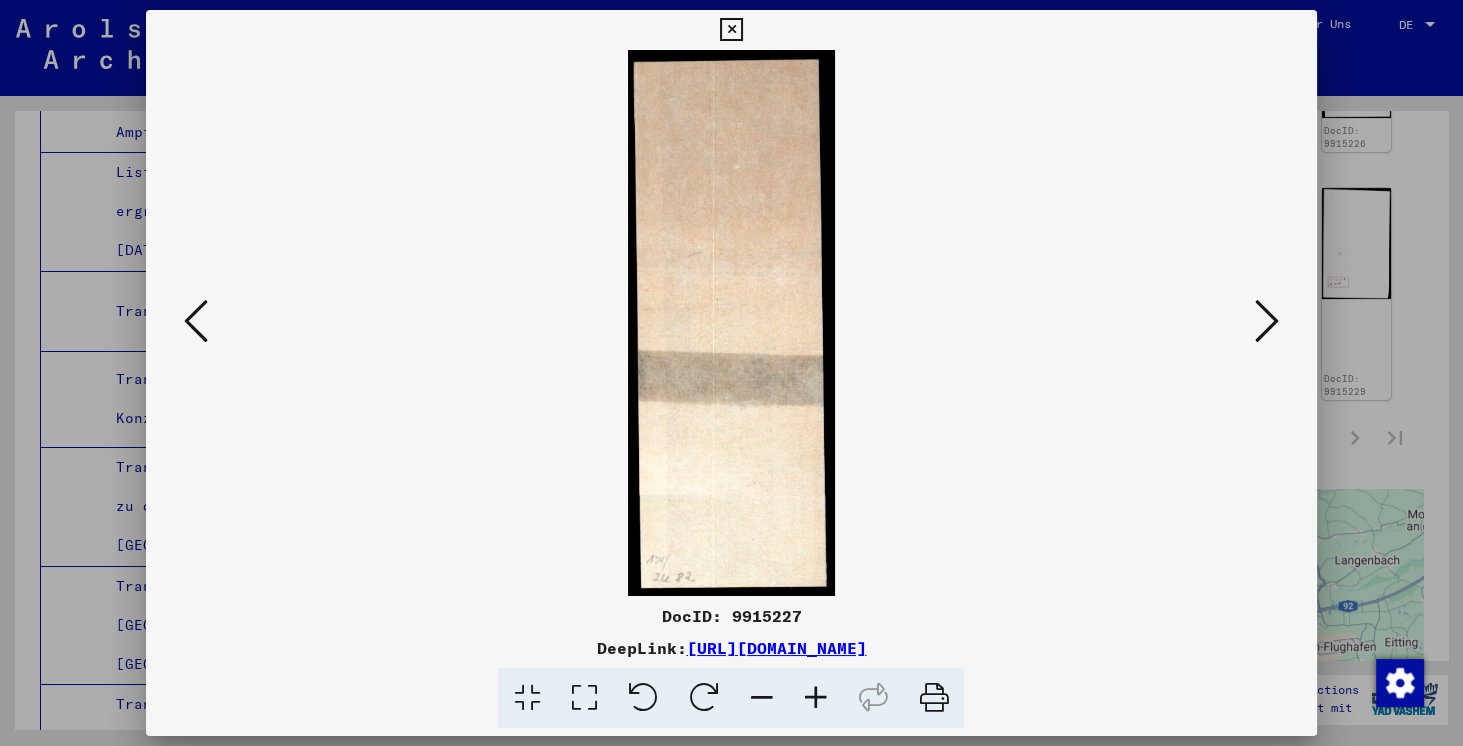 click at bounding box center [196, 321] 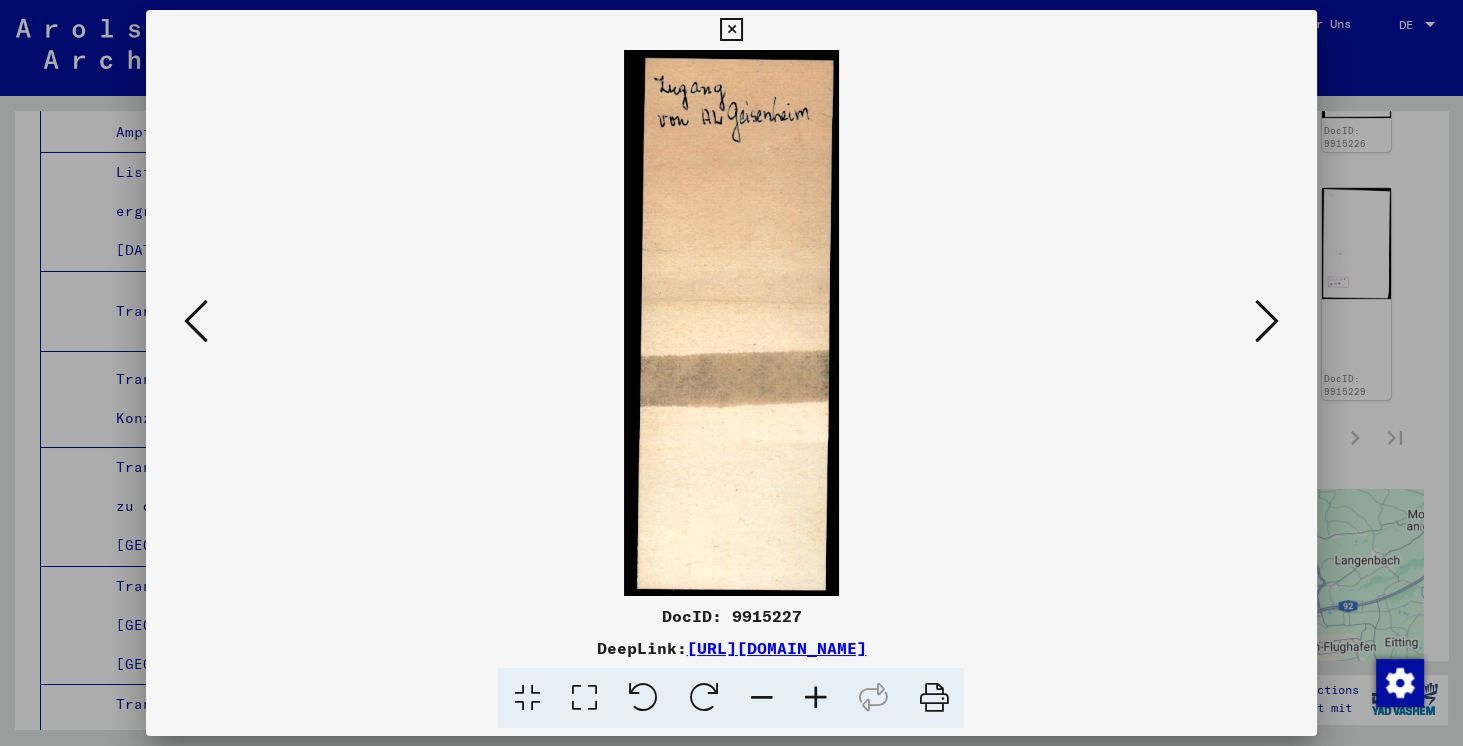 click at bounding box center (196, 321) 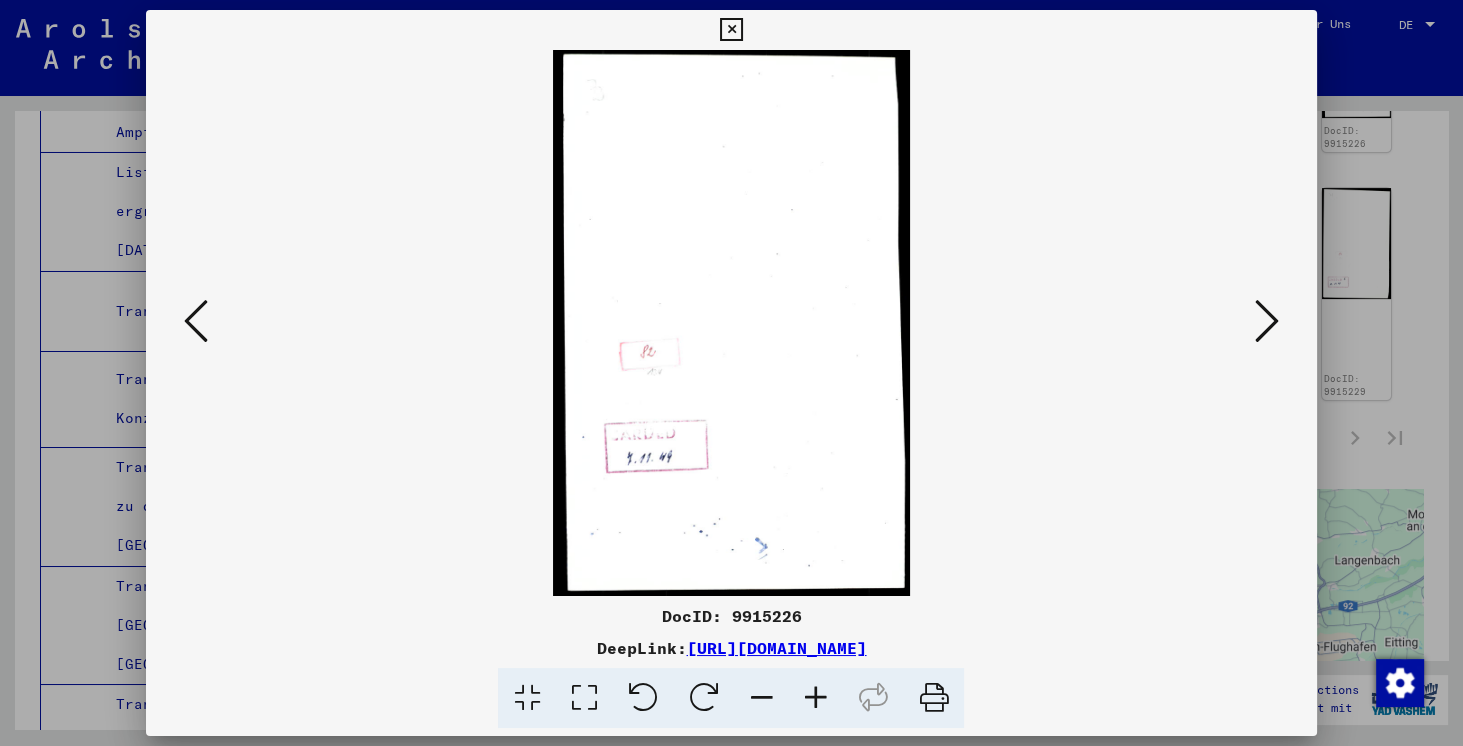 click at bounding box center [196, 321] 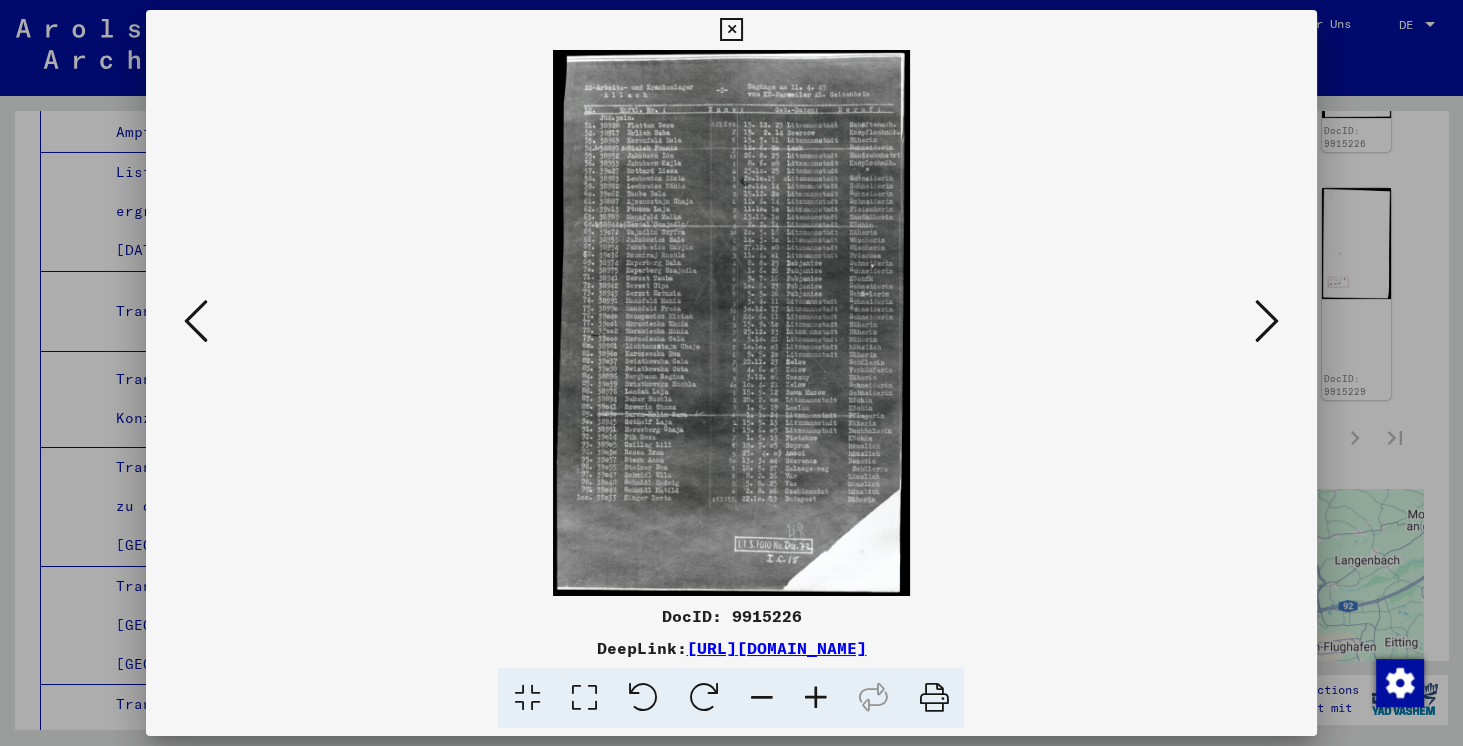 click at bounding box center (196, 321) 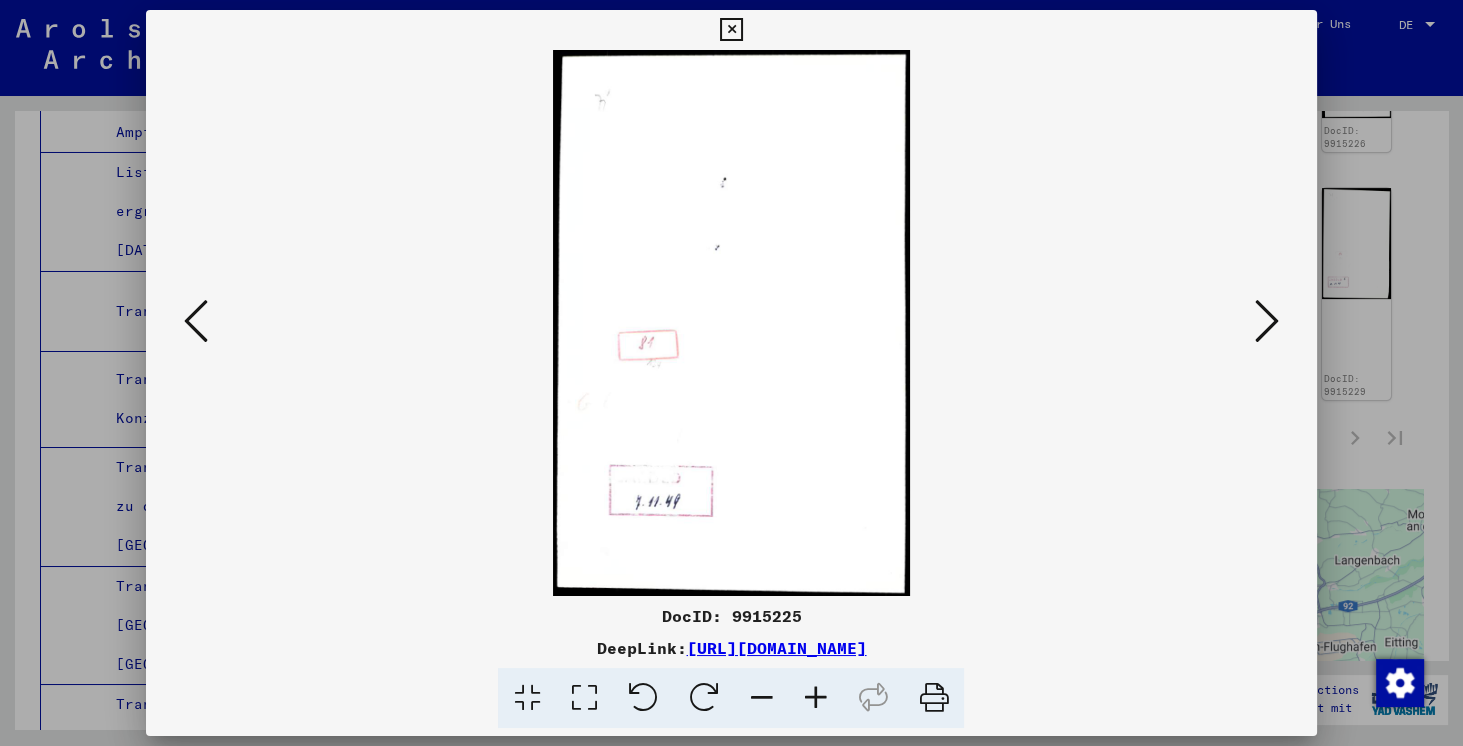 click at bounding box center (196, 321) 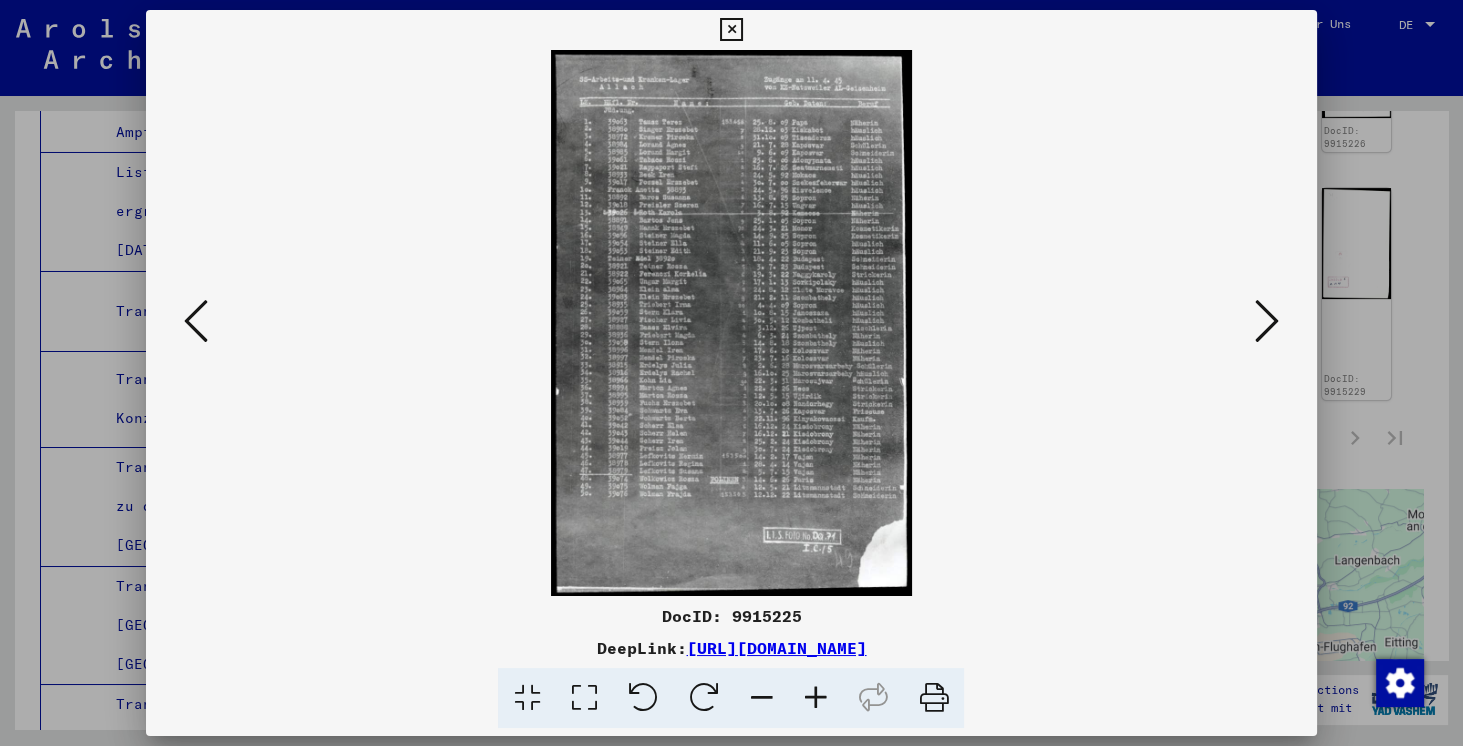 click at bounding box center [196, 321] 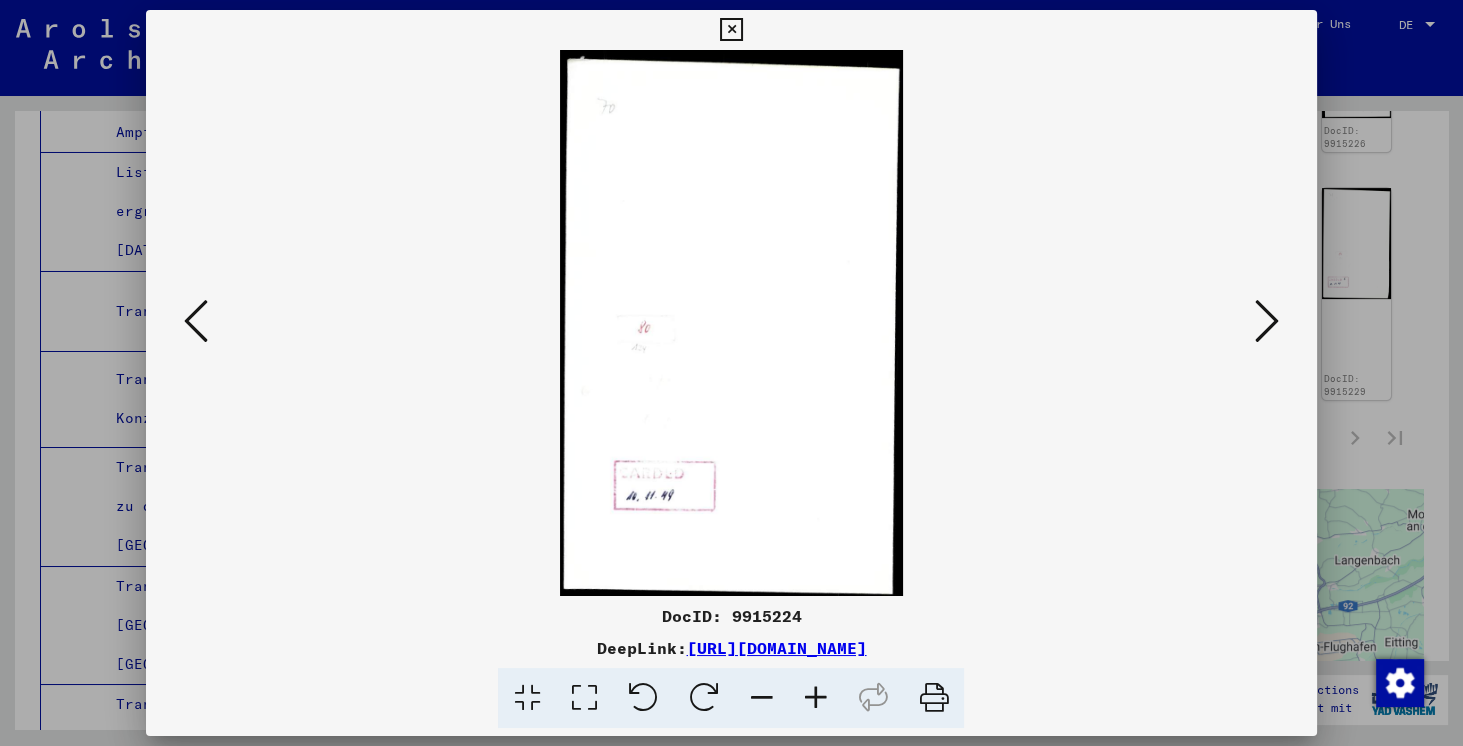 click at bounding box center [196, 321] 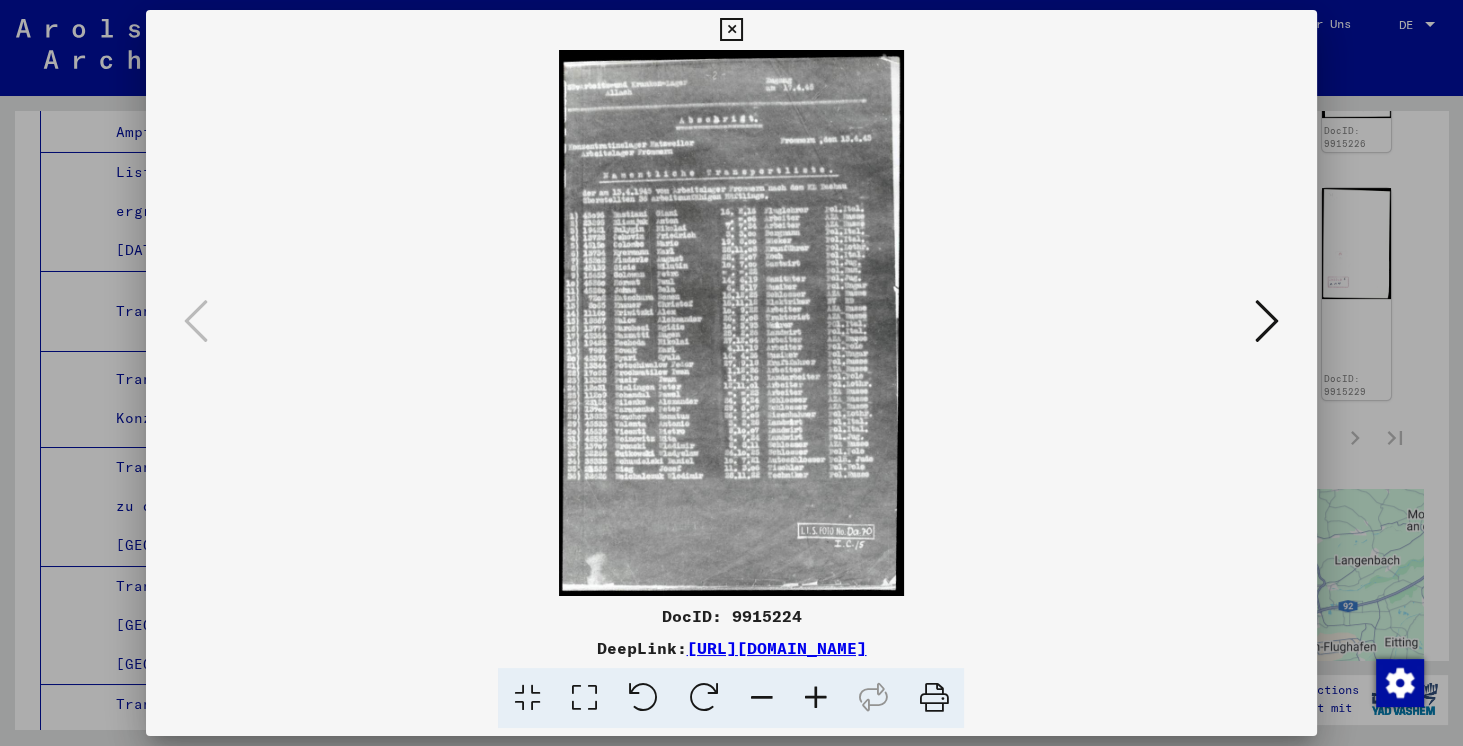 click at bounding box center [731, 30] 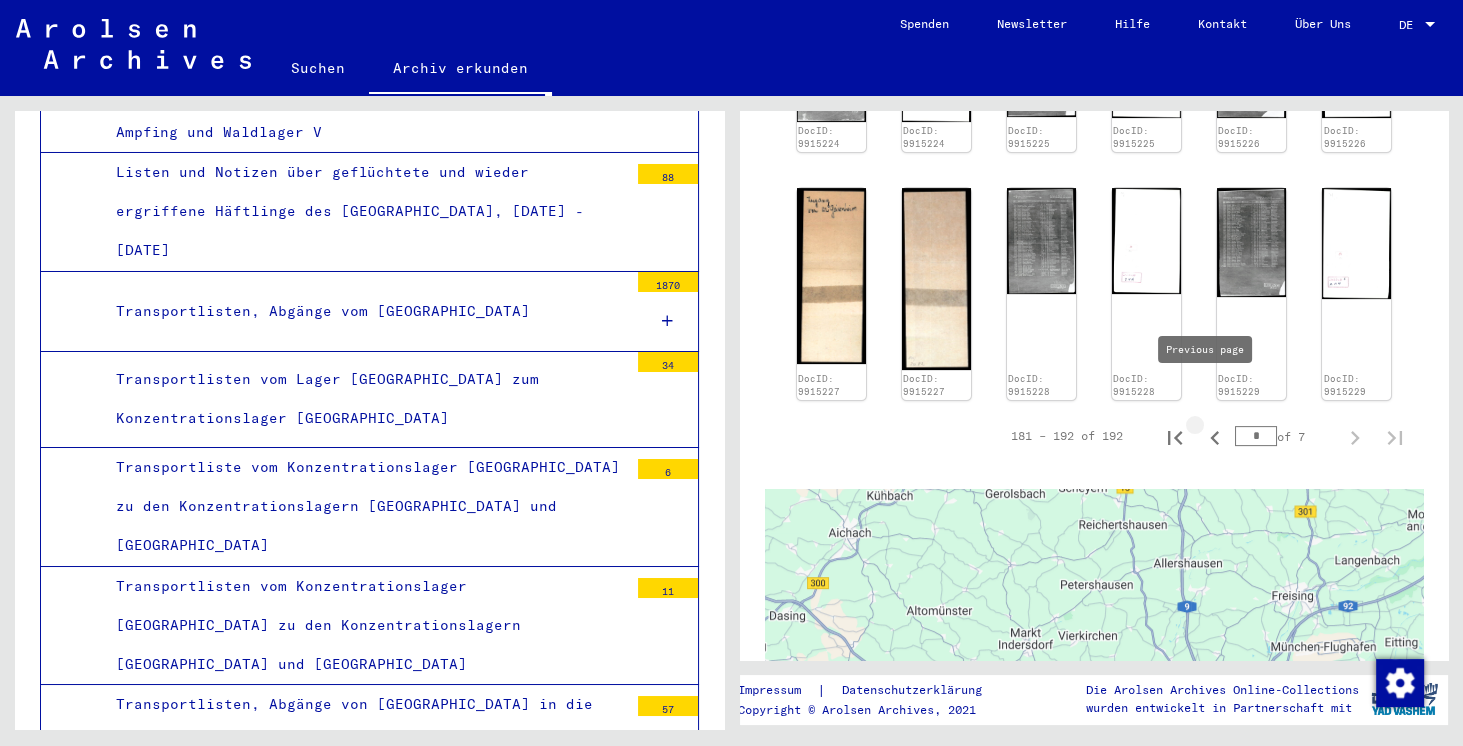 click 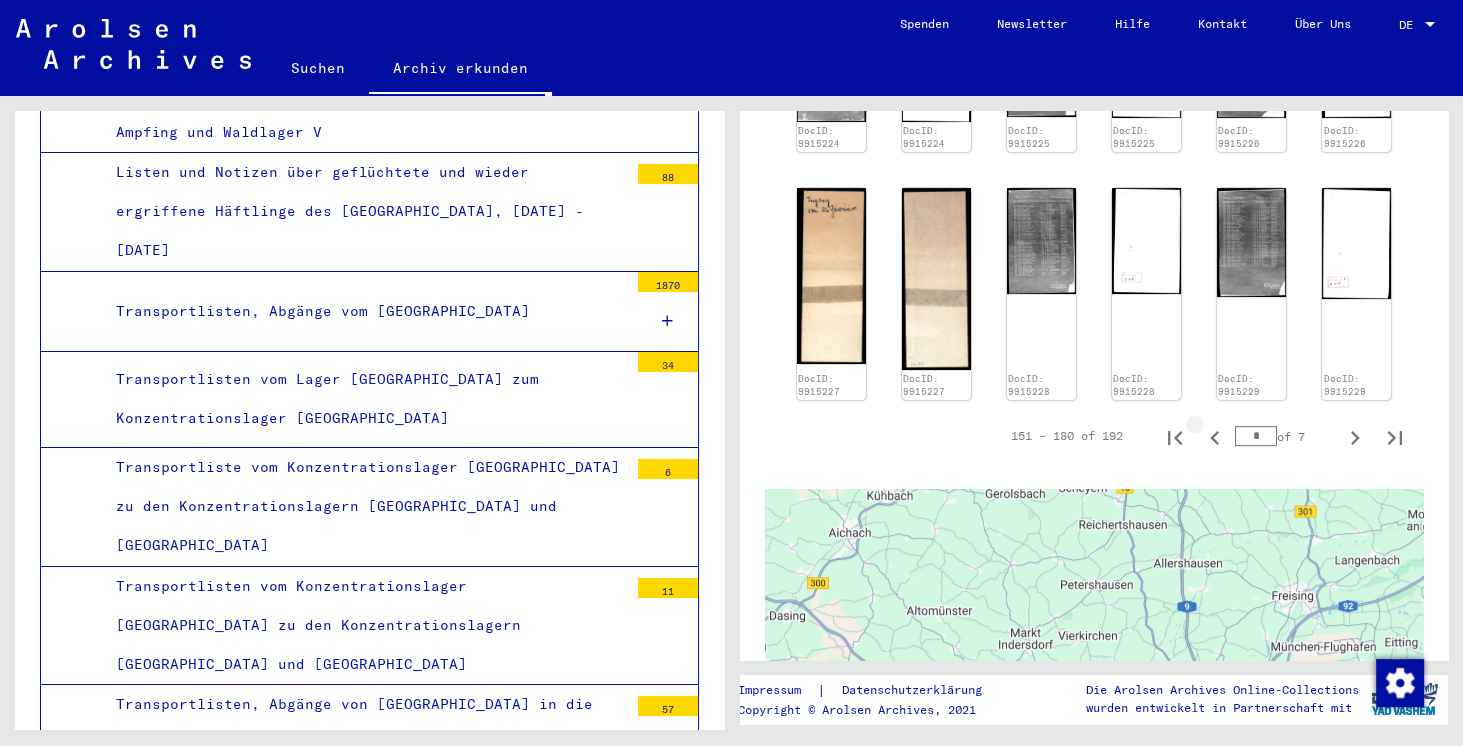 click 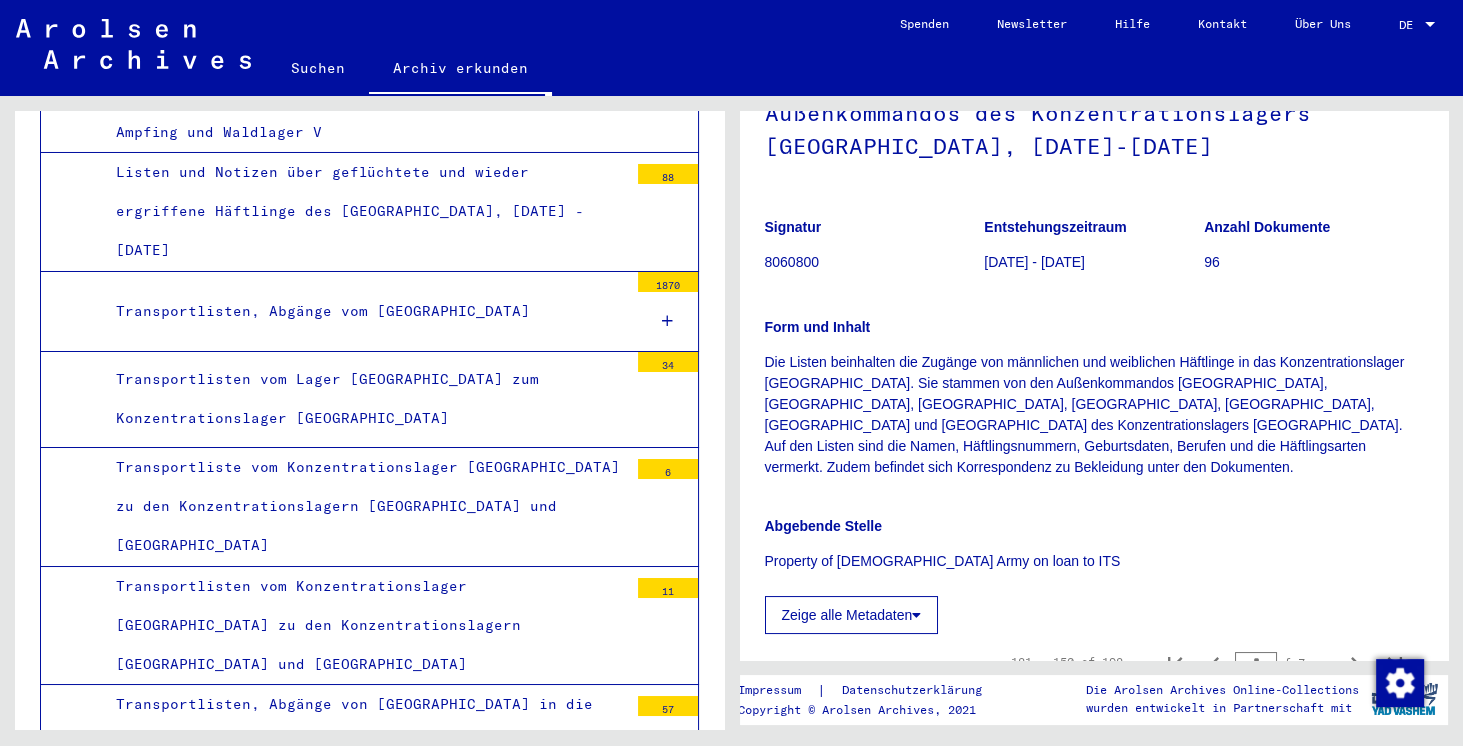 scroll, scrollTop: 0, scrollLeft: 0, axis: both 